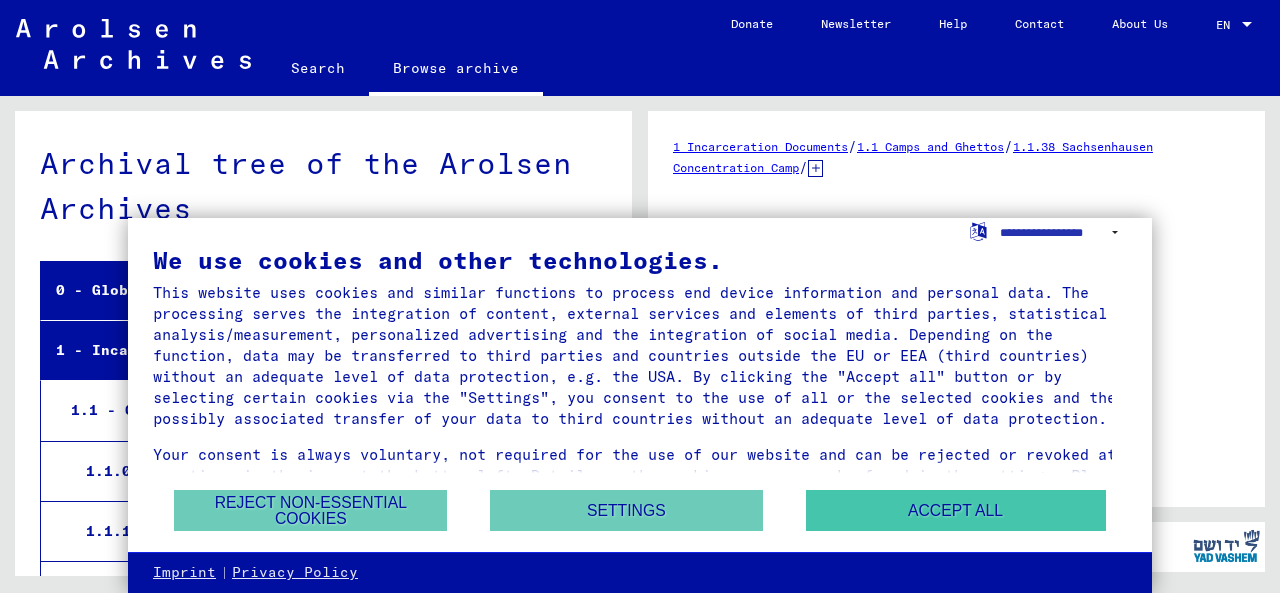 scroll, scrollTop: 0, scrollLeft: 0, axis: both 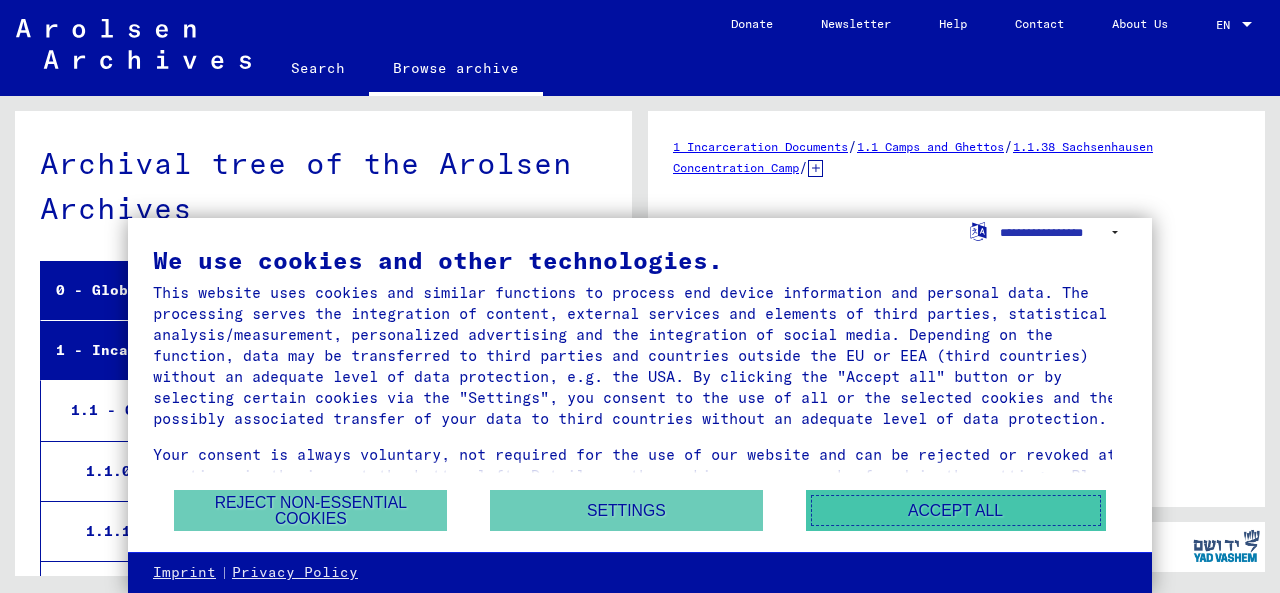 click on "Accept all" at bounding box center (956, 510) 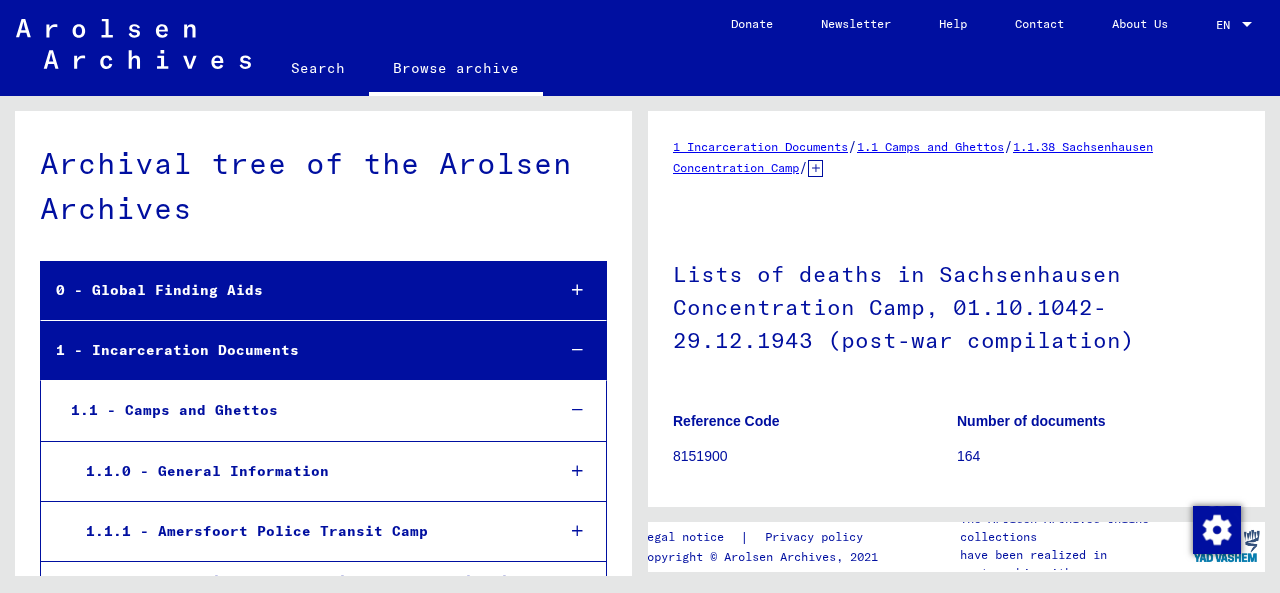 scroll, scrollTop: 259, scrollLeft: 0, axis: vertical 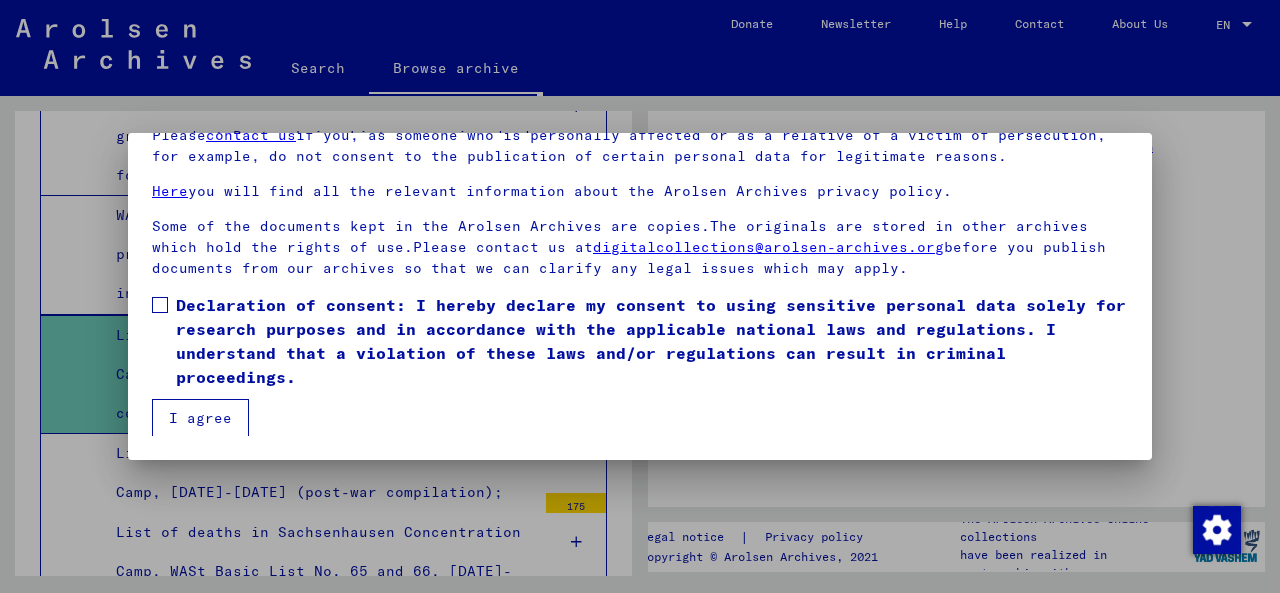 click on "I agree" at bounding box center [200, 418] 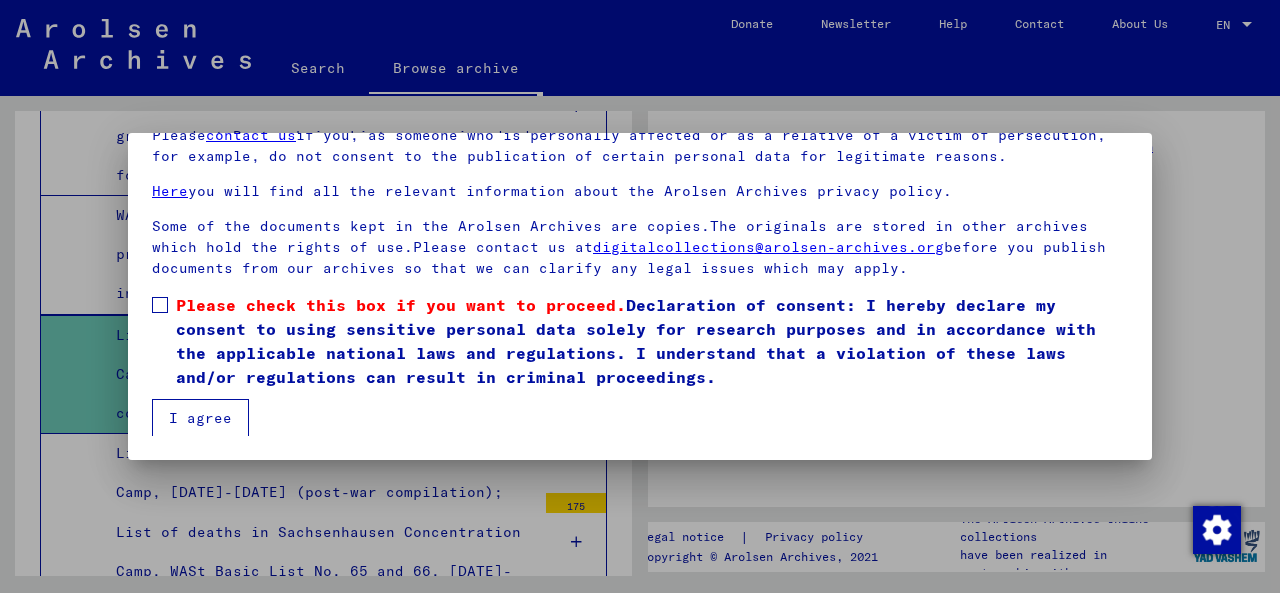 click on "Please check this box if you want to proceed." at bounding box center [401, 305] 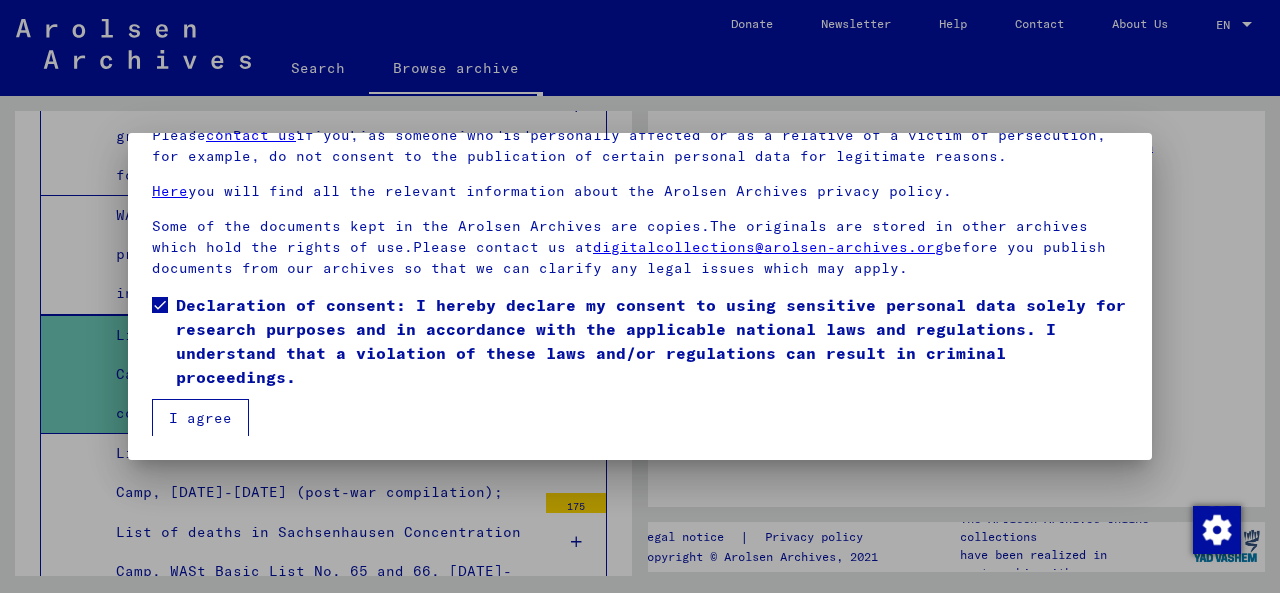 click on "Welcome to the Online Archive of the Arolsen Archives! Our  terms of use  were established by the international commission, which is the highest governing body of the Arolsen Archives, and do not correspond to German or other national archive law. Please note that this portal on victims of Nazi persecution contains sensitive data on identified and identifiable persons.As a user of this portal, you are personally responsible for respecting privacy rights and other laws, the interests of third parties and other persons concerned, and generally recognized practices relating to personal data.The Arolsen Archives cannot be held responsible for publications of third parties published through the use of its collections. Please  contact us  if you, as someone who is personally affected or as a relative of a victim of persecution, for example, do not consent to the publication of certain personal data for legitimate reasons. Here  you will find all the relevant information about the Arolsen Archives privacy policy." at bounding box center [640, 296] 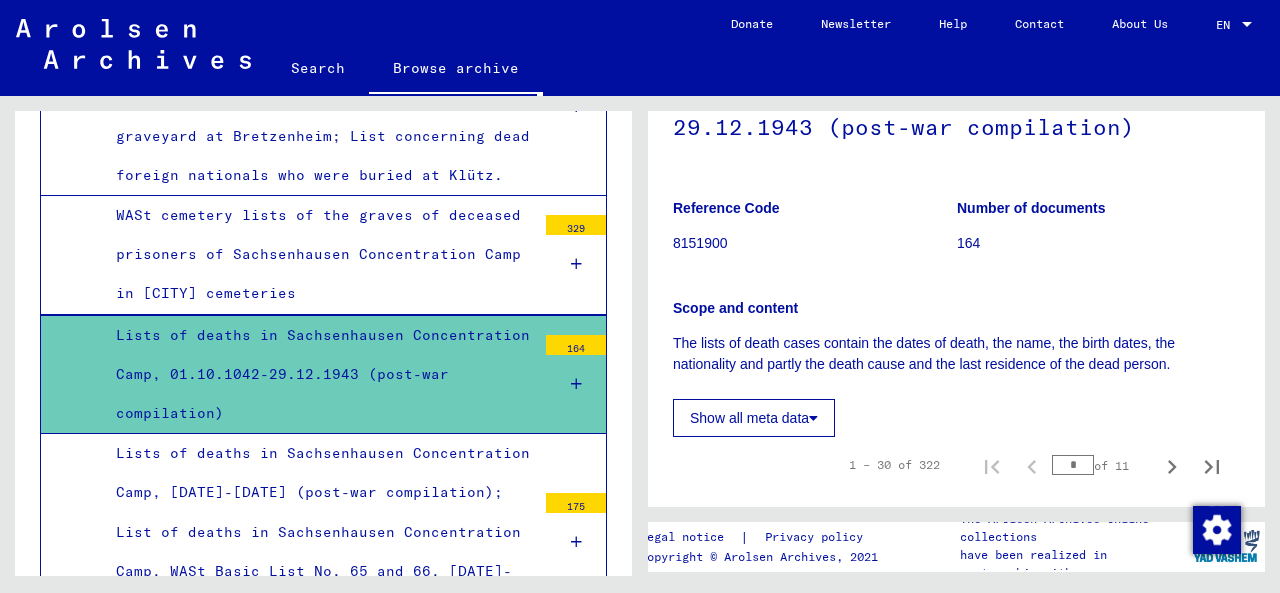 scroll, scrollTop: 211, scrollLeft: 0, axis: vertical 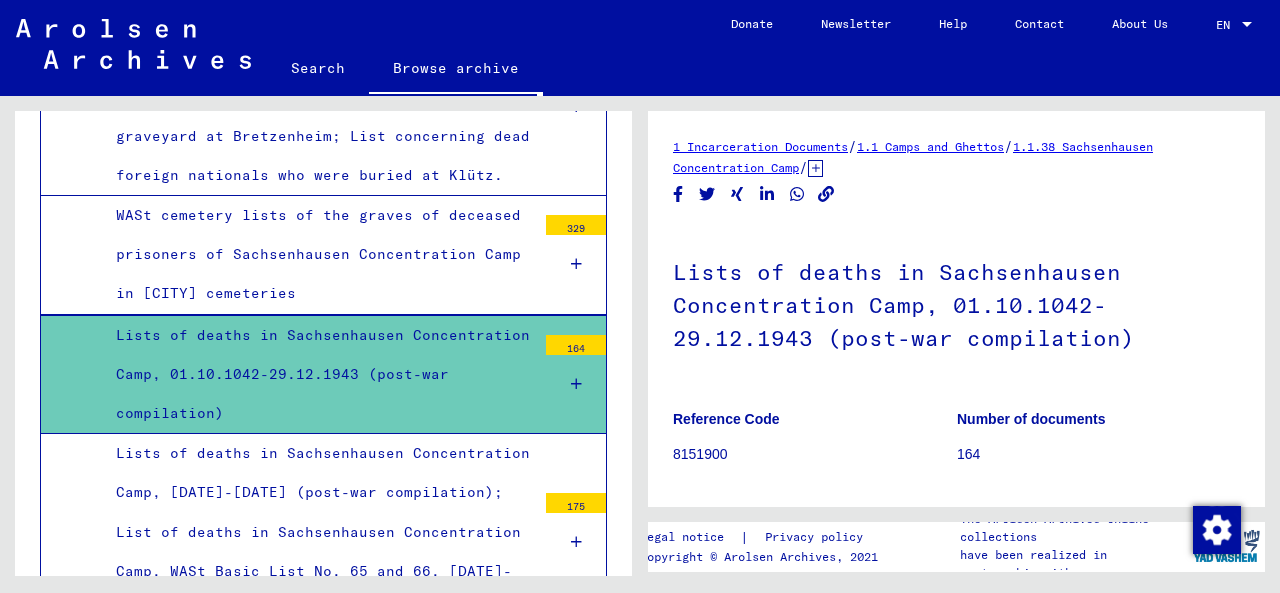 click on "Lists of deaths in Sachsenhausen Concentration Camp, 01.10.1042-29.12.1943 (post-war compilation)" at bounding box center (318, 375) 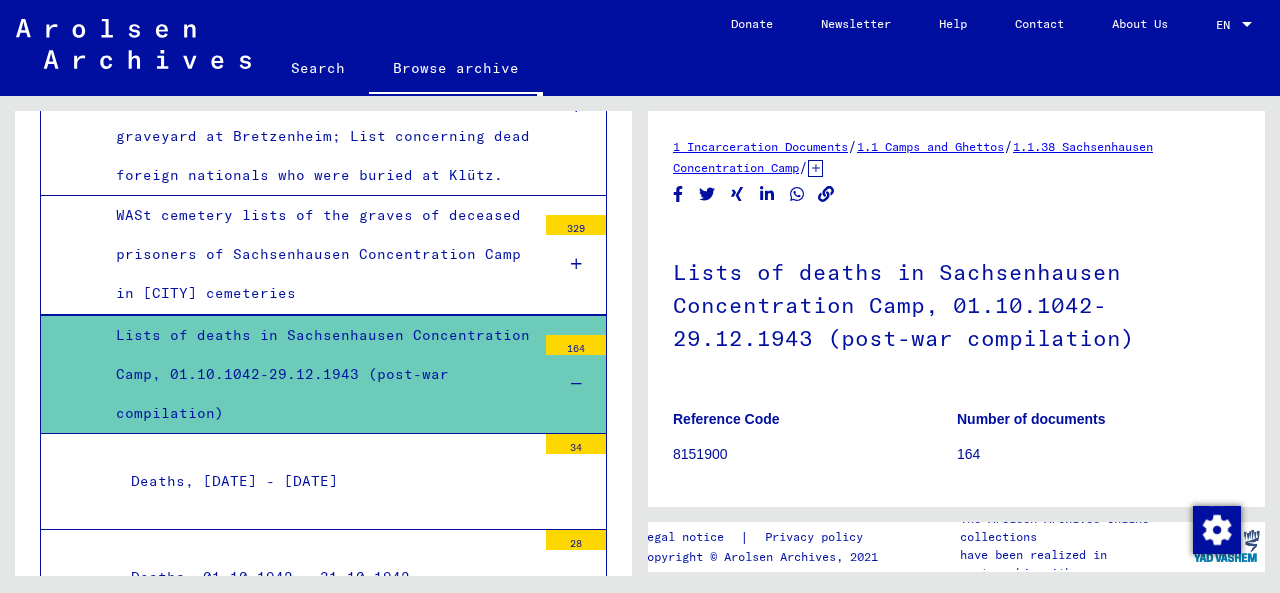 click on "Lists of deaths in Sachsenhausen Concentration Camp, 01.10.1042-29.12.1943 (post-war compilation)" at bounding box center (318, 375) 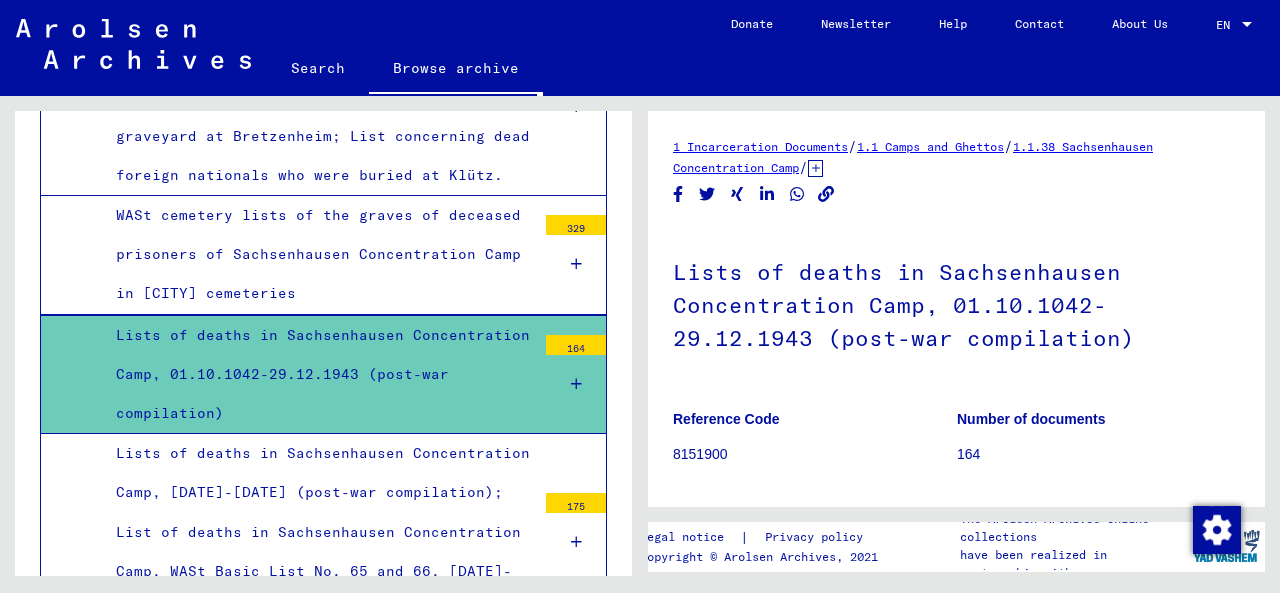 click on "Lists of deaths in Sachsenhausen Concentration Camp, [DATE]-[DATE] (post-war compilation); List of deaths in Sachsenhausen Concentration Camp, WASt Basic List No. 65 and 66, [DATE]-[DATE]" at bounding box center (318, 532) 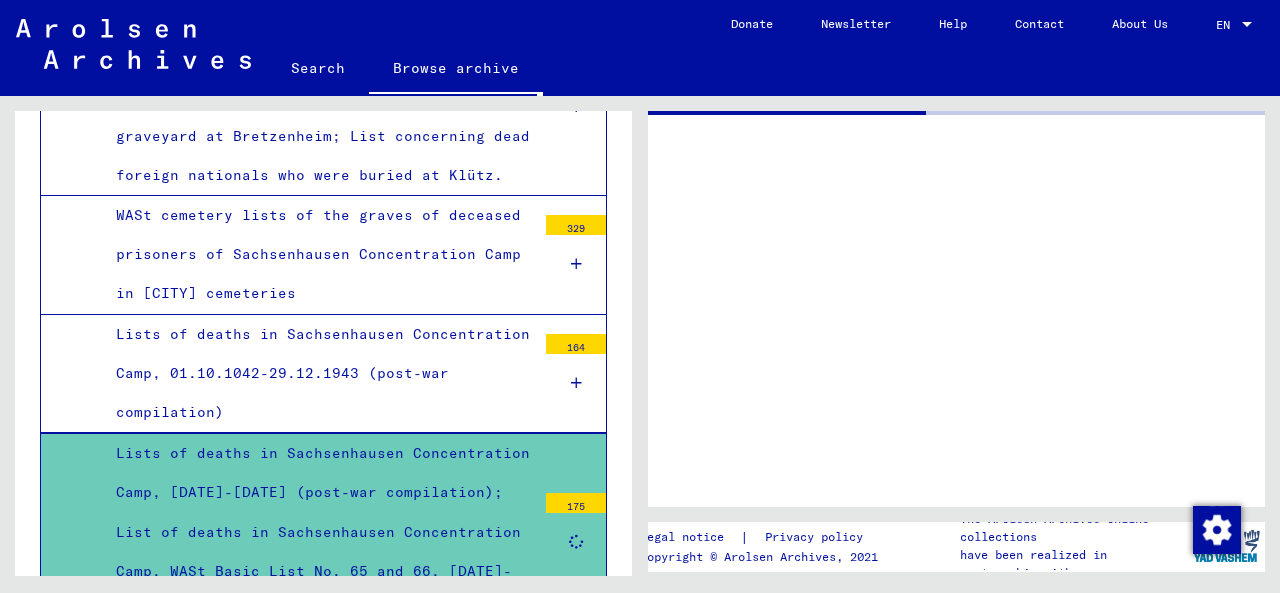 scroll, scrollTop: 5466, scrollLeft: 0, axis: vertical 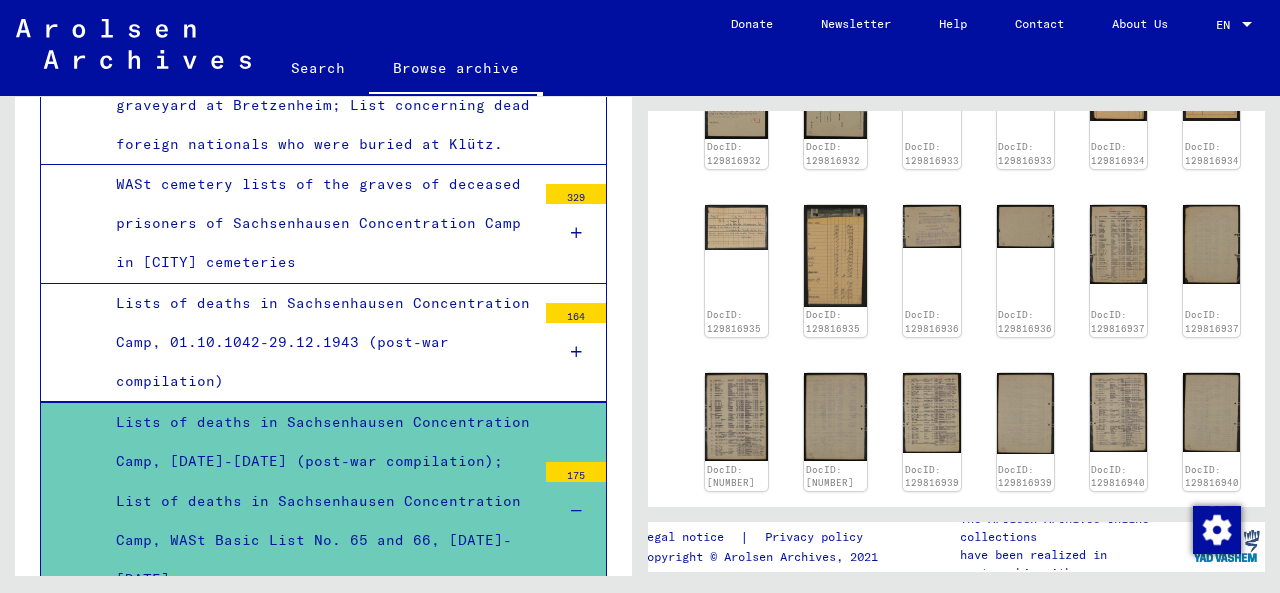 click on "DocID: 129816254 (MAXIMILIAN SCHELLER) DocID: 129816254 (MAXIMILIAN SCHELLER) DocID: 129816927 DocID: 129816927 DocID: 129816928 DocID: 129816928 DocID: 129816929 DocID: 129816929 DocID: 129816930 DocID: 129816930 DocID: 129816931 DocID: 129816931 DocID: 129816932 DocID: 129816932 DocID: 129816933 DocID: 129816933 DocID: 129816934 DocID: 129816934 DocID: 129816935 DocID: 129816935 DocID: 129816936 DocID: 129816936 DocID: 129816937 DocID: 129816937 DocID: 129816938 DocID: 129816938 DocID: 129816939 DocID: 129816939 DocID: 129816940 DocID: 129816940" 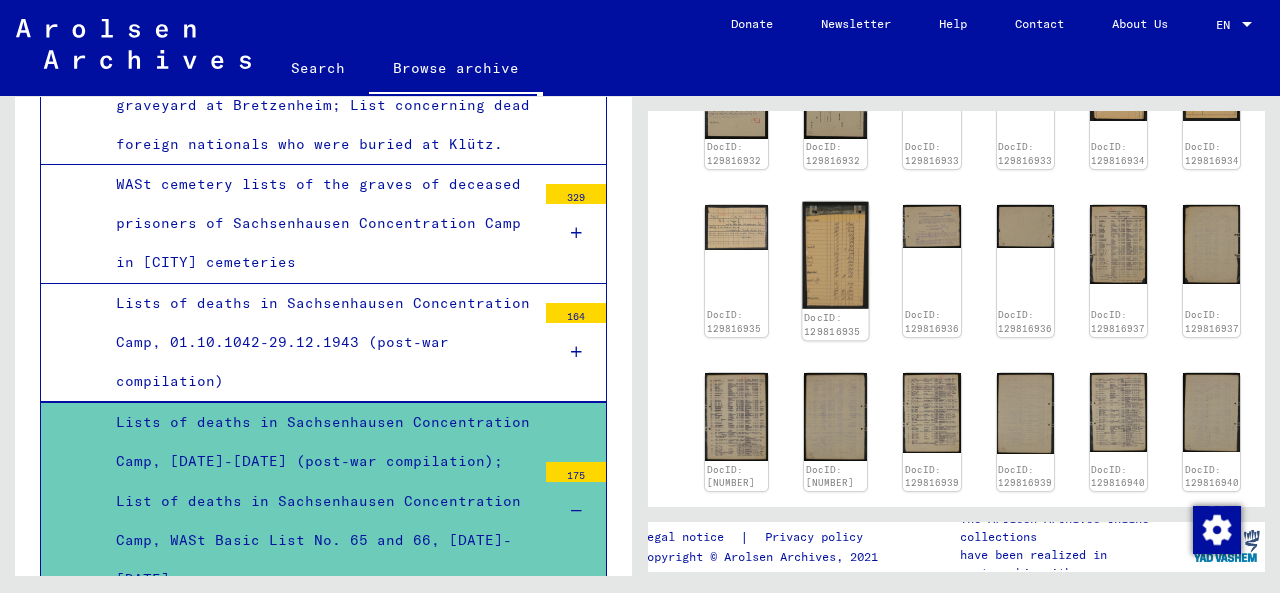 click 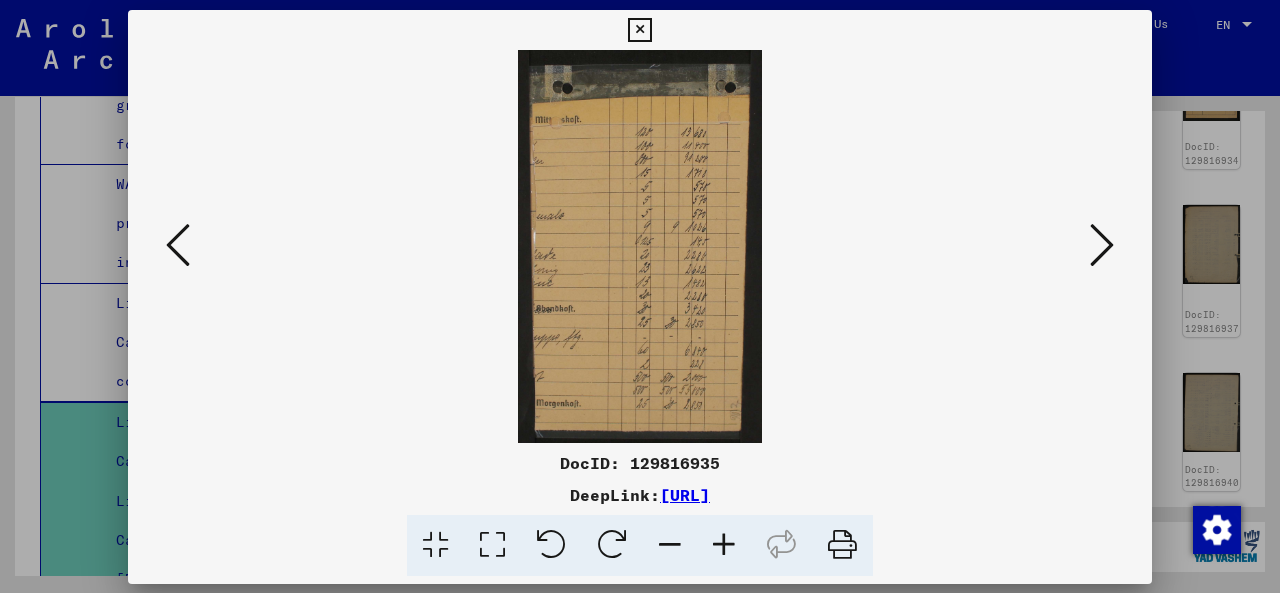 scroll, scrollTop: 0, scrollLeft: 0, axis: both 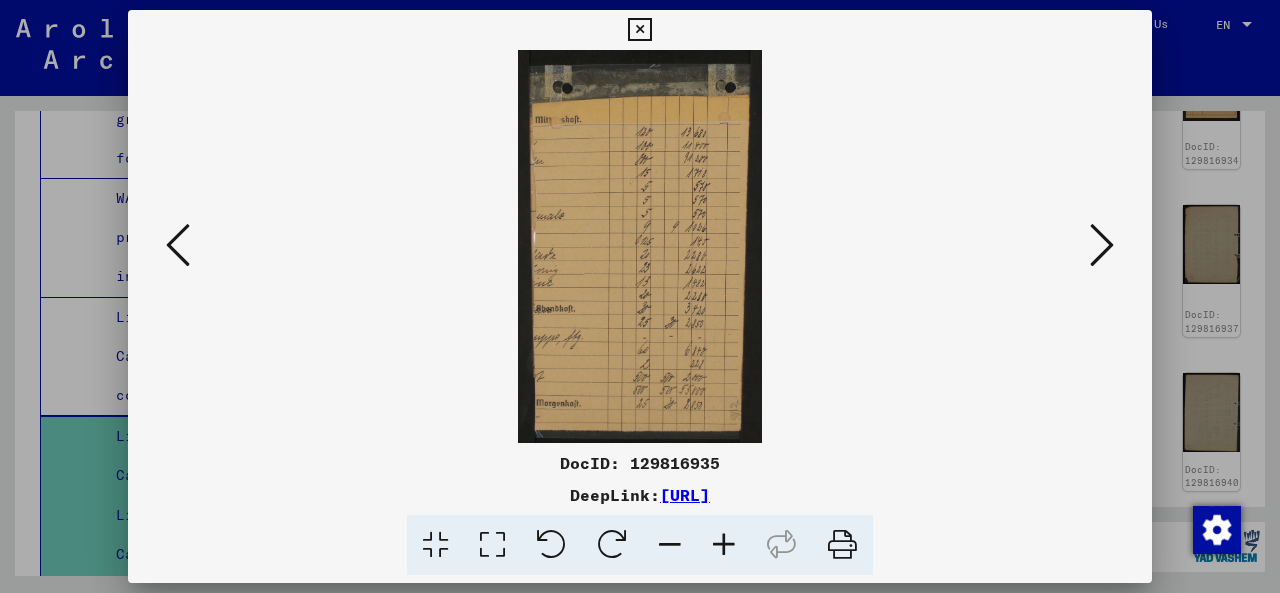 click at bounding box center (640, 296) 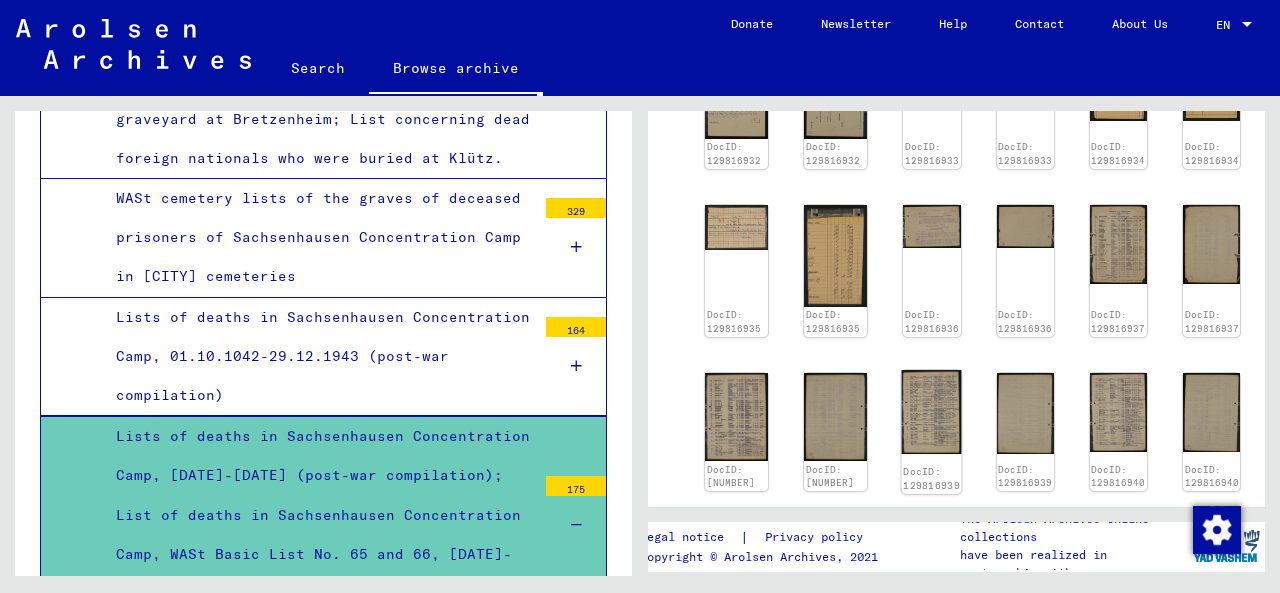 scroll, scrollTop: 1084, scrollLeft: 0, axis: vertical 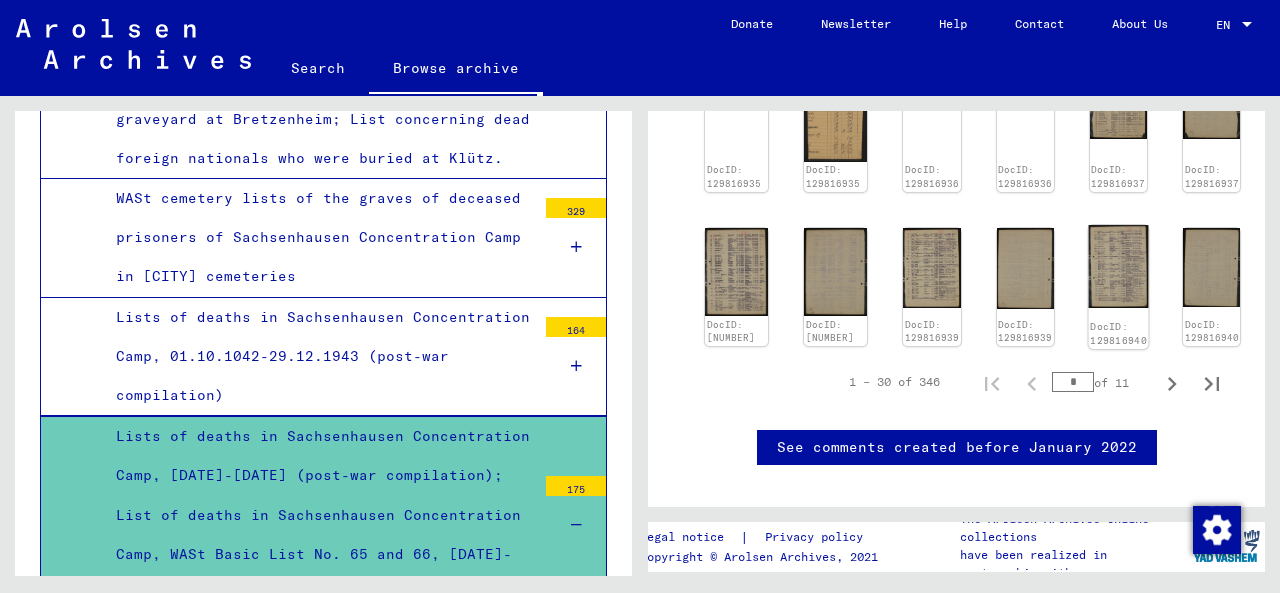 click 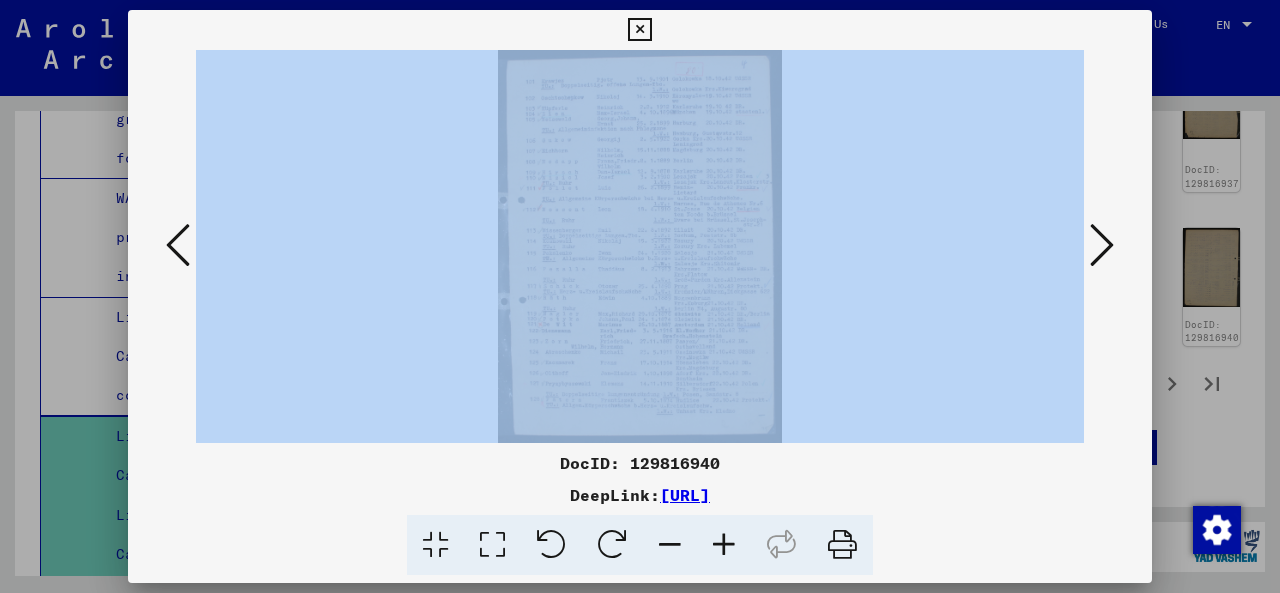 click at bounding box center [640, 246] 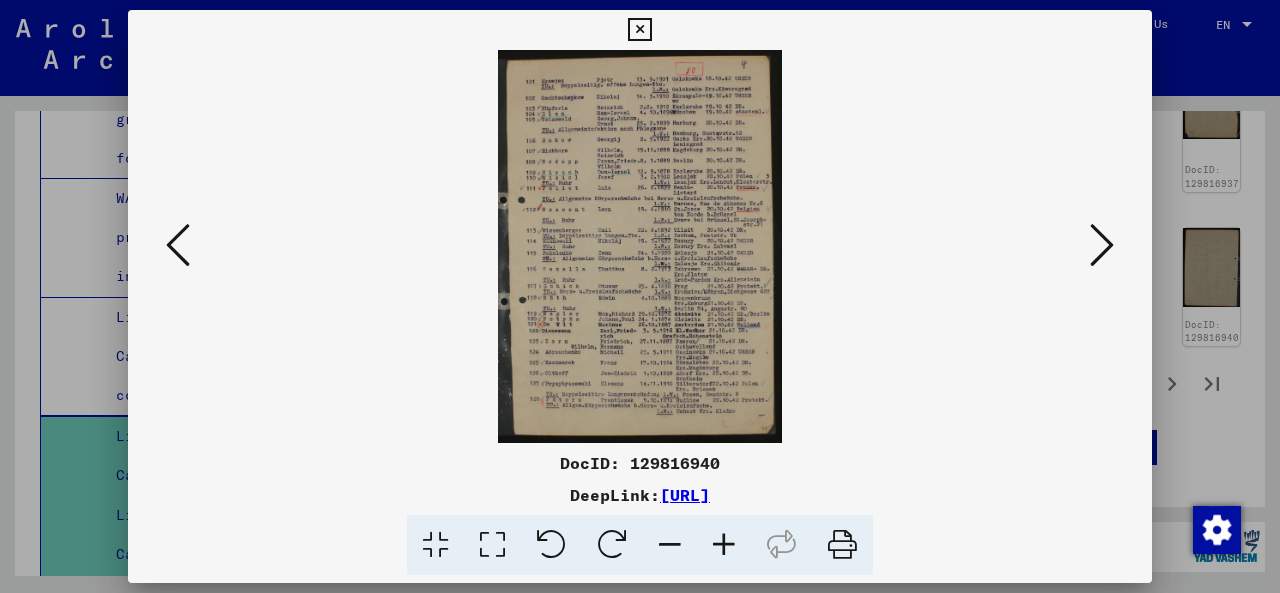 click on "DocID: 129816940" at bounding box center [640, 463] 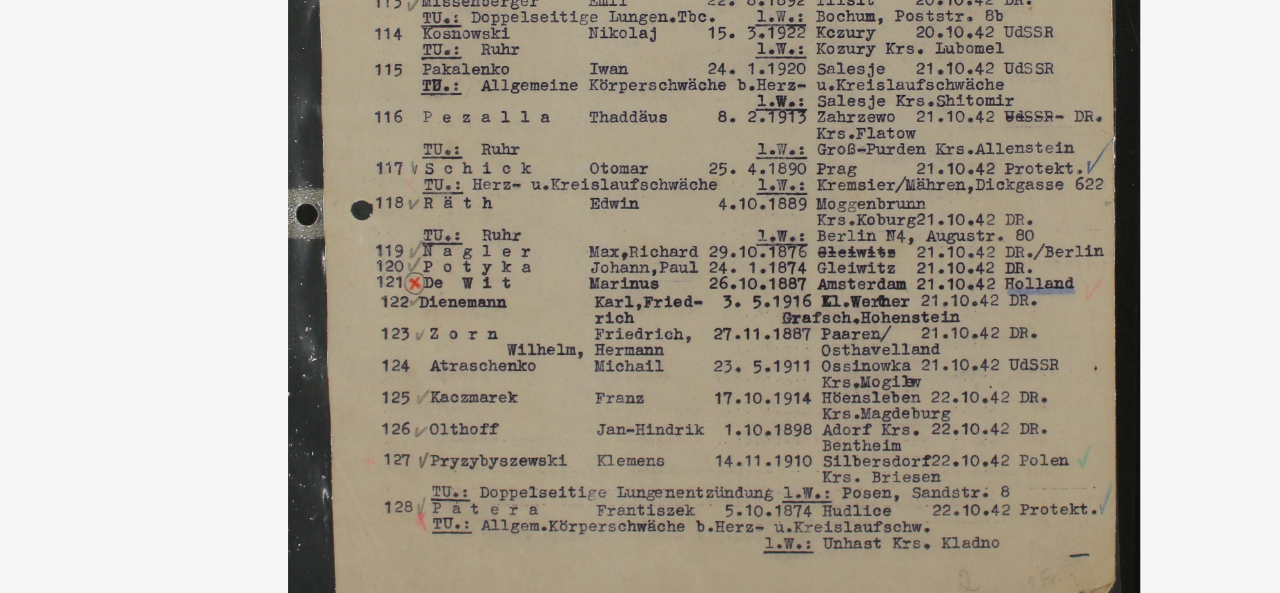 click at bounding box center [640, 246] 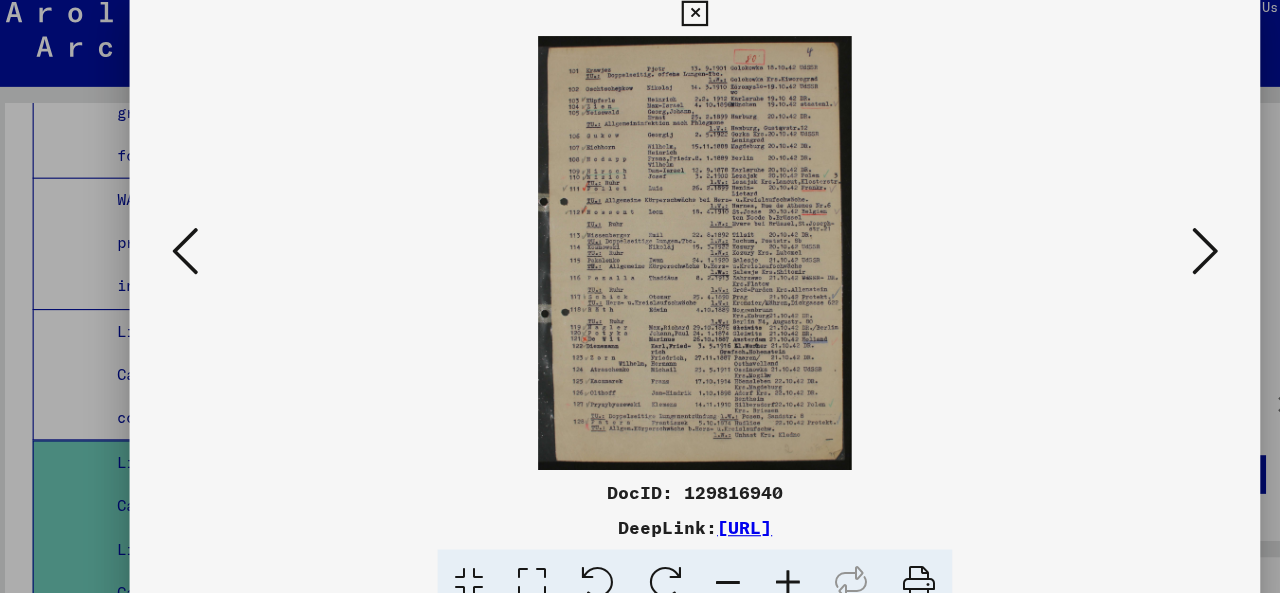 click at bounding box center (1102, 245) 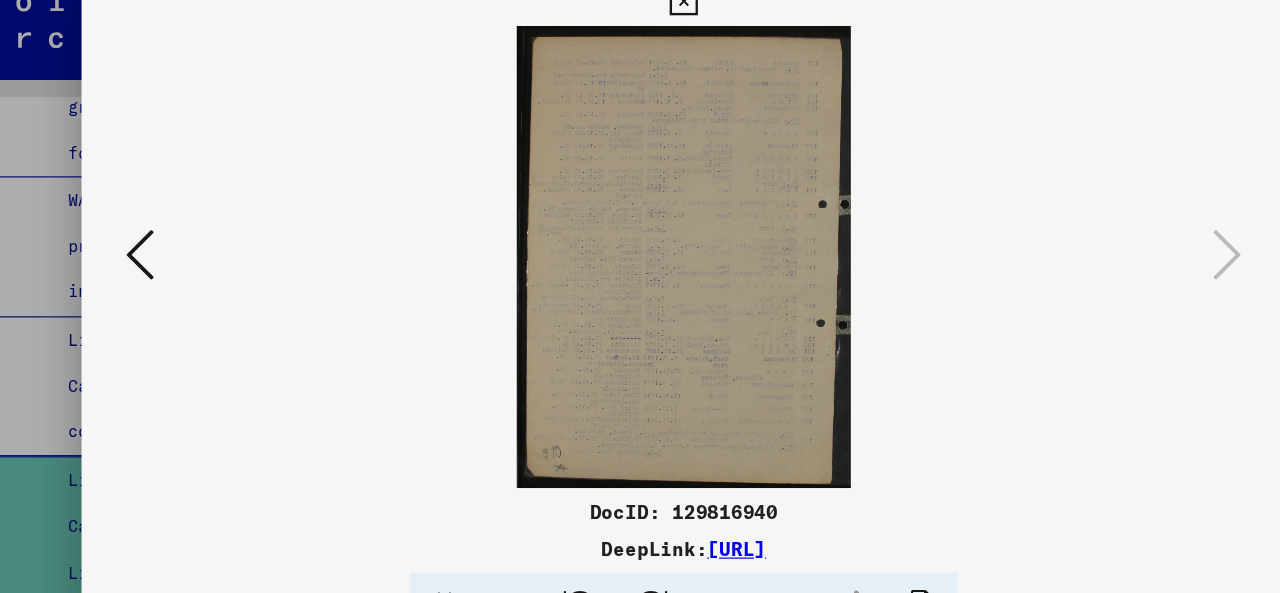 click at bounding box center (178, 245) 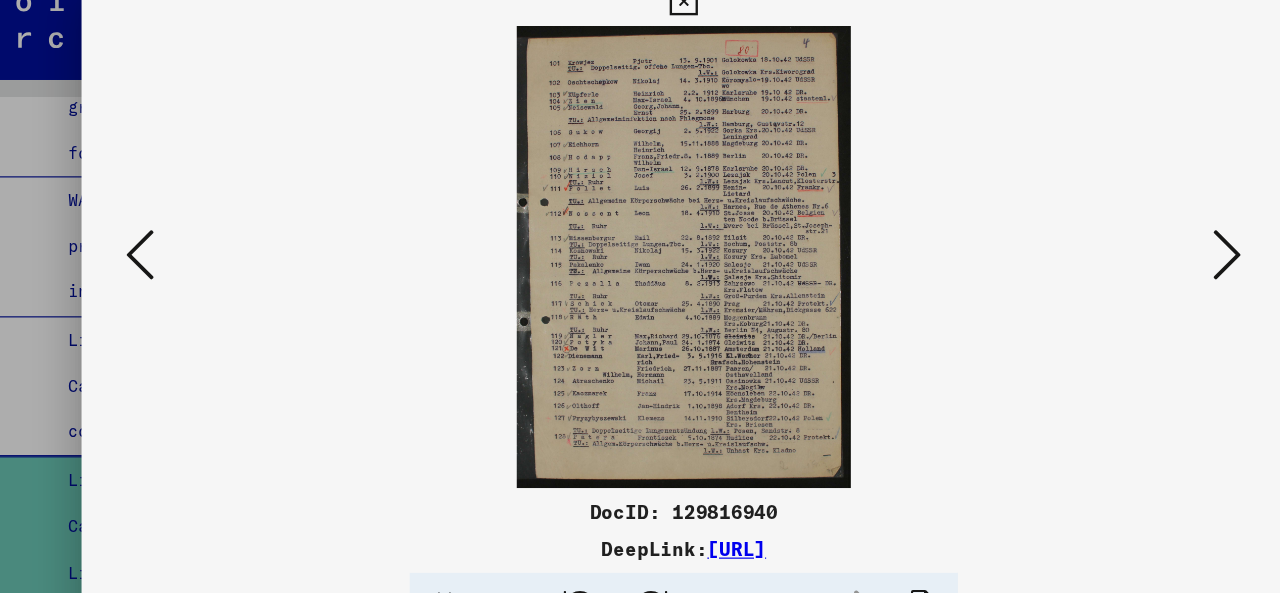 click at bounding box center [178, 245] 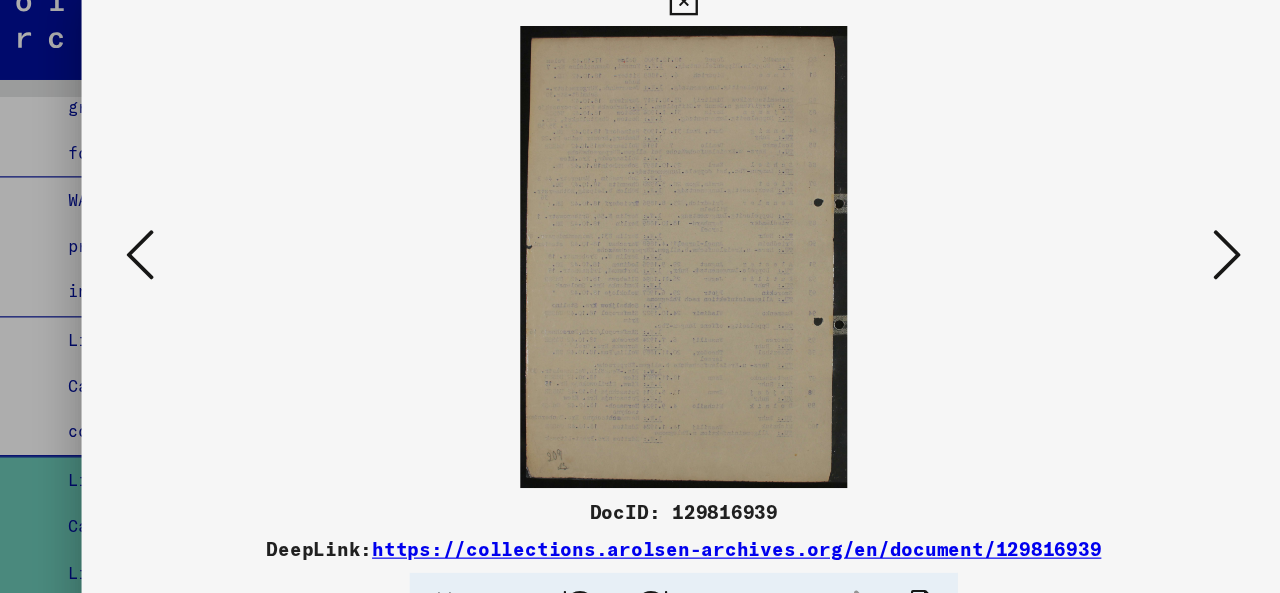 click at bounding box center [178, 245] 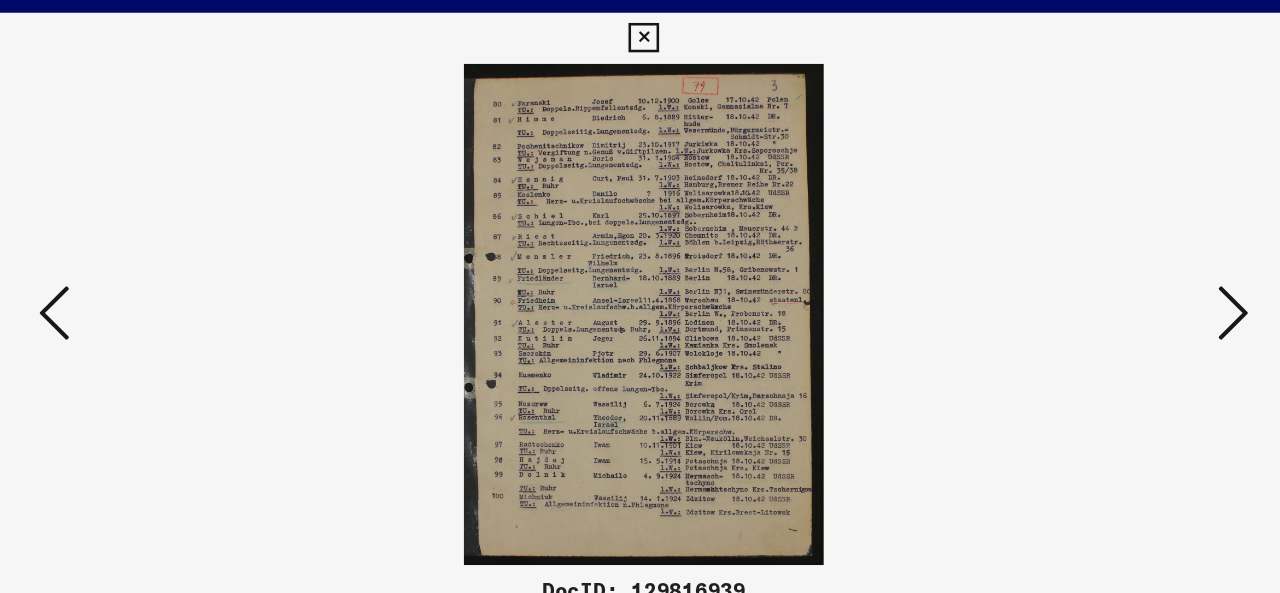 click at bounding box center [178, 245] 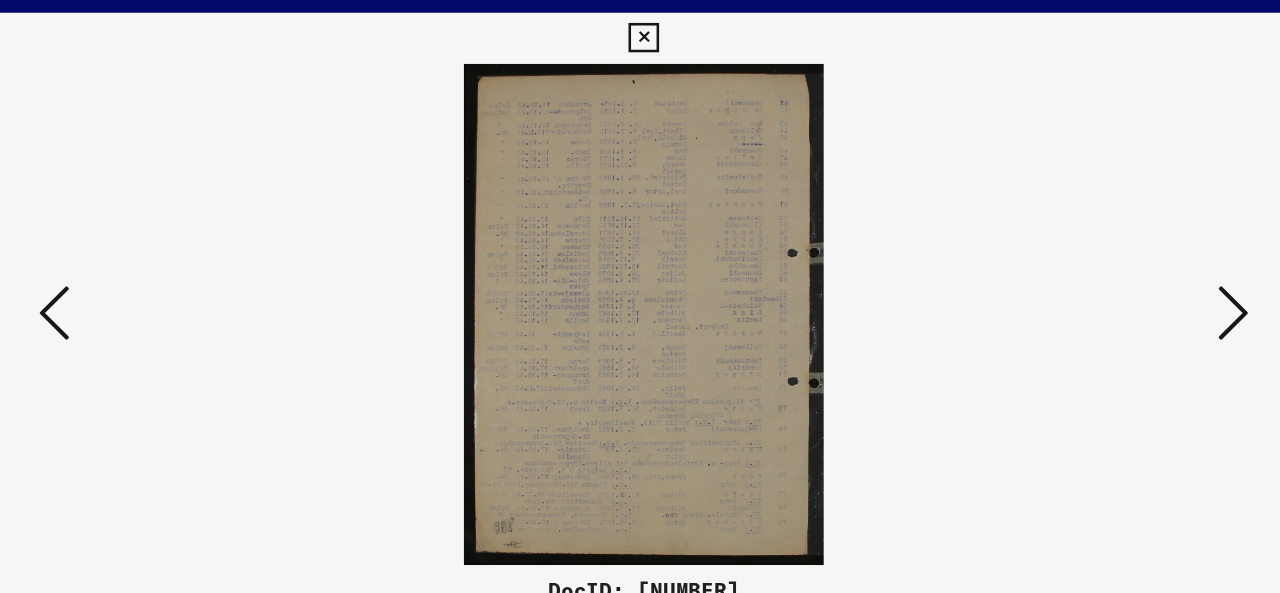 click at bounding box center (178, 245) 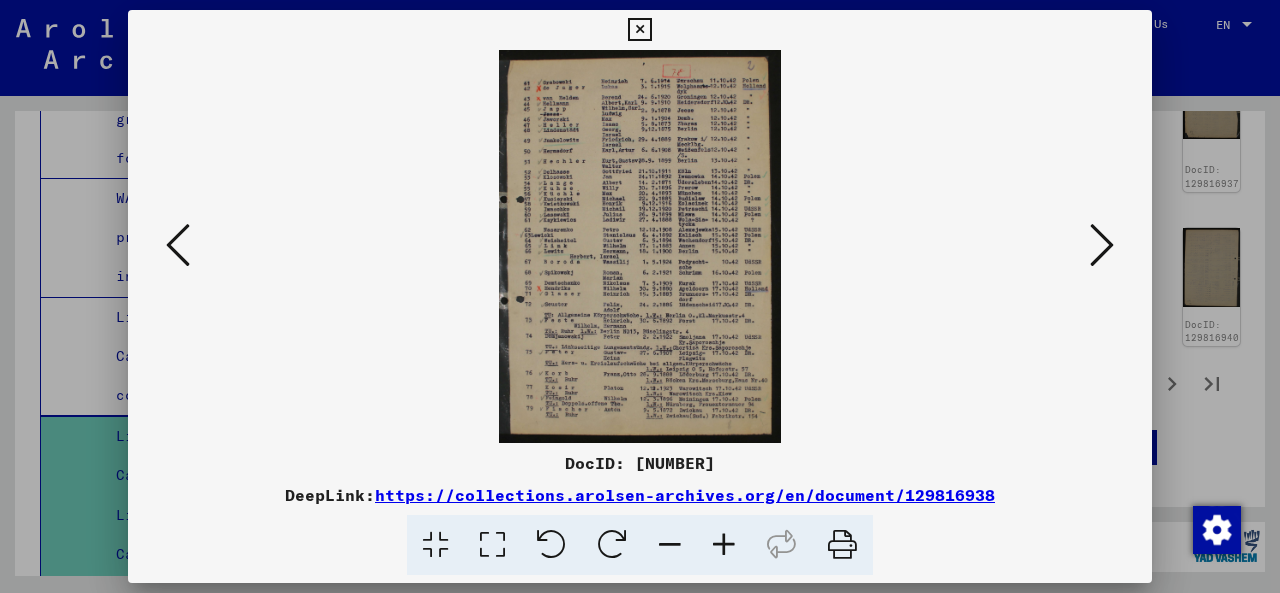 click at bounding box center [178, 245] 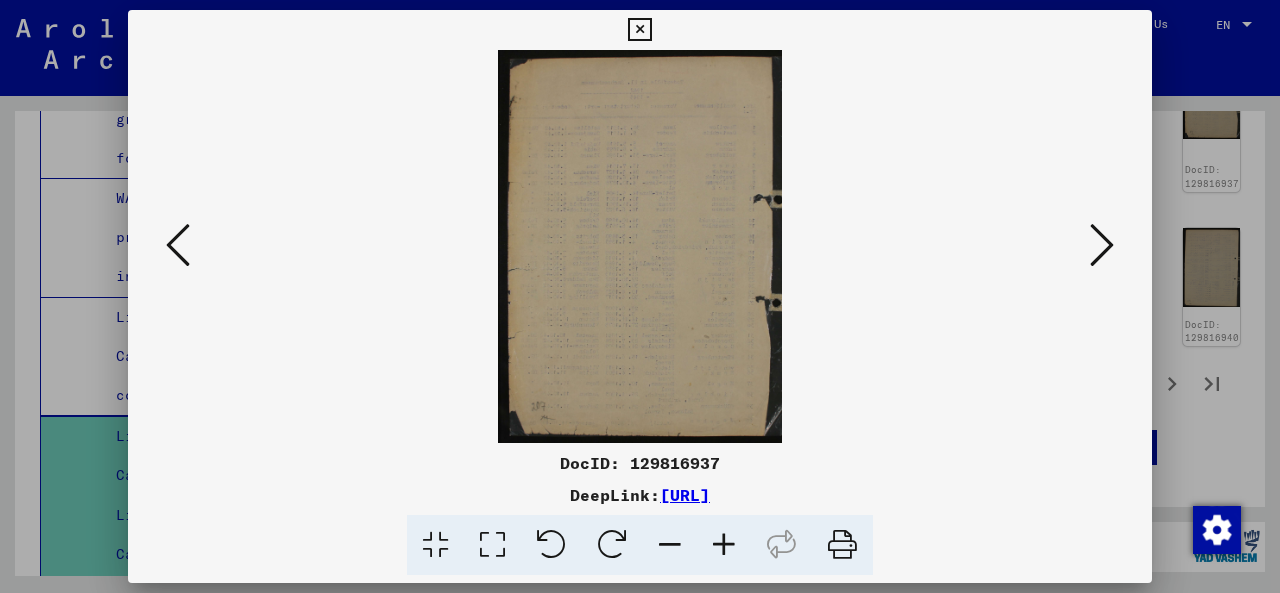 click at bounding box center (178, 245) 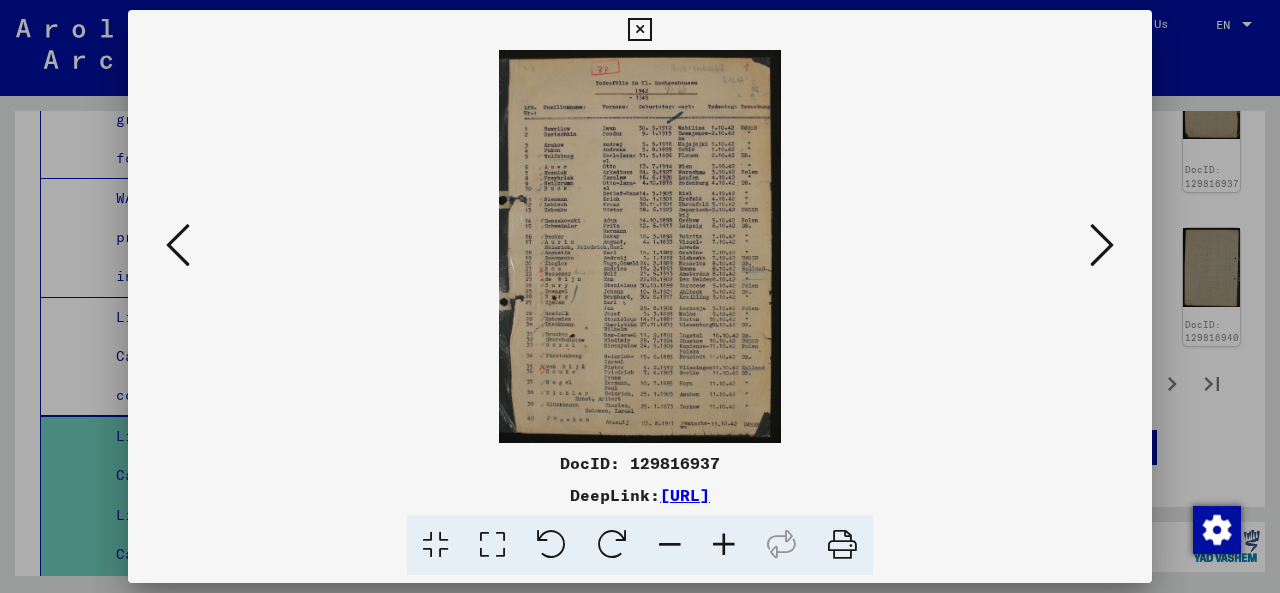 click at bounding box center (640, 296) 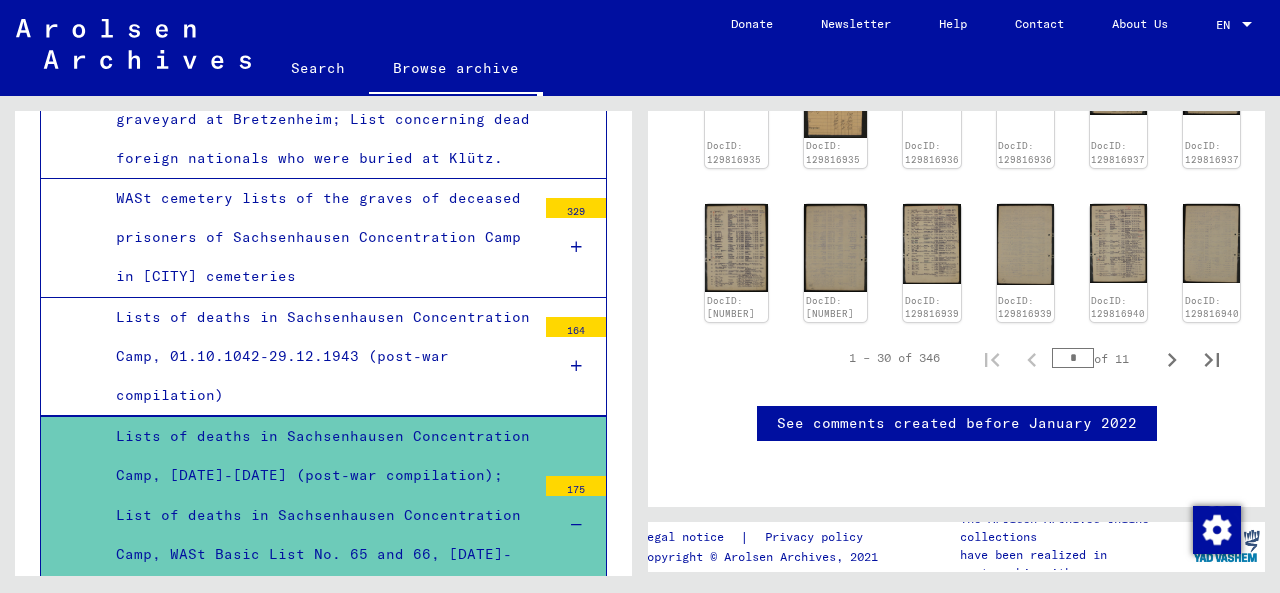 scroll, scrollTop: 1148, scrollLeft: 0, axis: vertical 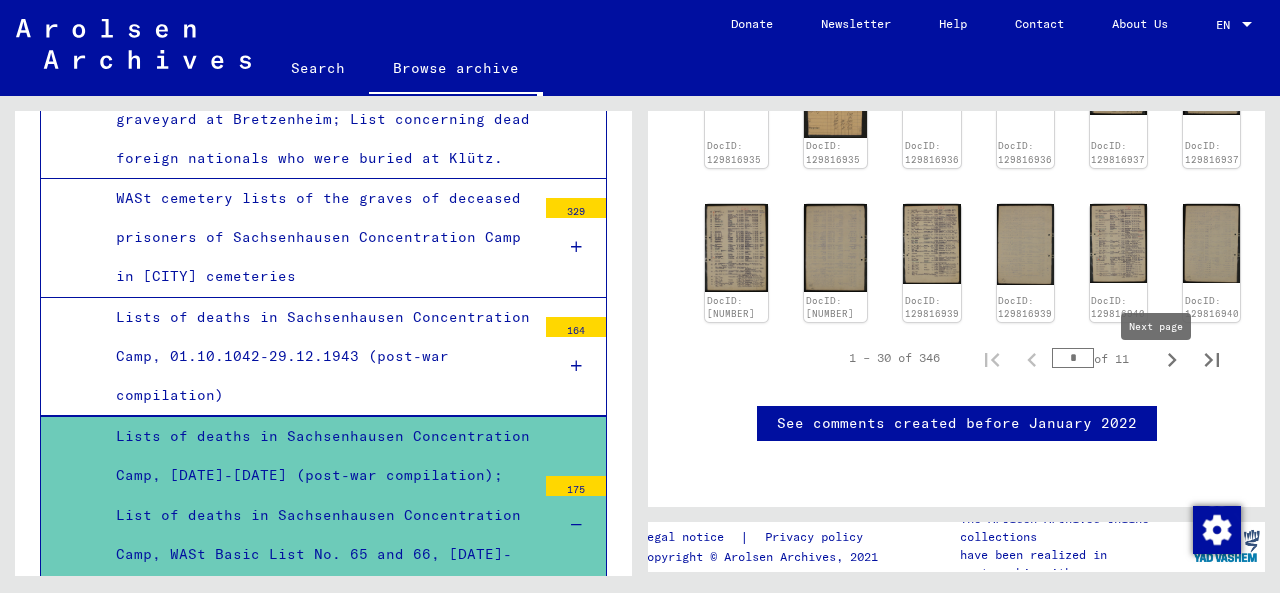 click 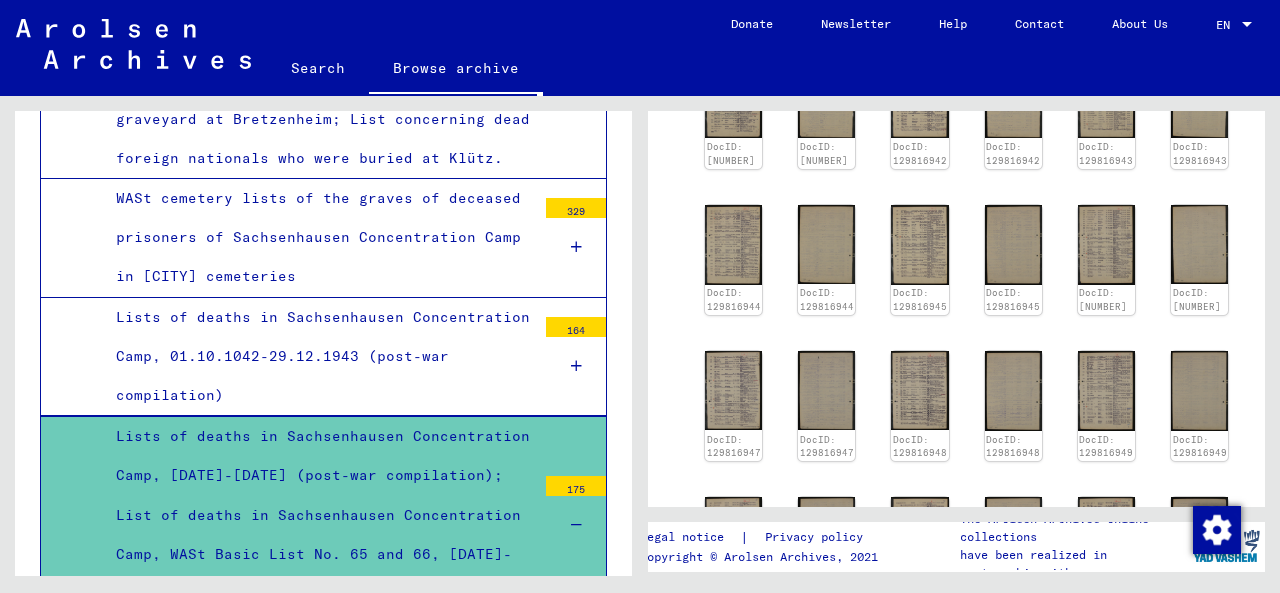 scroll, scrollTop: 454, scrollLeft: 0, axis: vertical 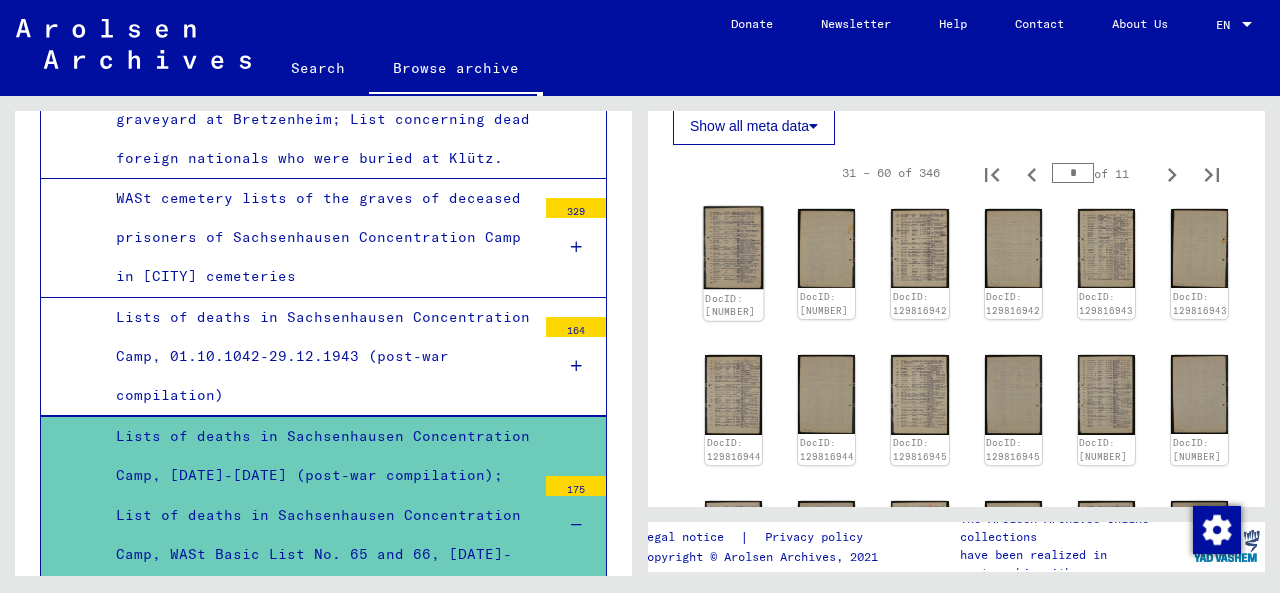 click 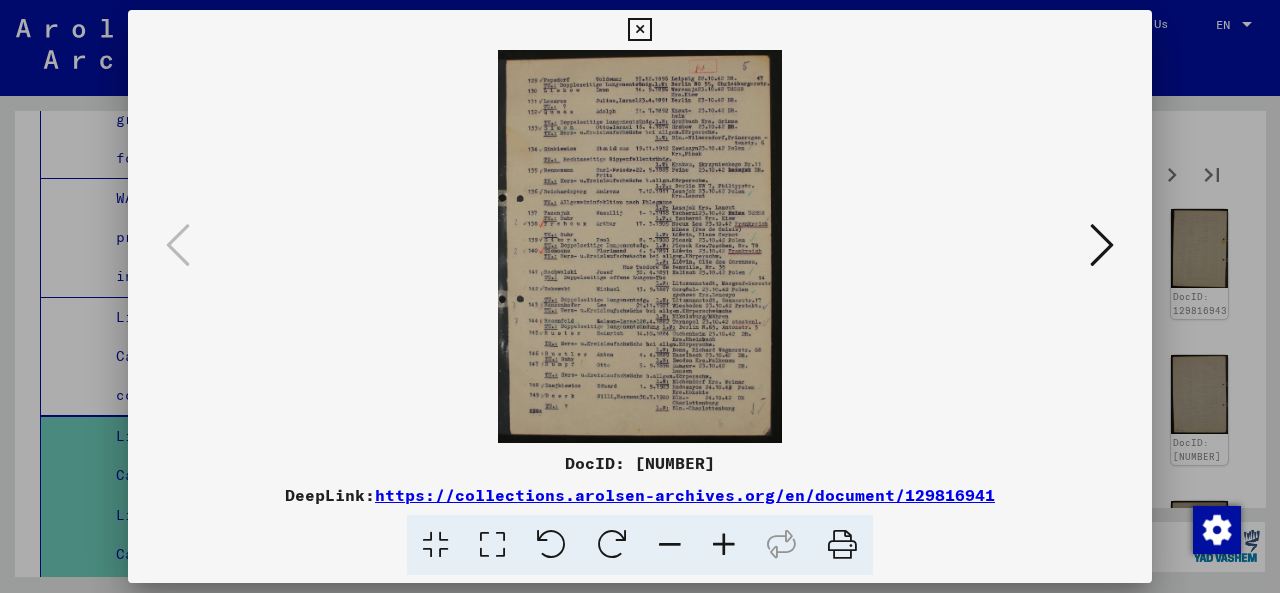 click at bounding box center (1102, 245) 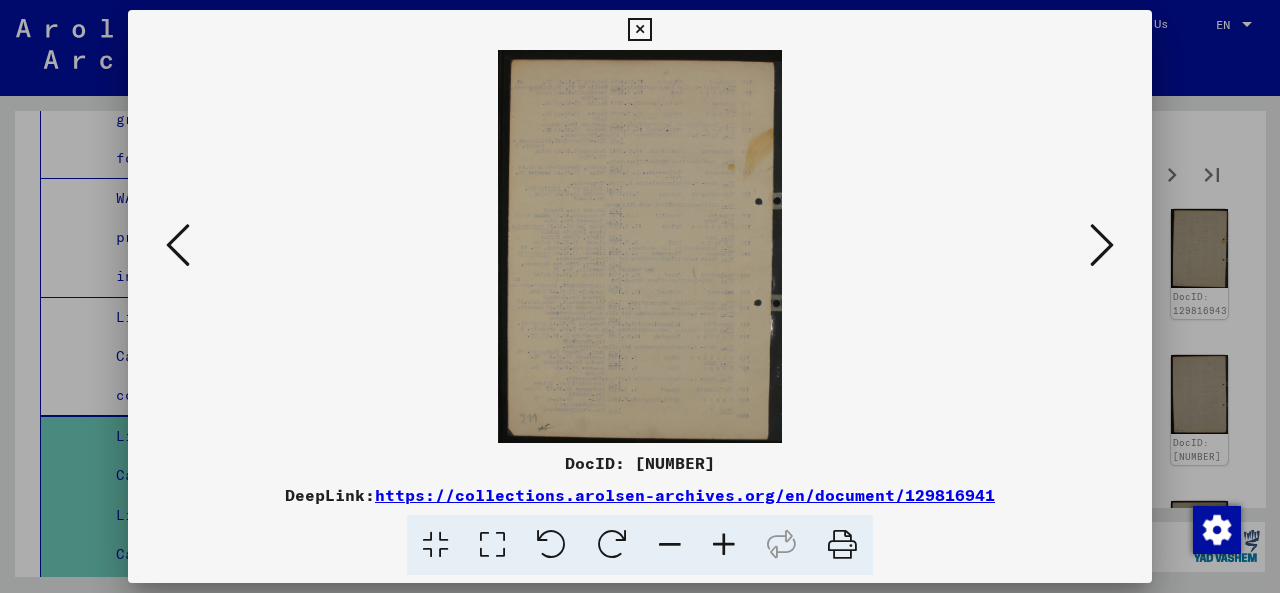 click at bounding box center (1102, 245) 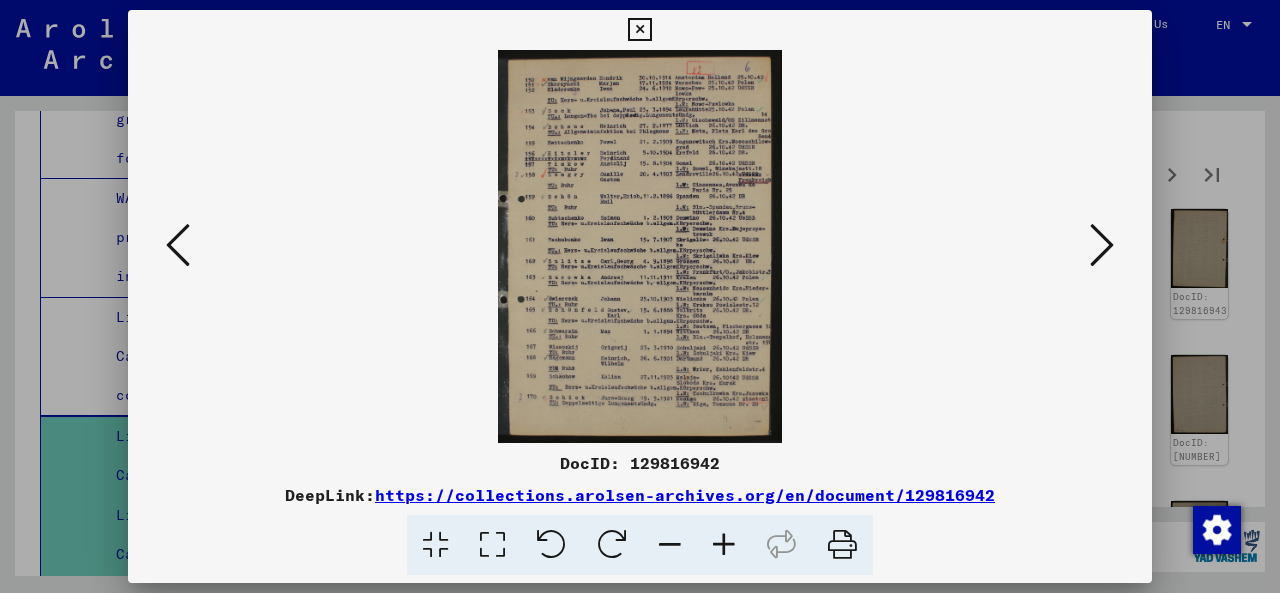click at bounding box center (640, 246) 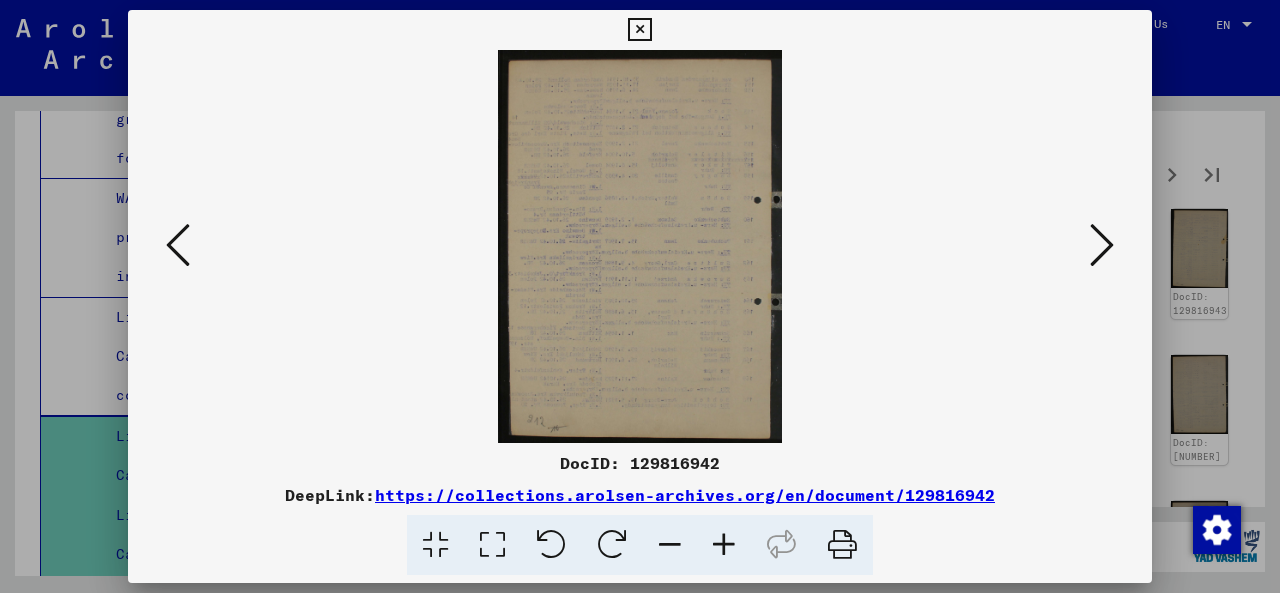 click at bounding box center [1102, 245] 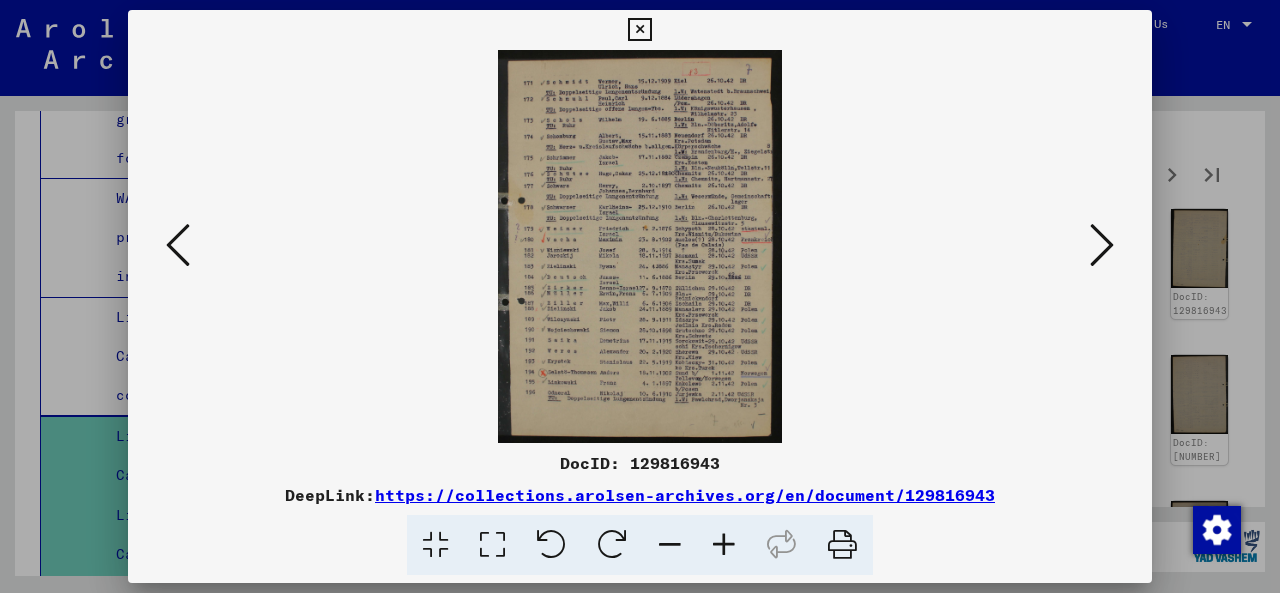 click at bounding box center [1102, 245] 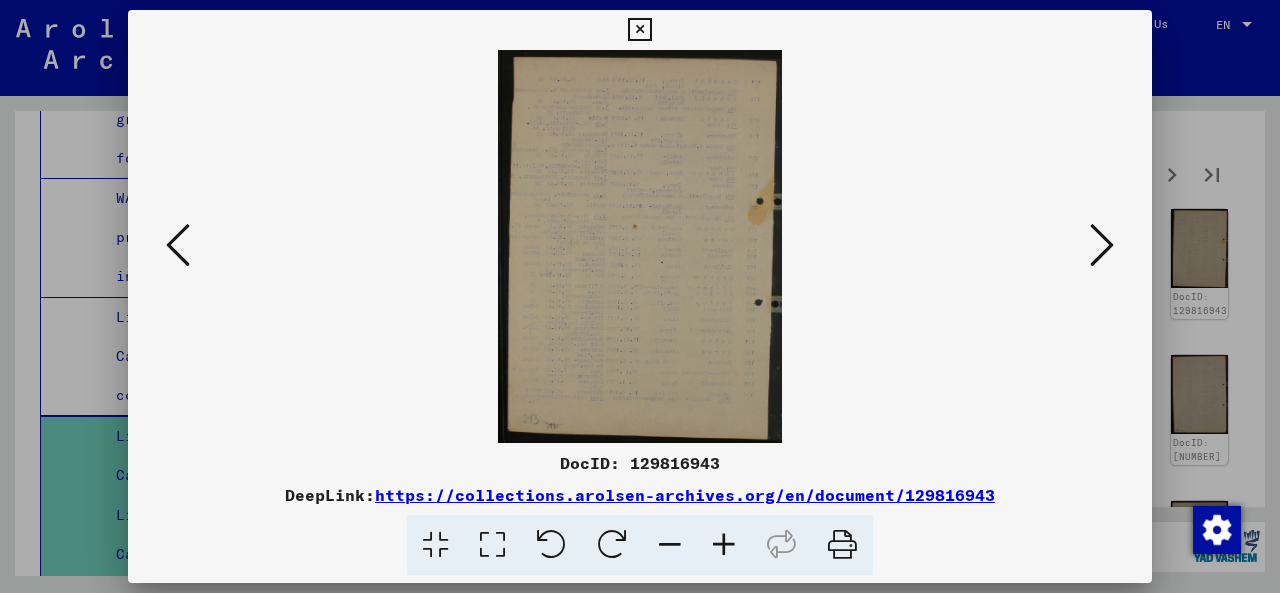 click at bounding box center [1102, 245] 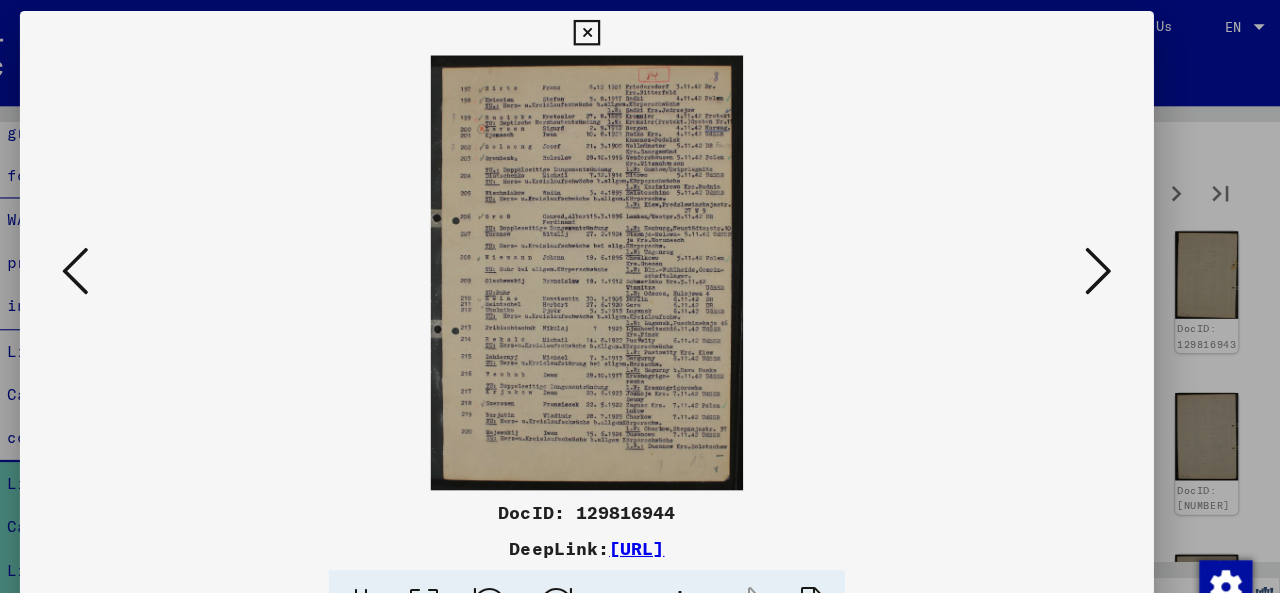 click at bounding box center [1102, 245] 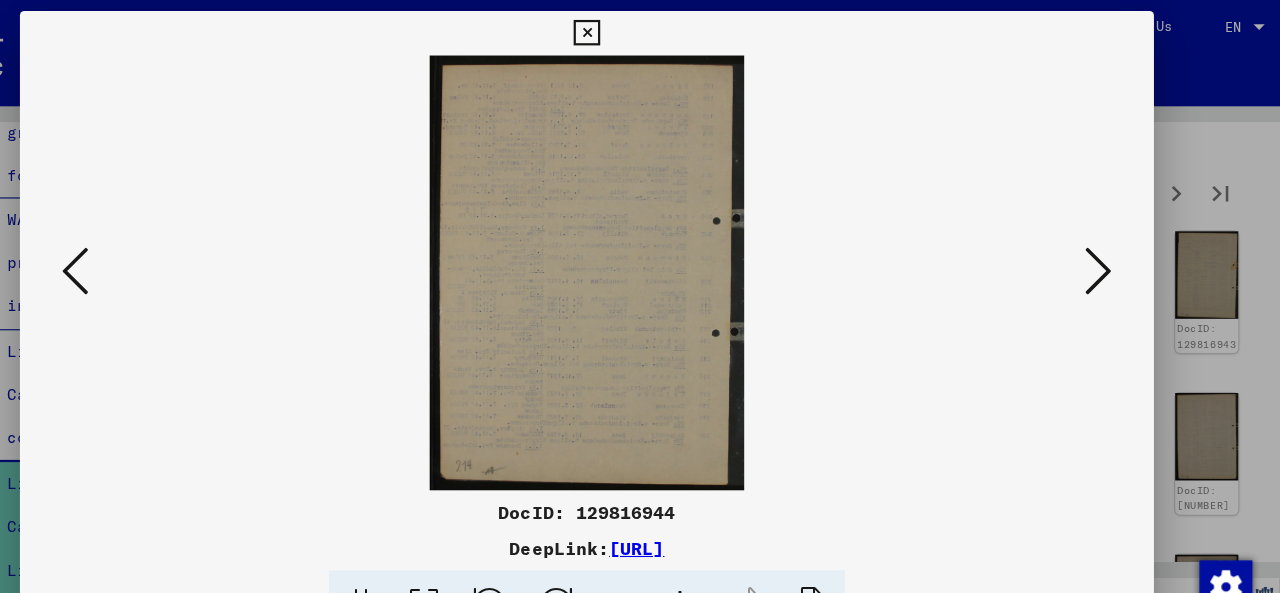 click at bounding box center [1102, 245] 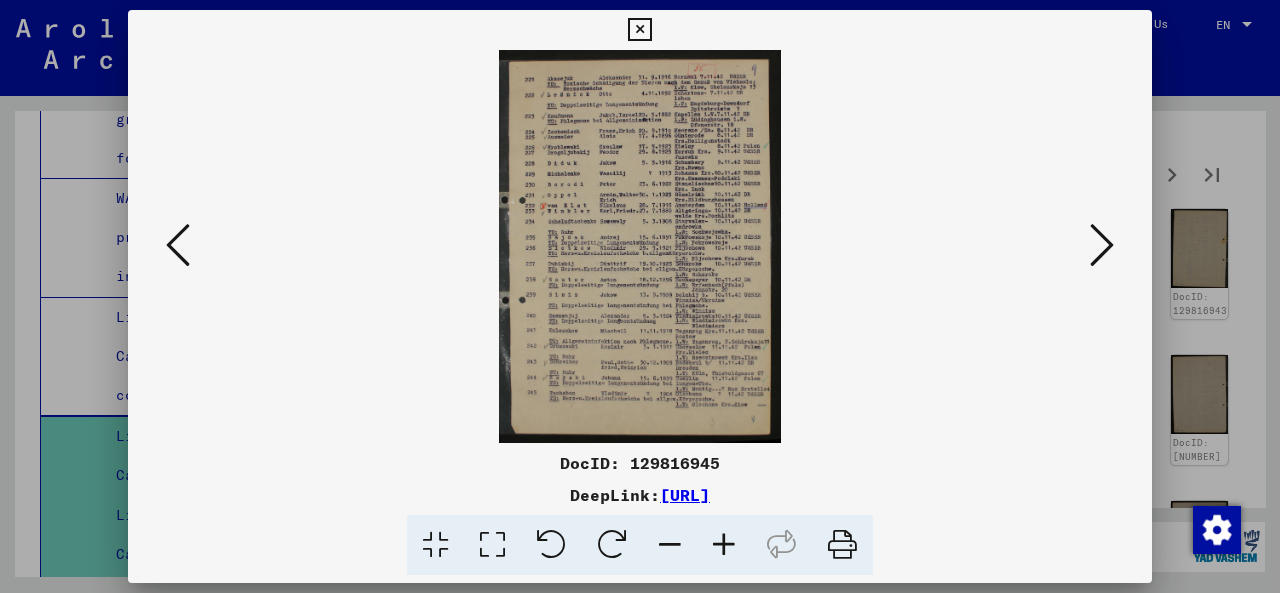 click at bounding box center (1102, 245) 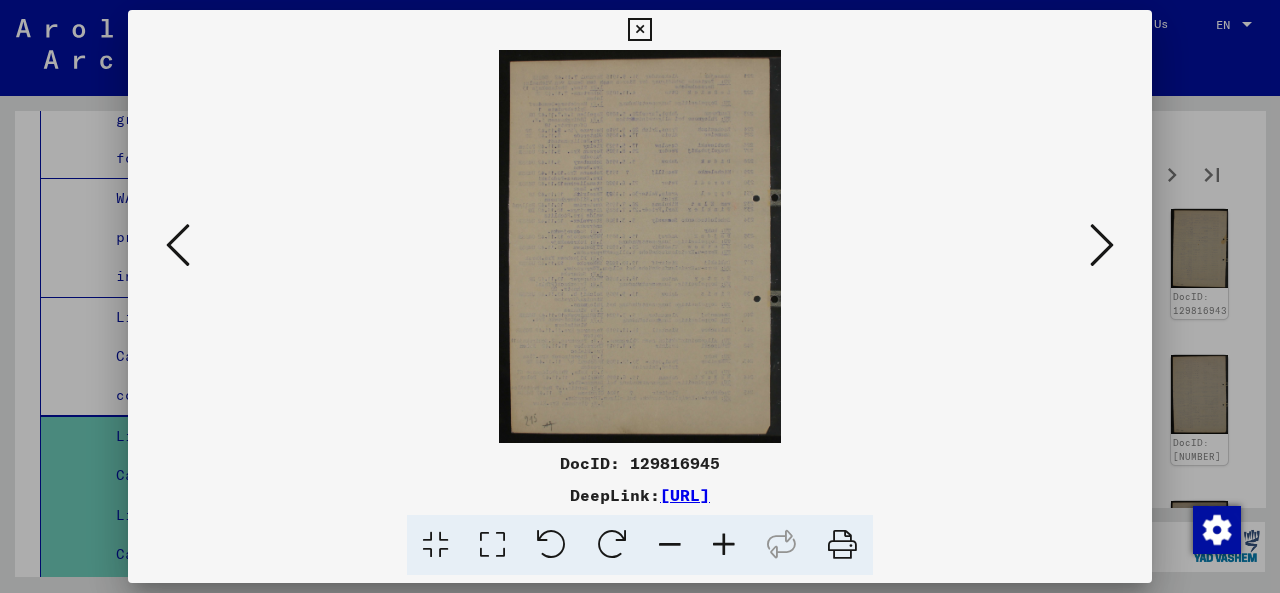 click at bounding box center [1102, 245] 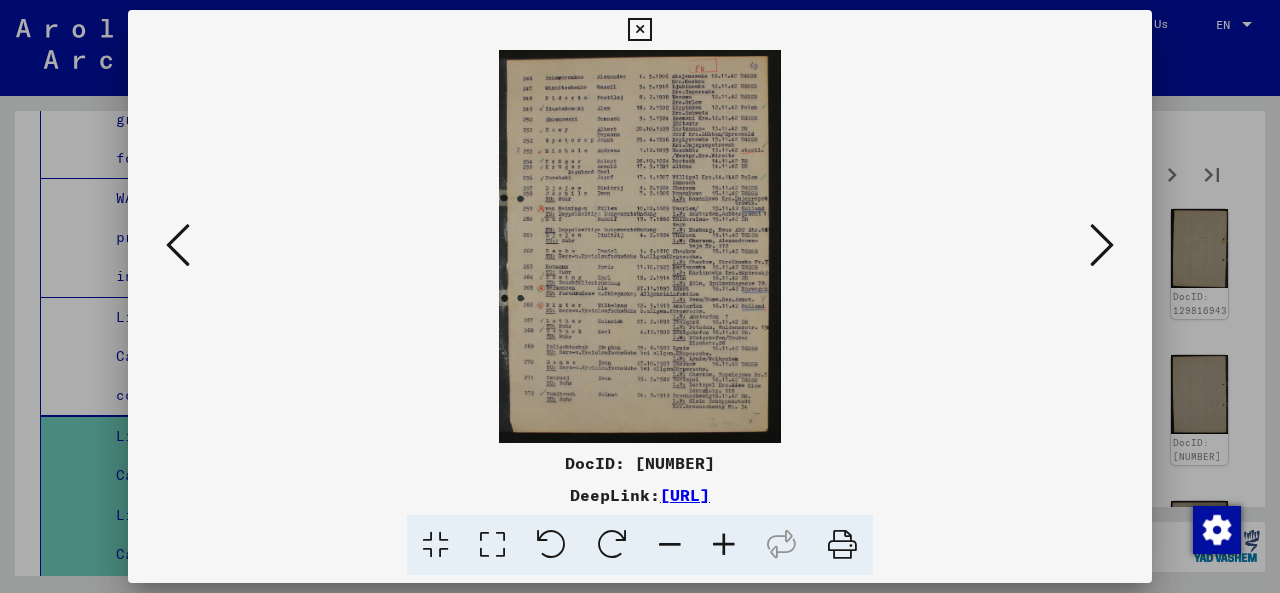 click at bounding box center (1102, 245) 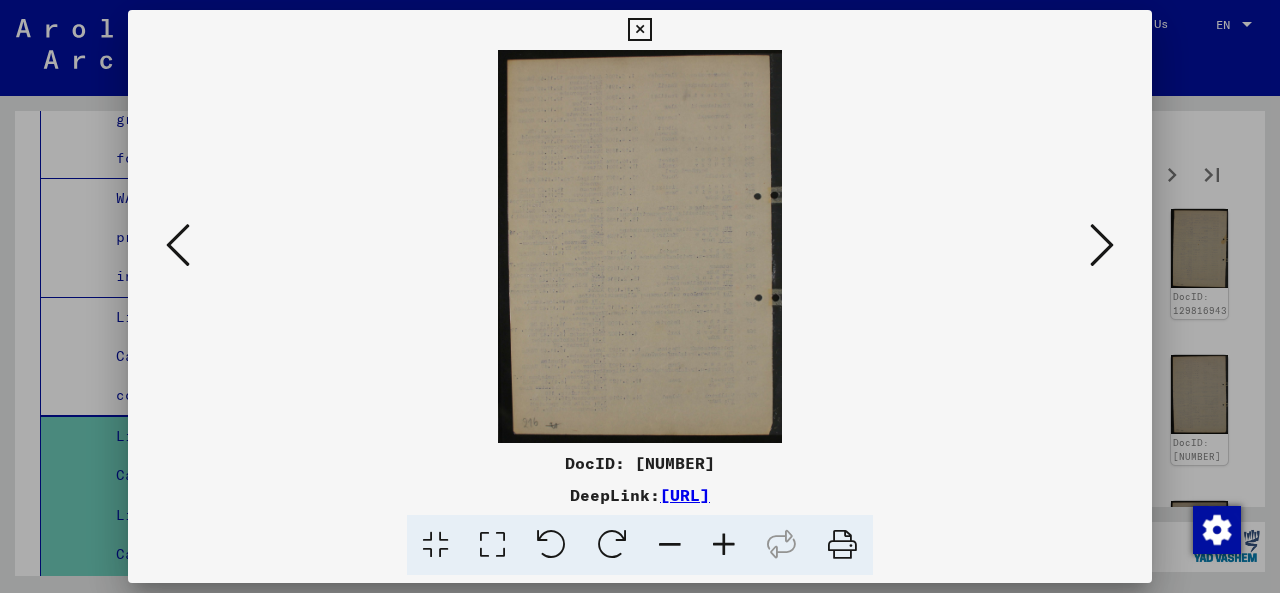 click at bounding box center [1102, 245] 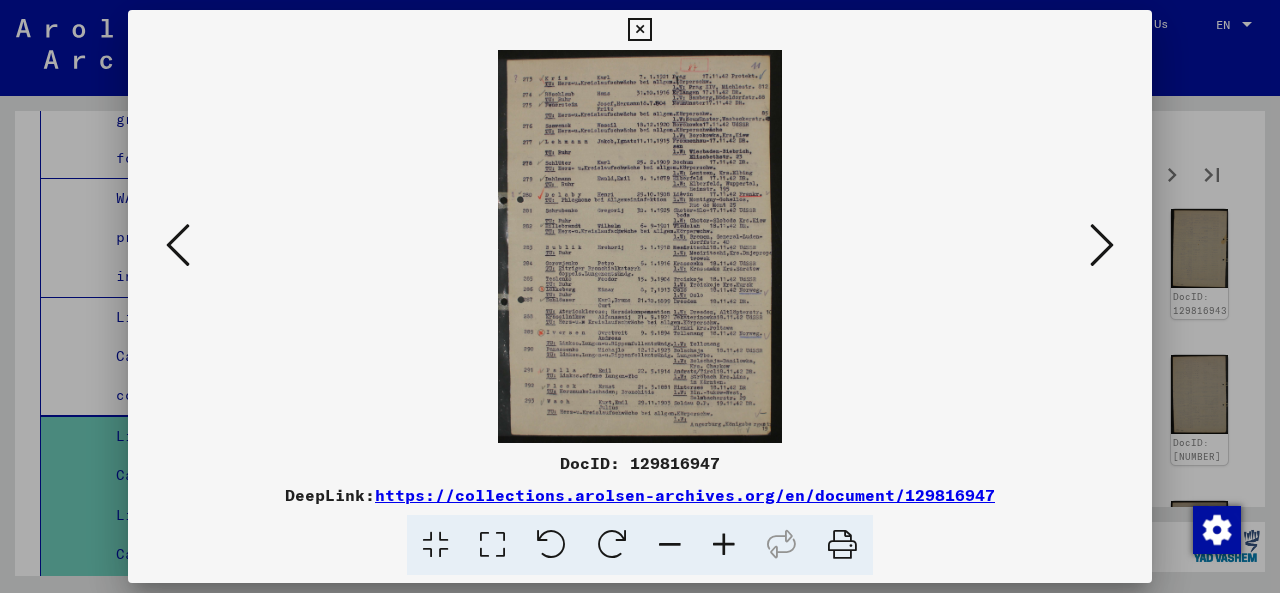 click at bounding box center [1102, 245] 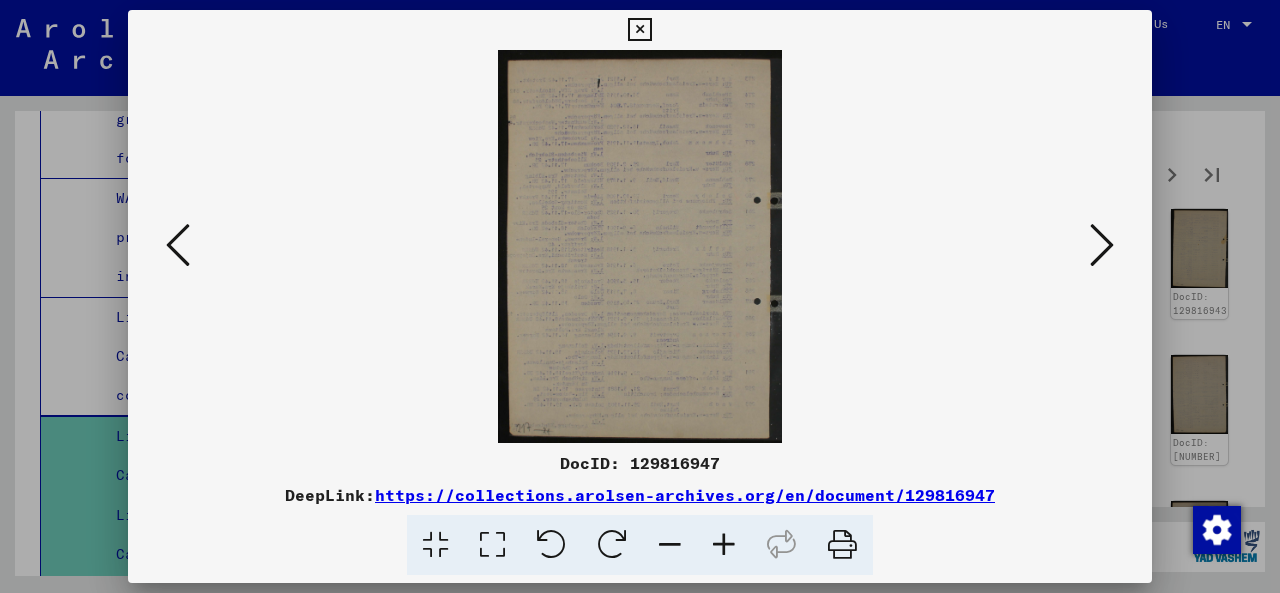 click at bounding box center [1102, 245] 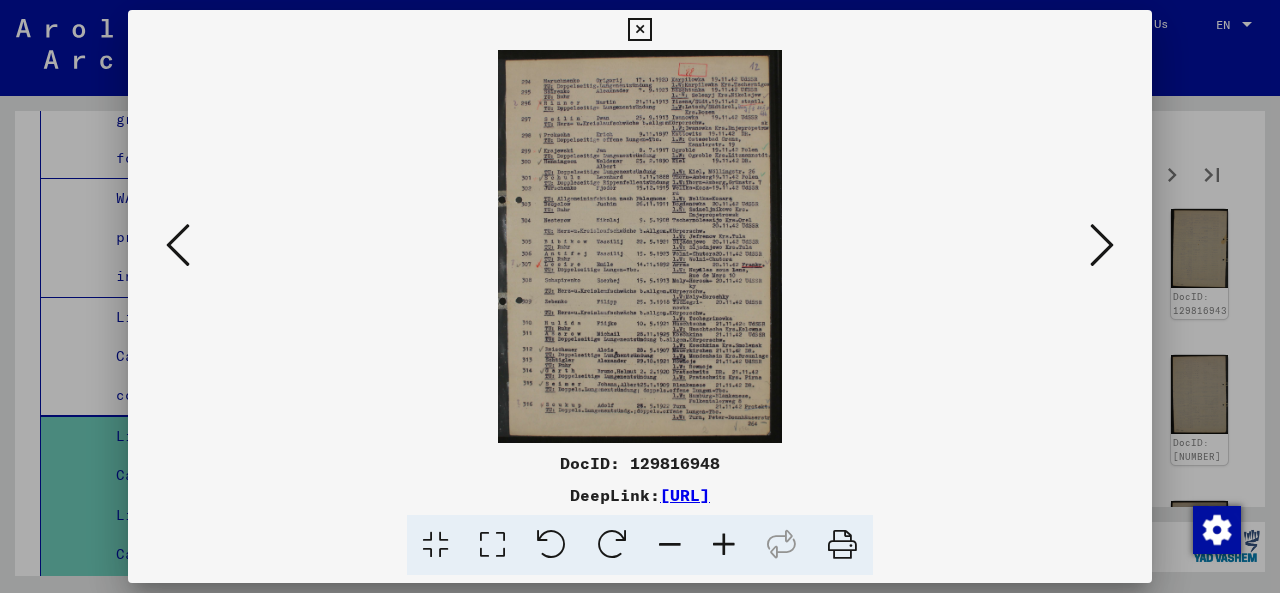 click at bounding box center [1102, 245] 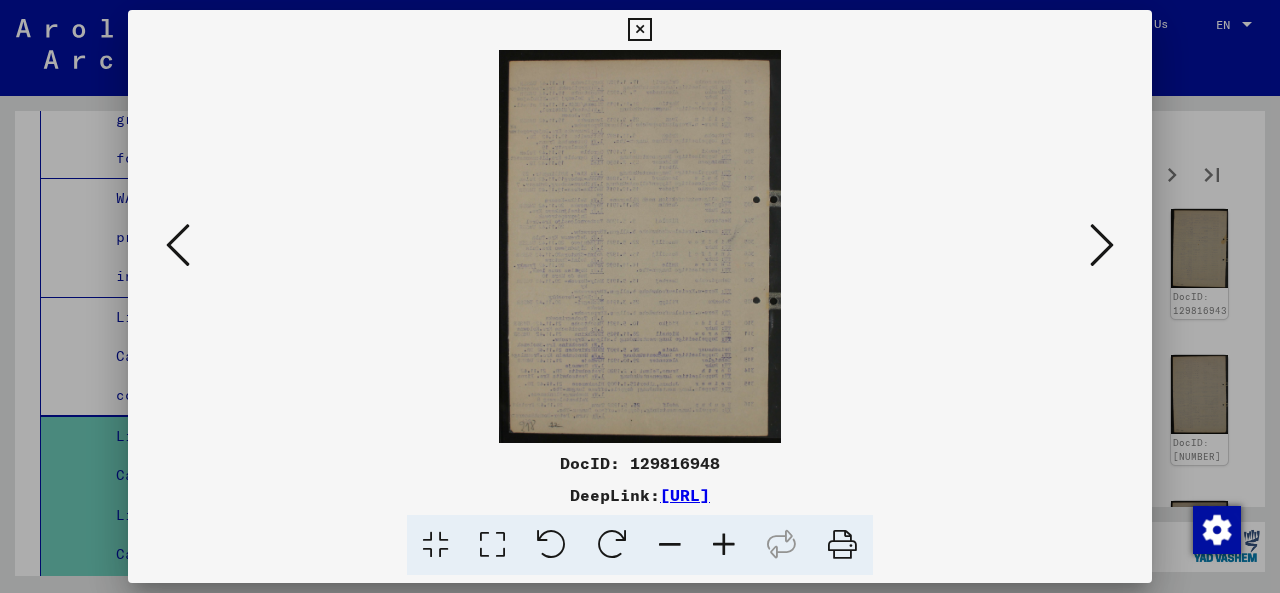 click at bounding box center (1102, 245) 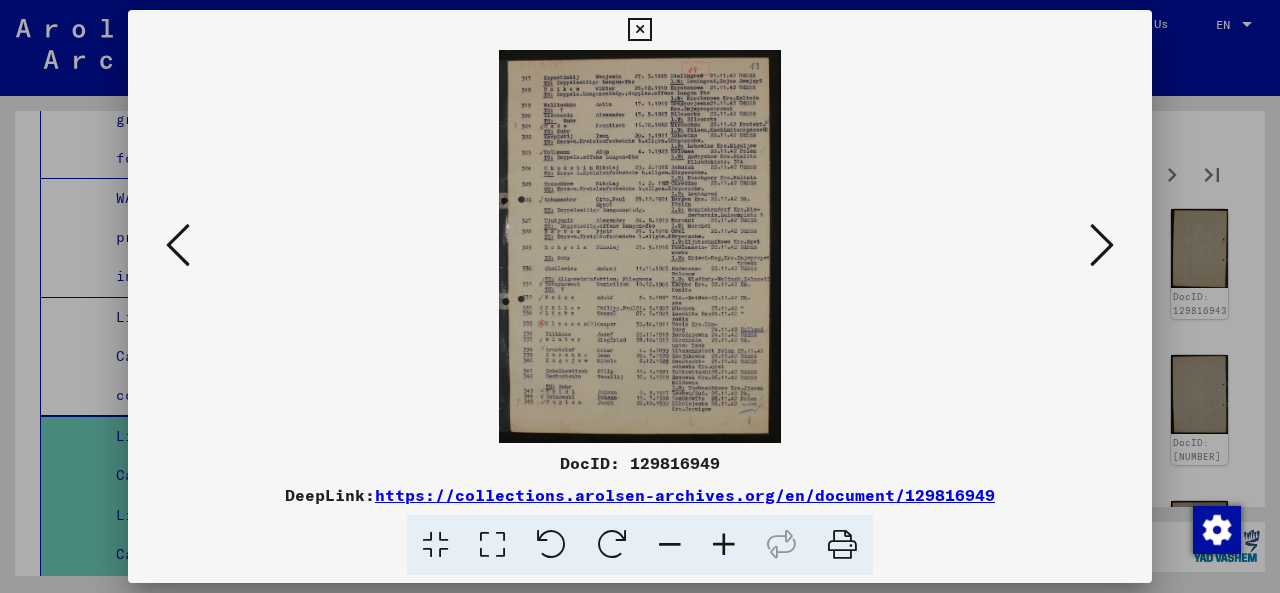 click at bounding box center [1102, 245] 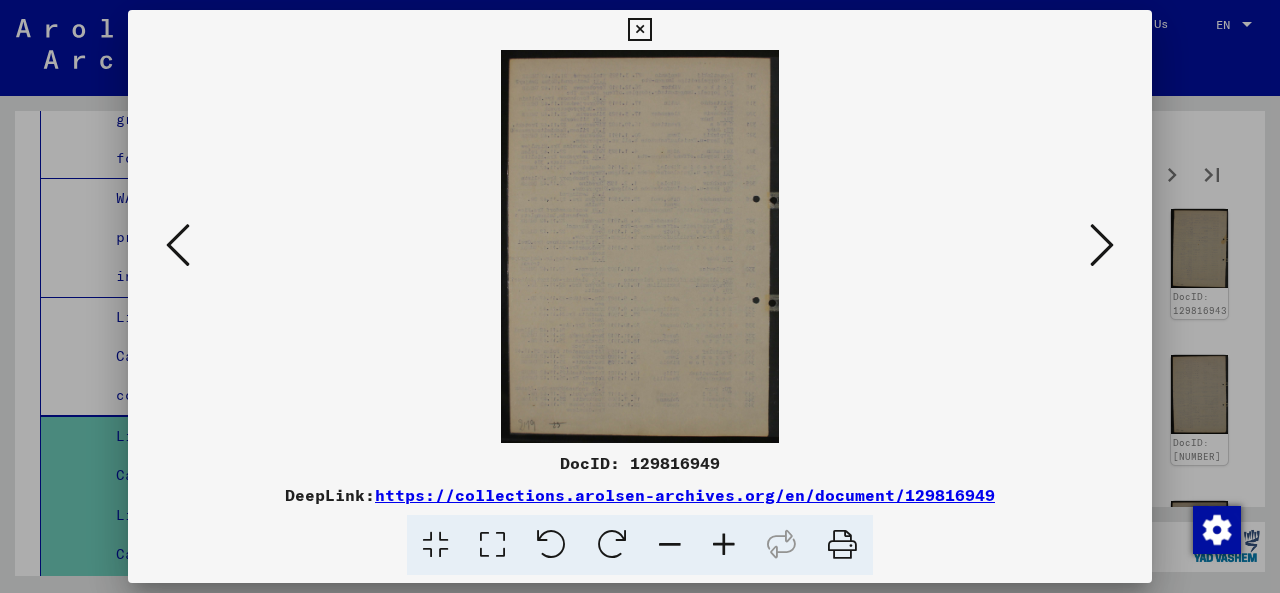 click at bounding box center [1102, 245] 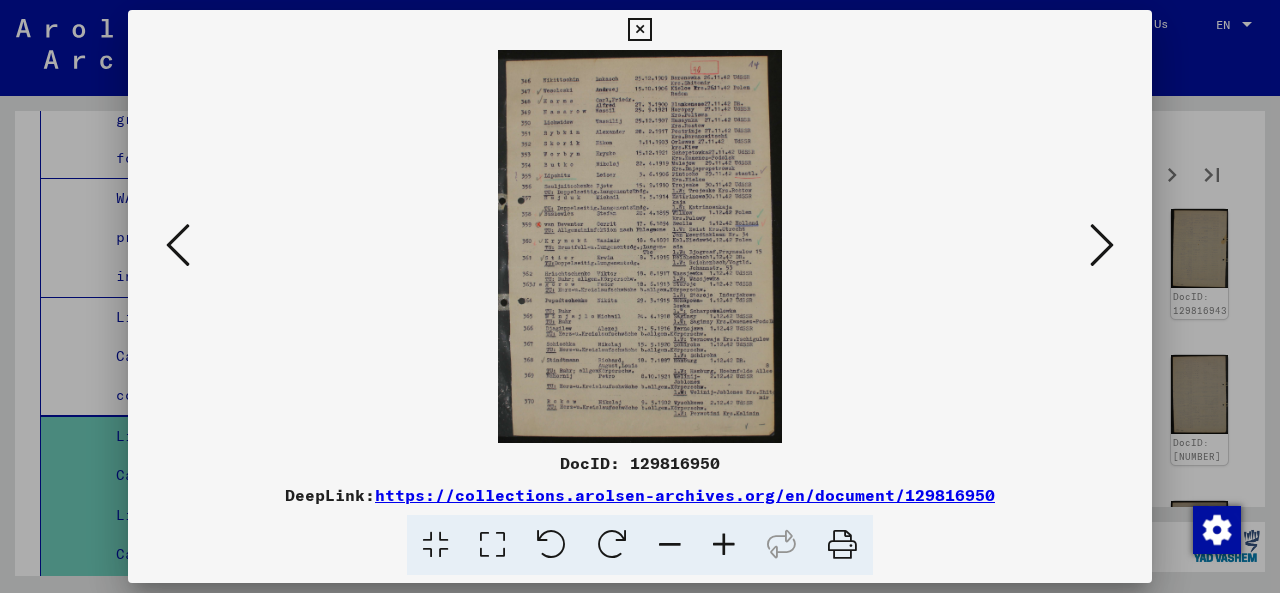 click at bounding box center [1102, 245] 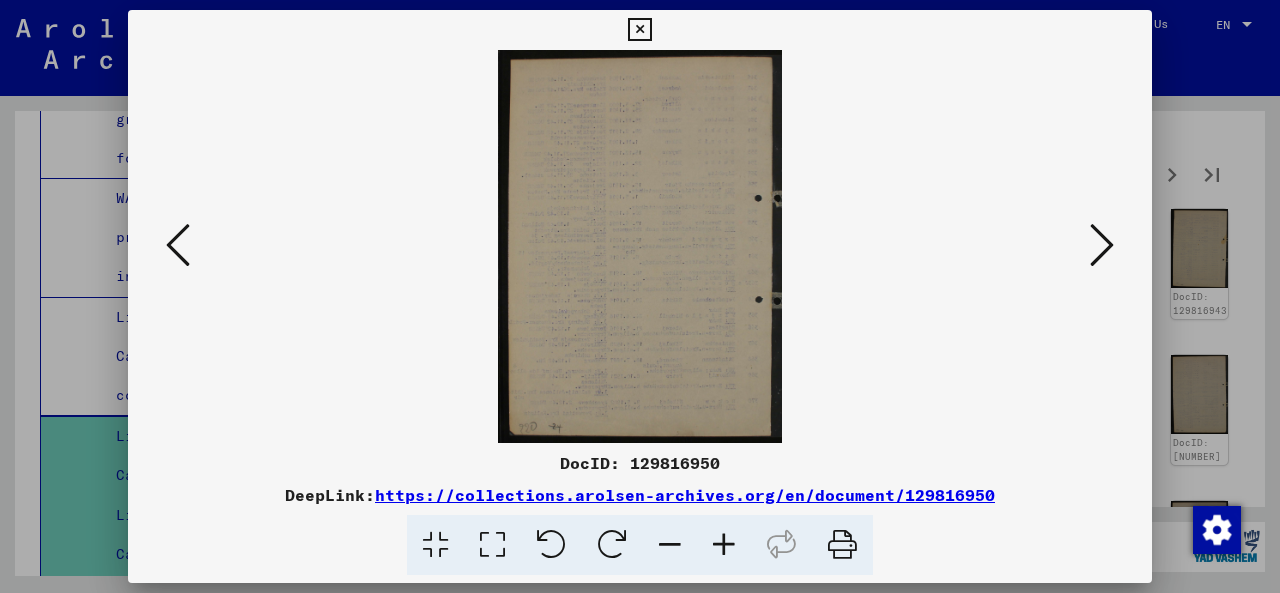 click at bounding box center (1102, 245) 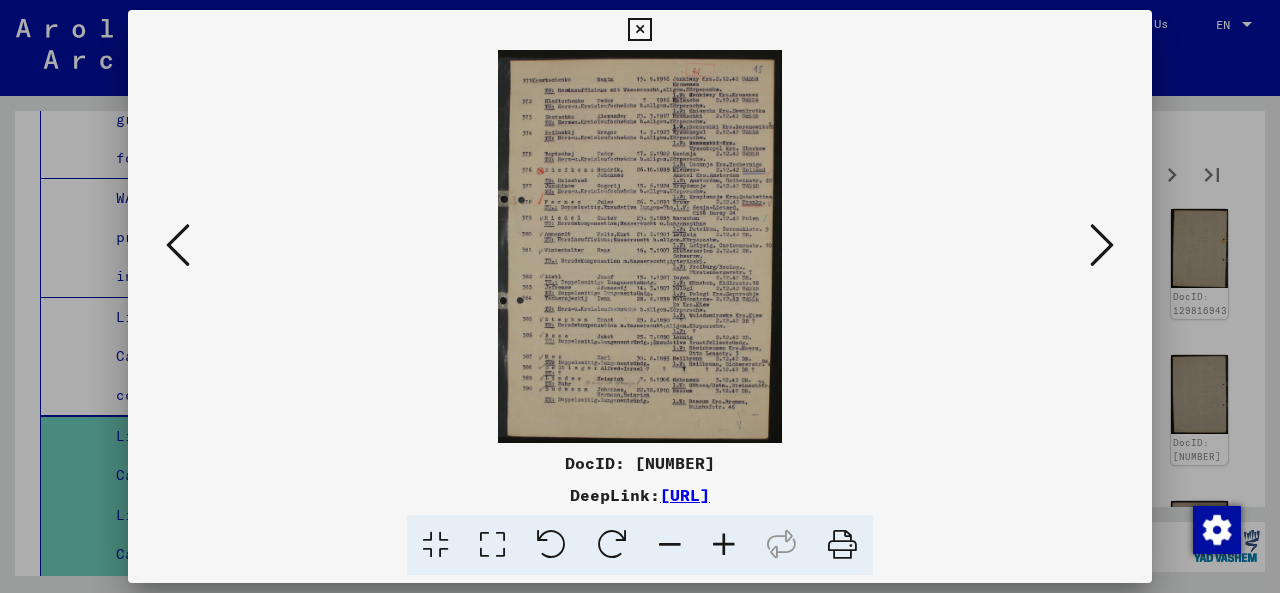 click at bounding box center (1102, 245) 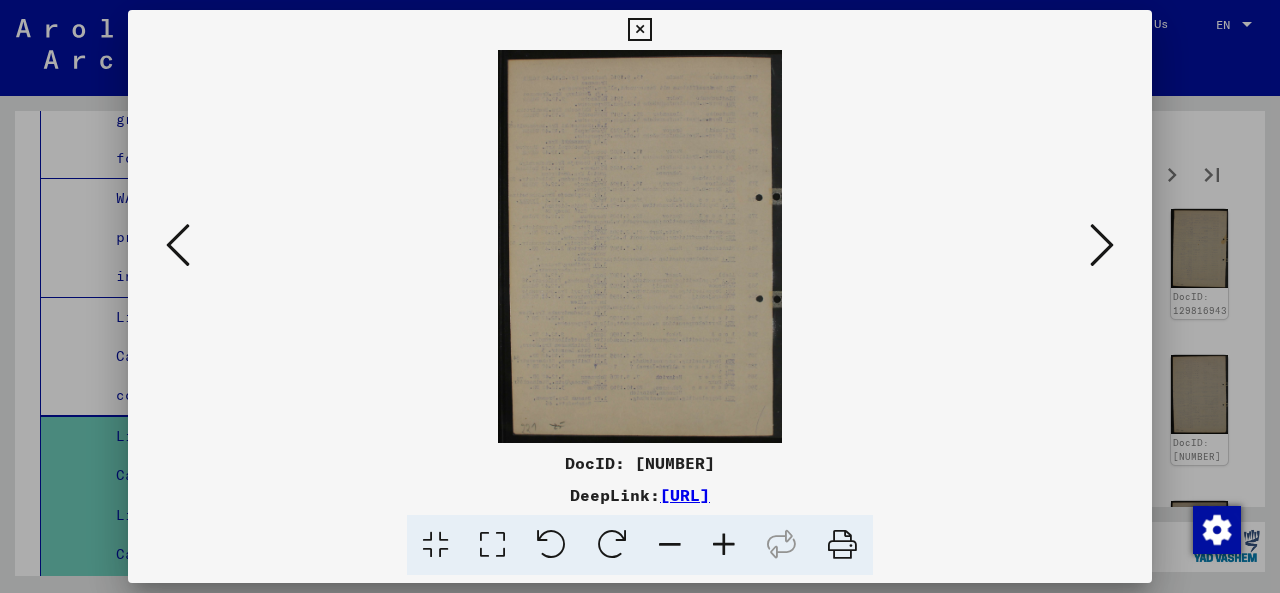 click at bounding box center [1102, 245] 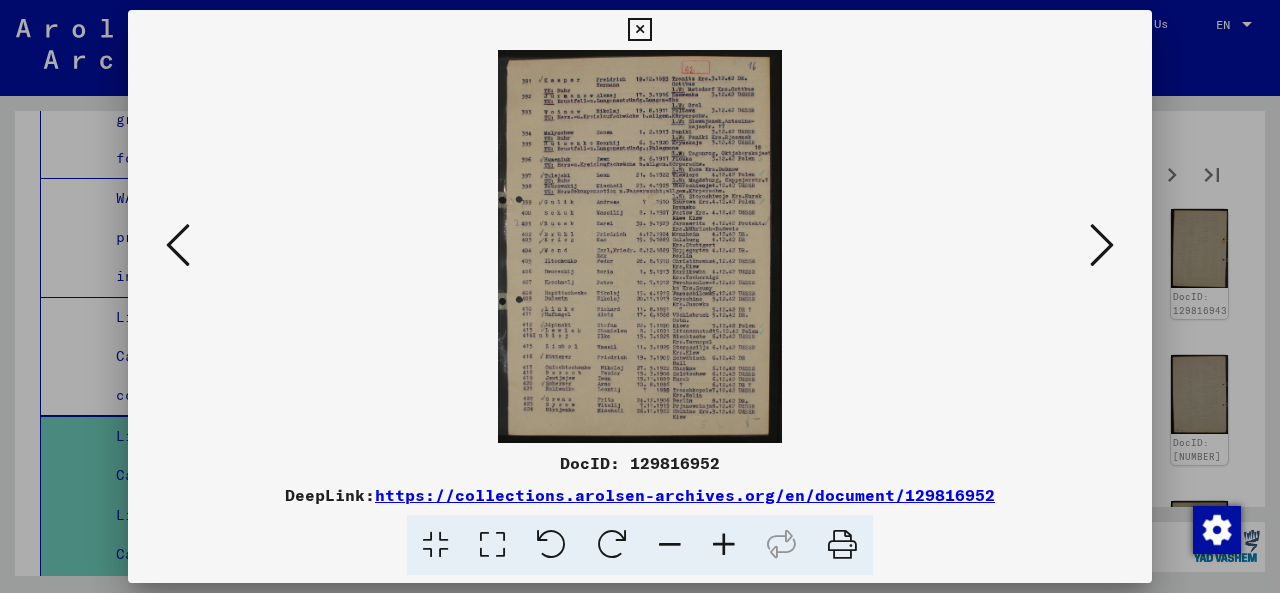 click at bounding box center [1102, 245] 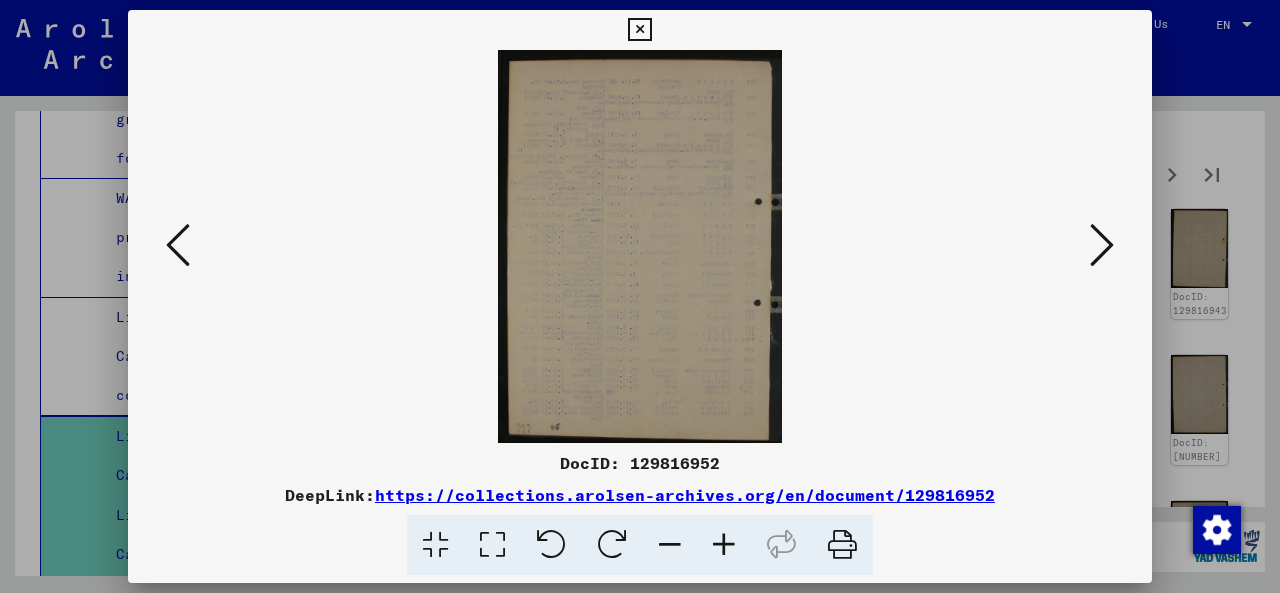 click at bounding box center [1102, 245] 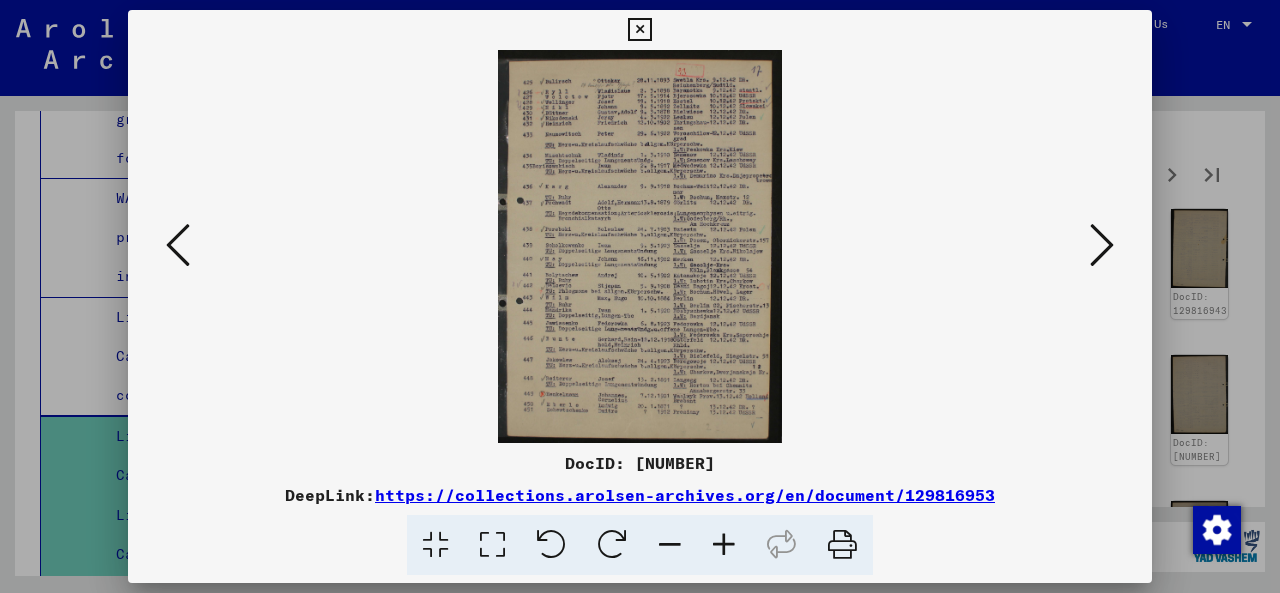 click at bounding box center (1102, 245) 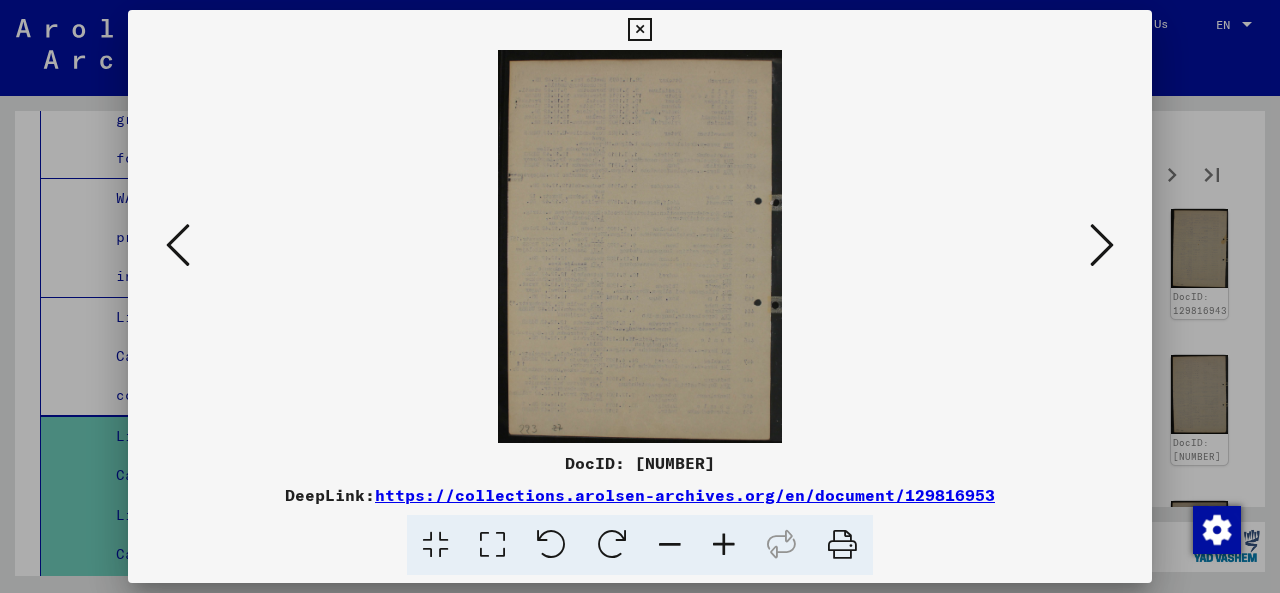 click at bounding box center (1102, 245) 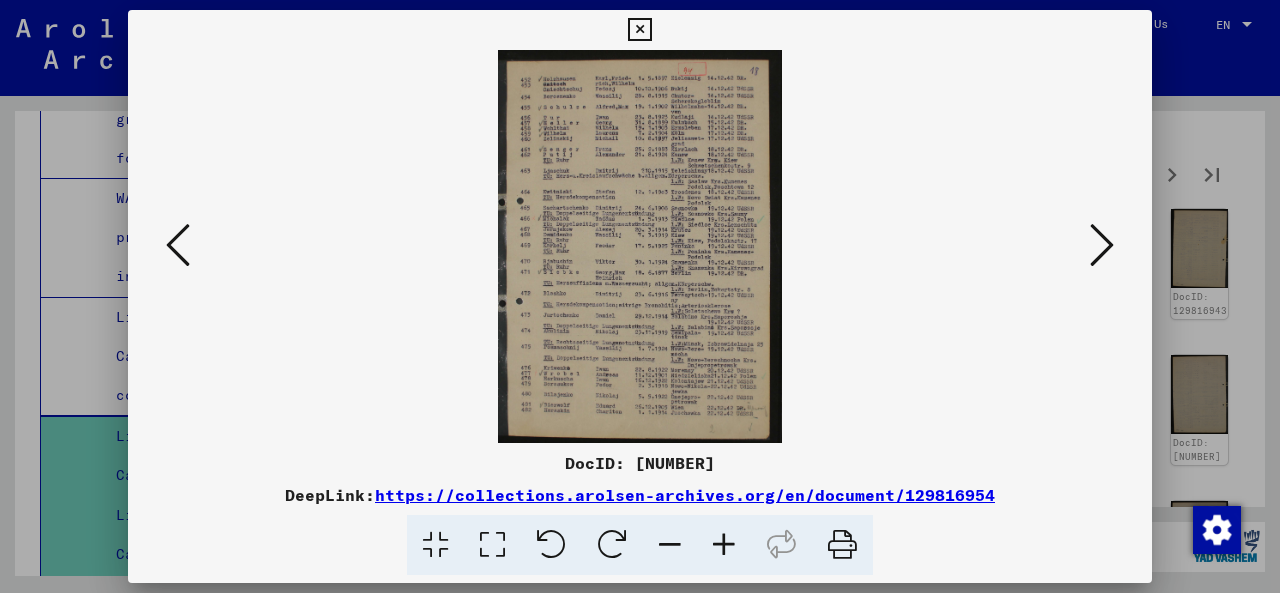 click at bounding box center (1102, 245) 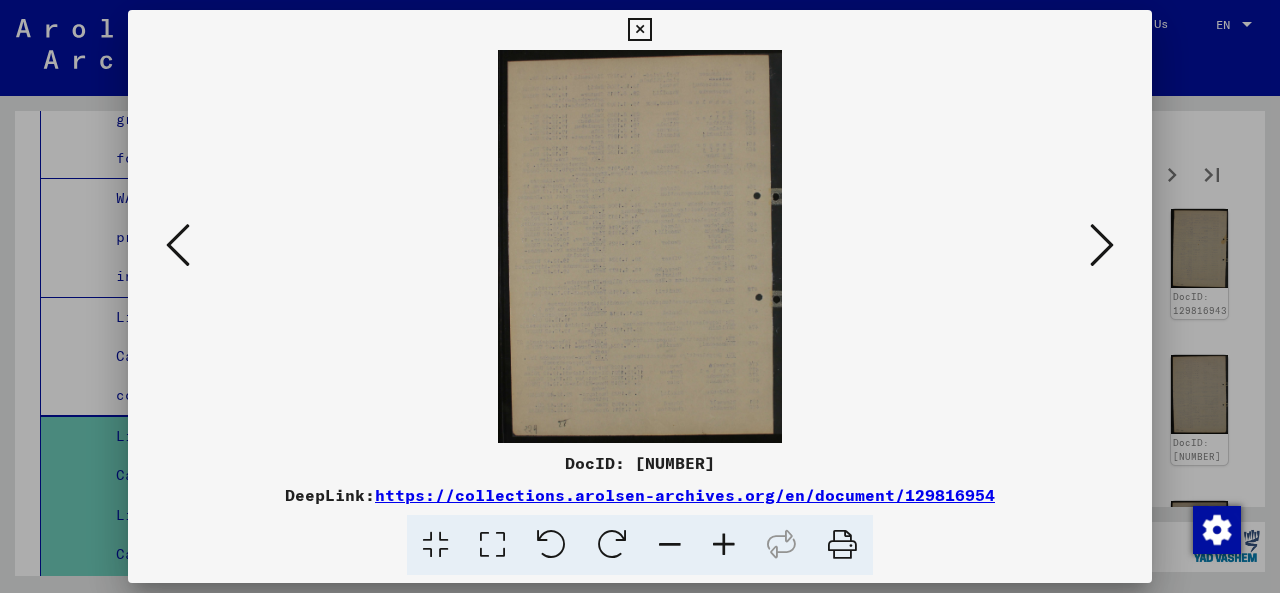click at bounding box center (1102, 245) 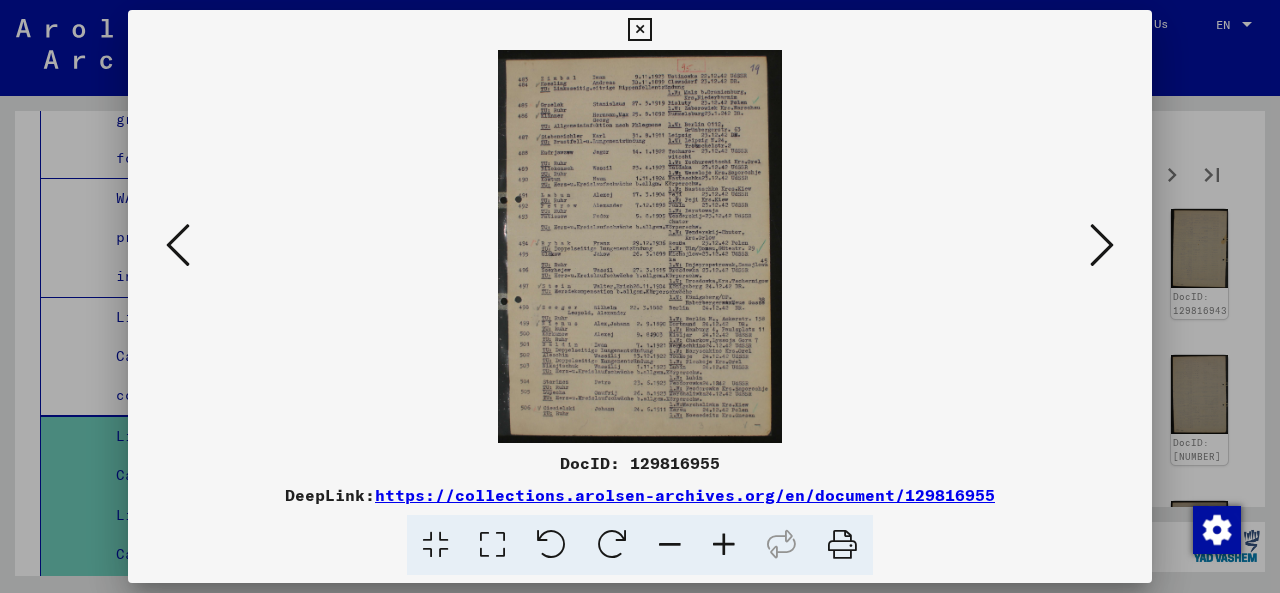 click at bounding box center [1102, 245] 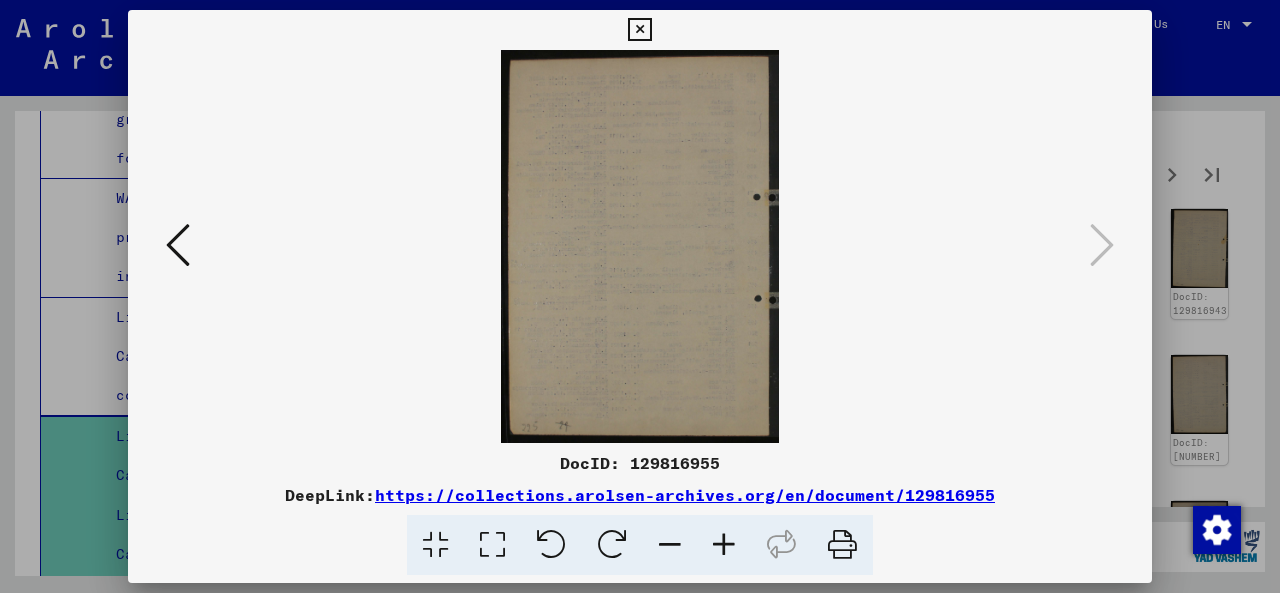 click at bounding box center (640, 296) 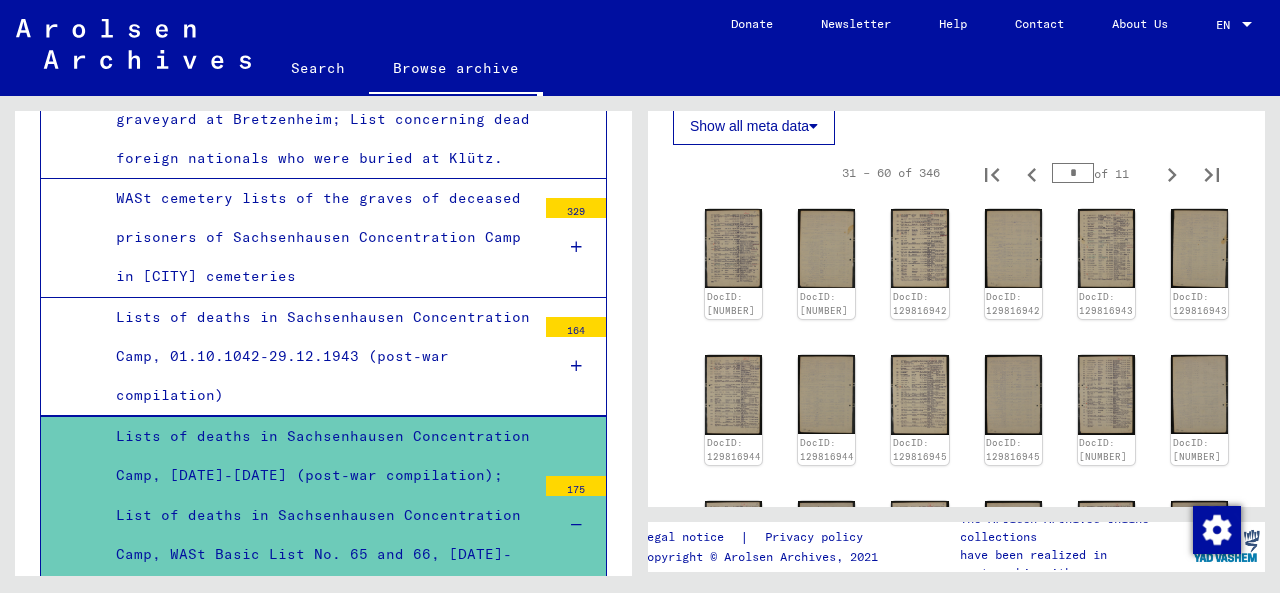 scroll, scrollTop: 1176, scrollLeft: 0, axis: vertical 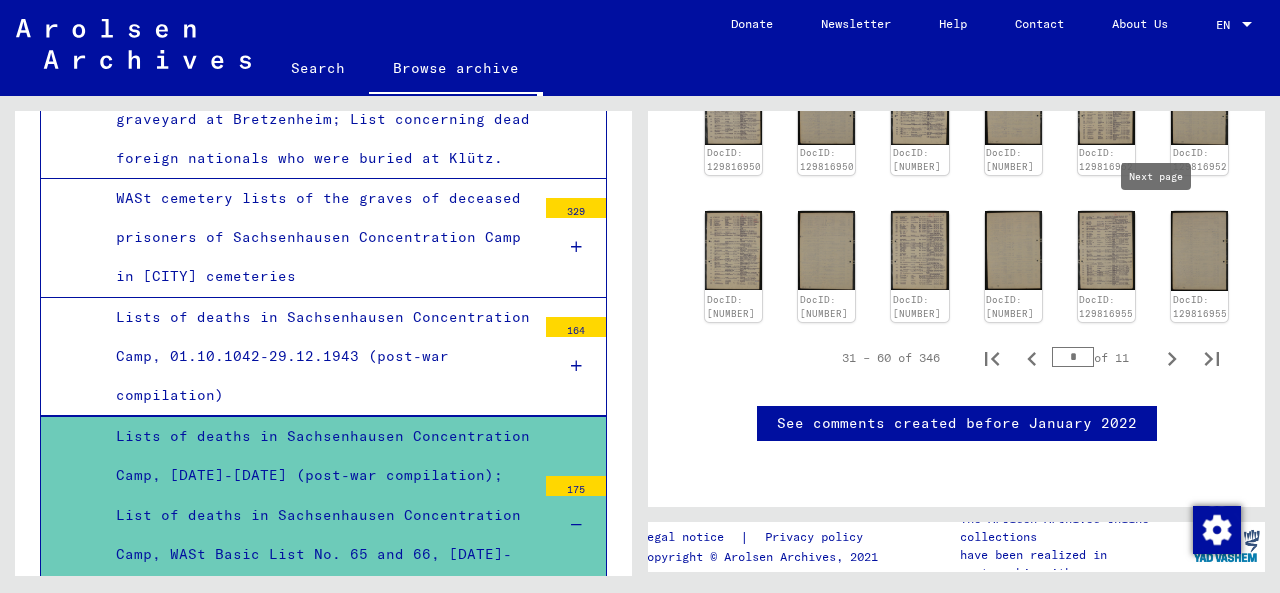 click 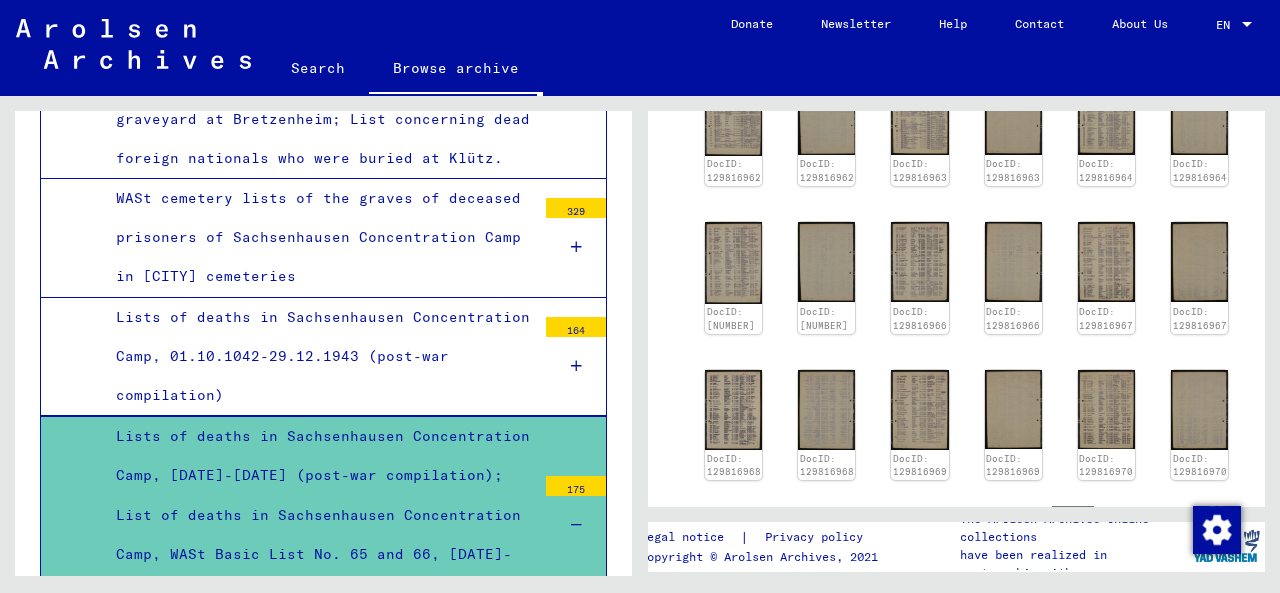scroll, scrollTop: 490, scrollLeft: 0, axis: vertical 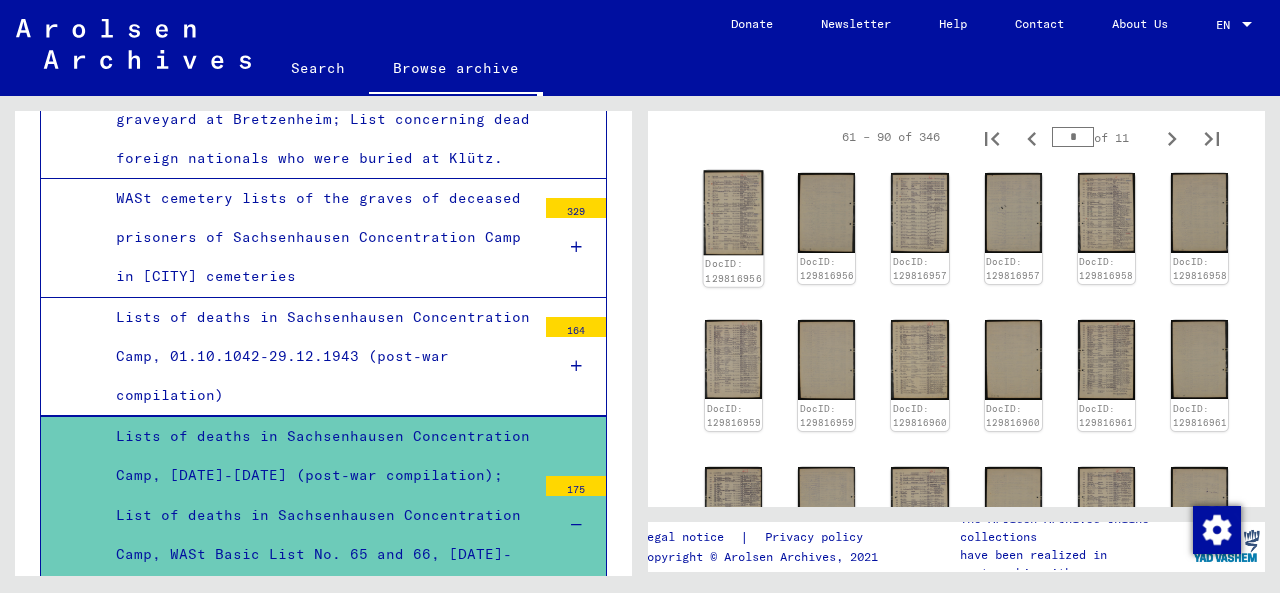 click 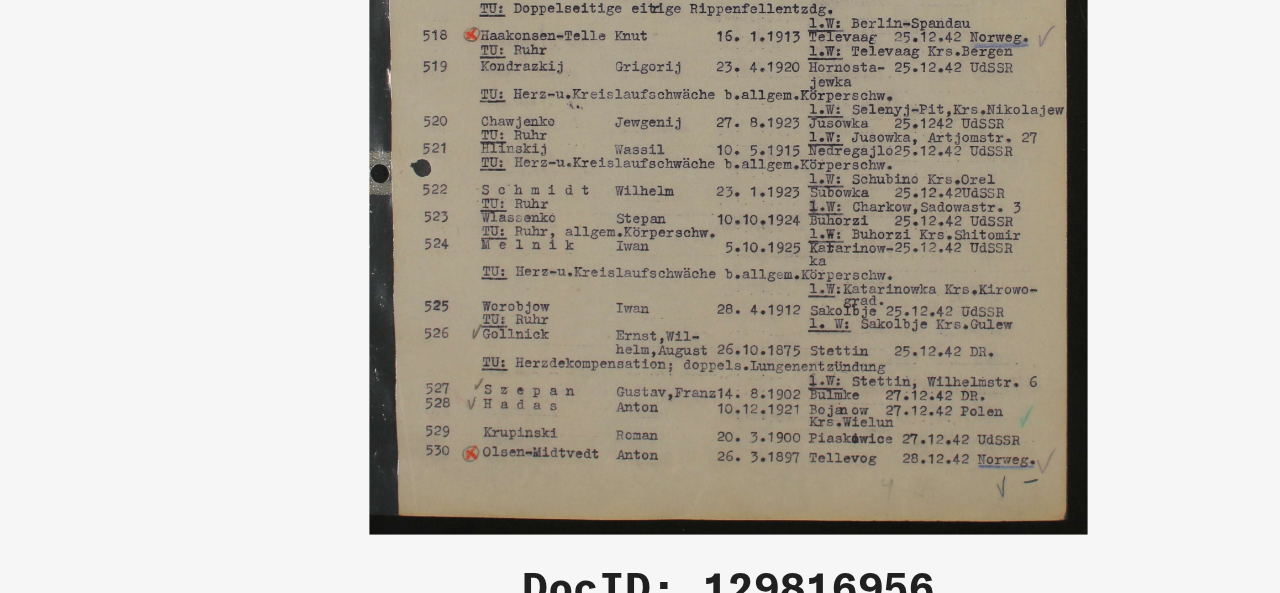 click at bounding box center (640, 246) 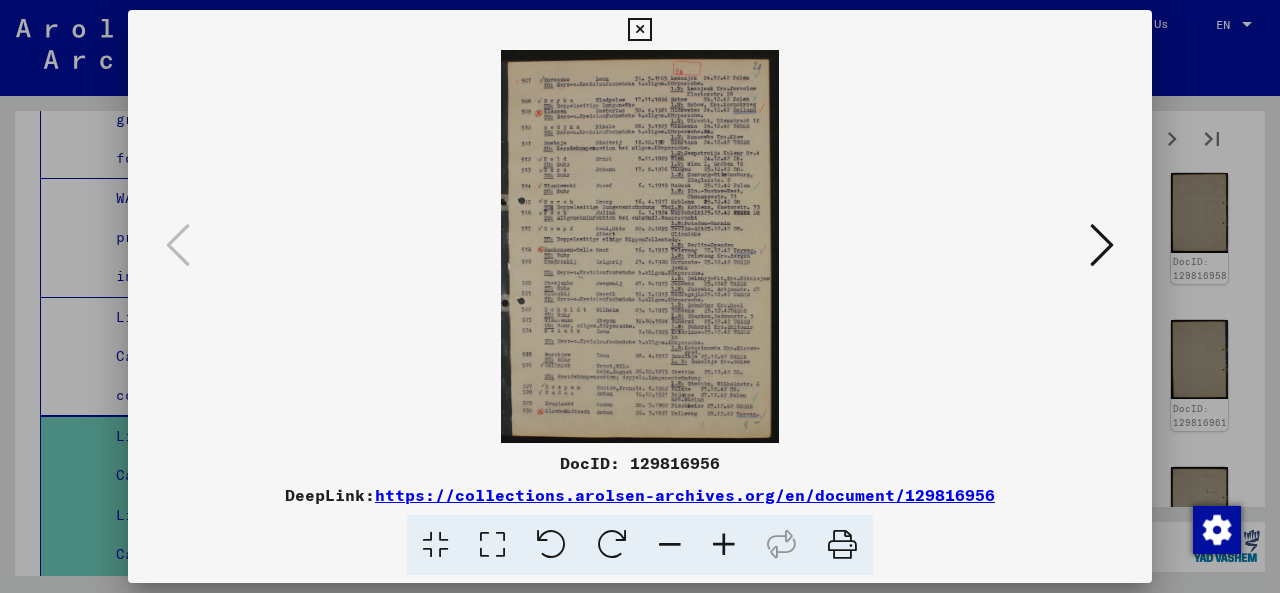 click at bounding box center [1102, 245] 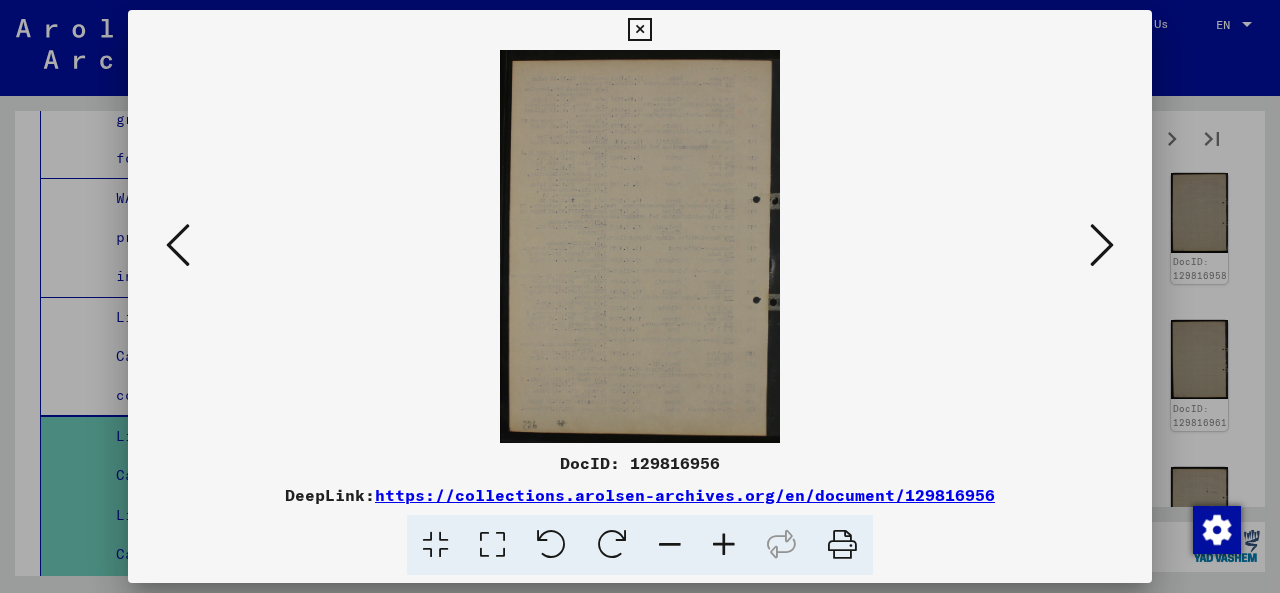click at bounding box center [1102, 245] 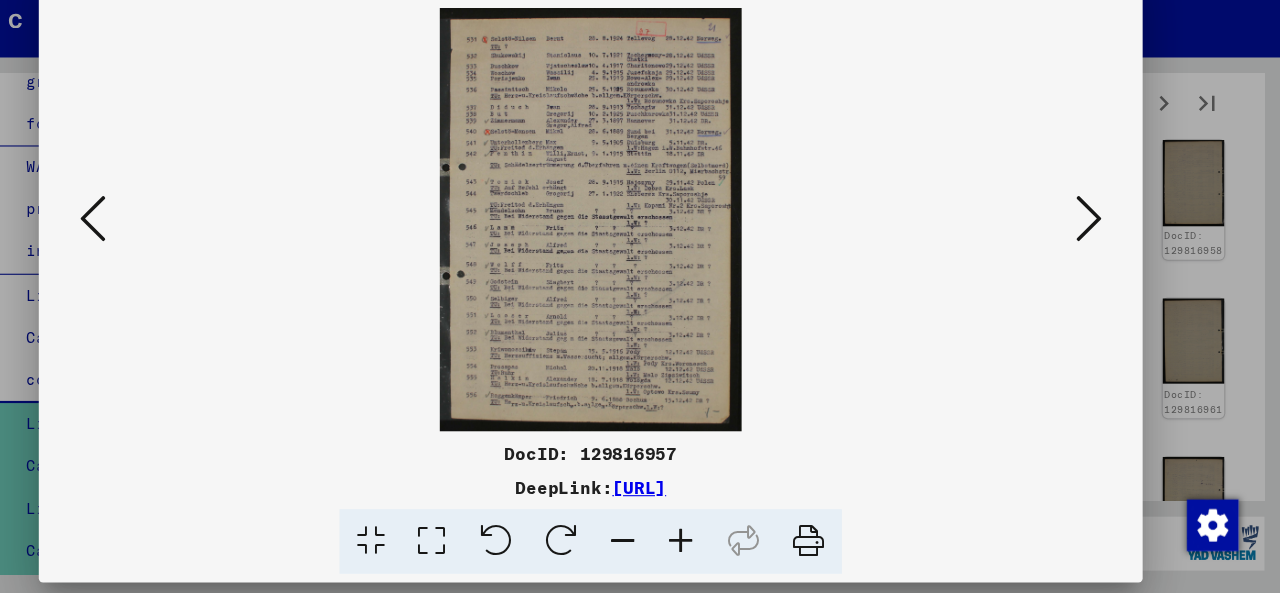 click at bounding box center [1102, 245] 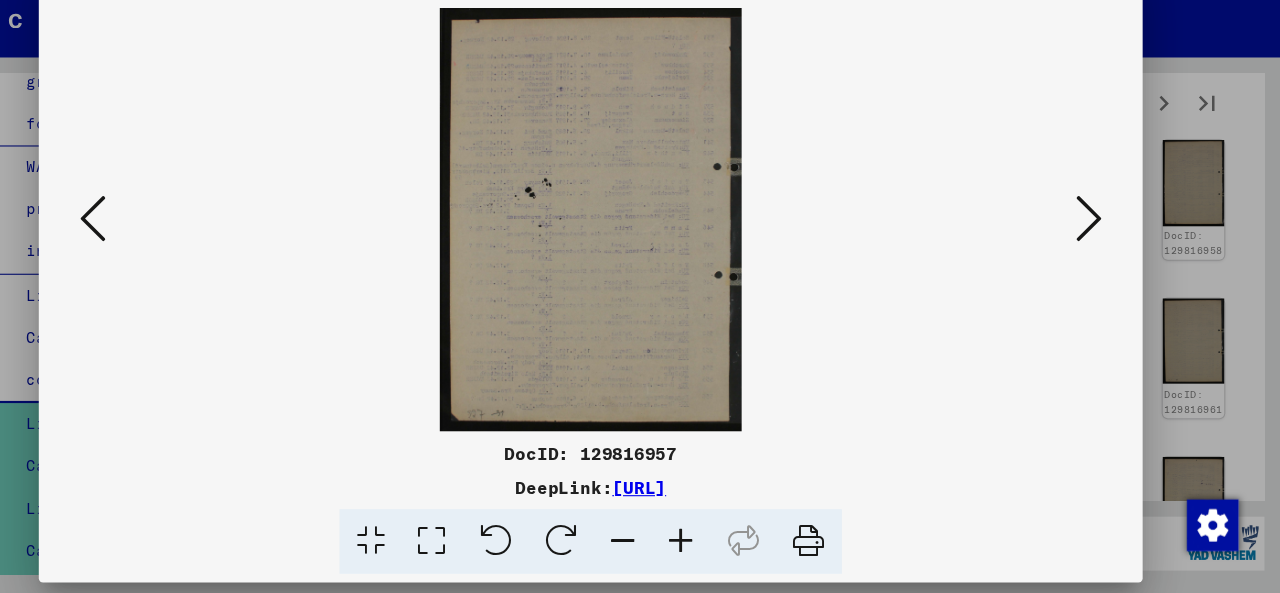 click at bounding box center [1102, 245] 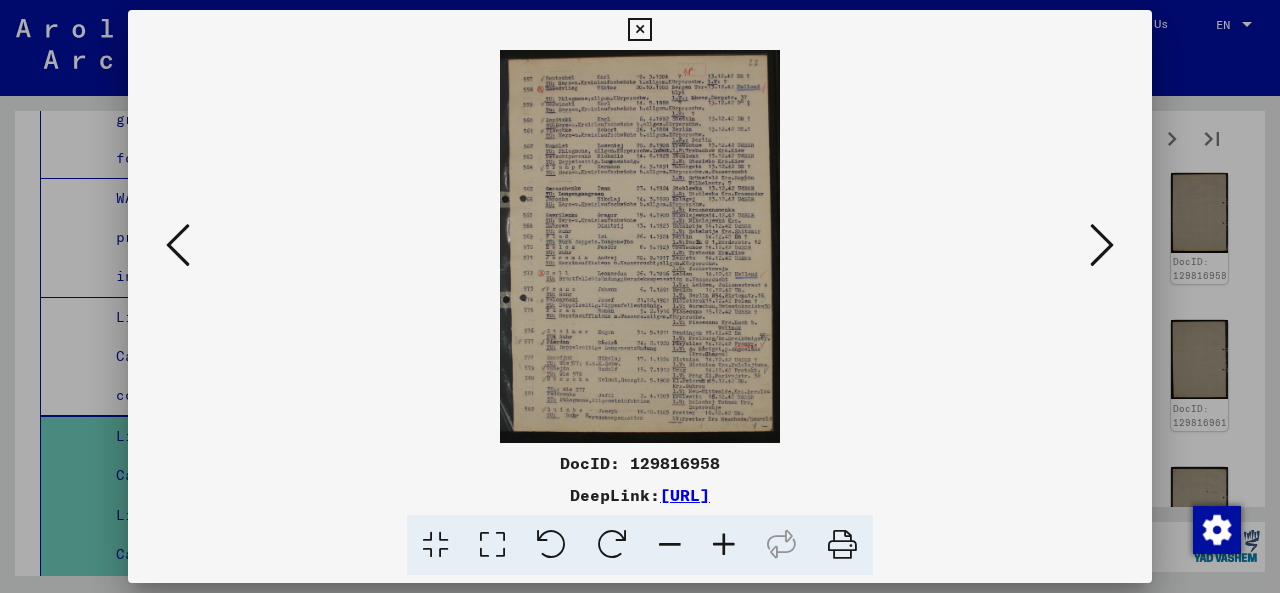 click at bounding box center [1102, 245] 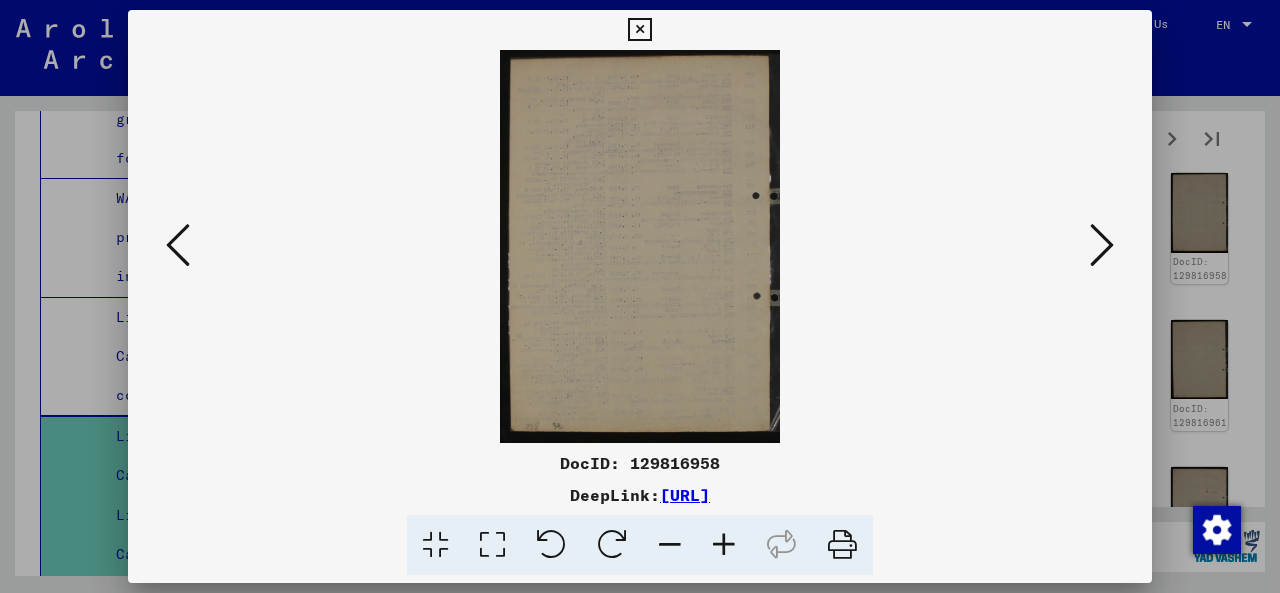 click at bounding box center (1102, 245) 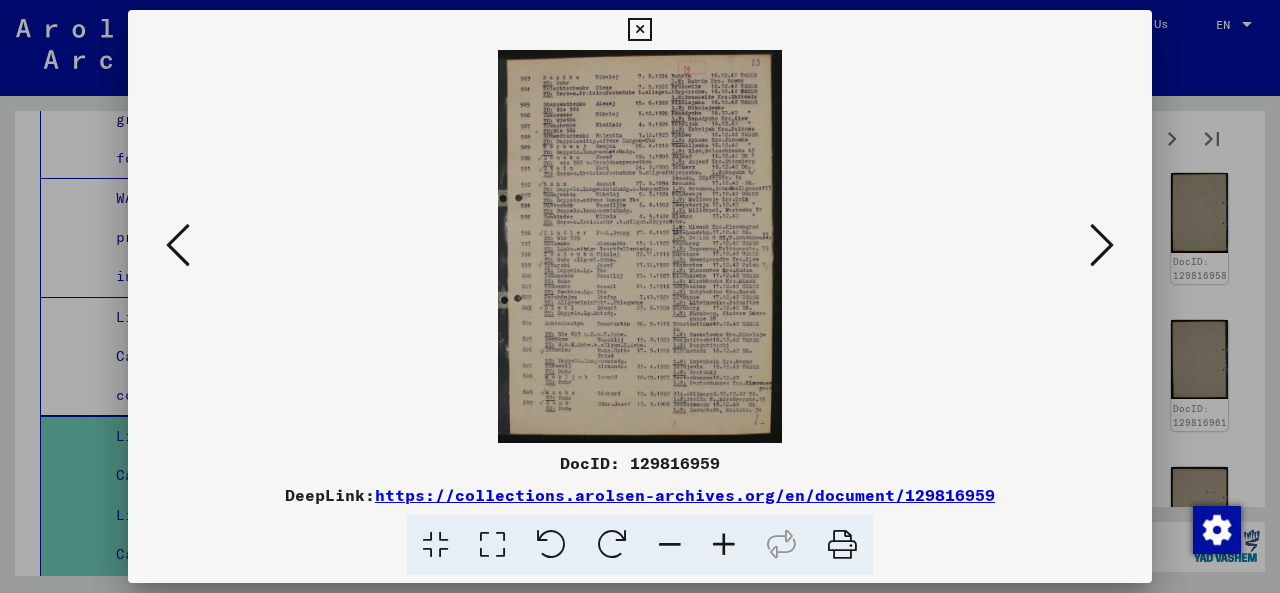 click at bounding box center [1102, 245] 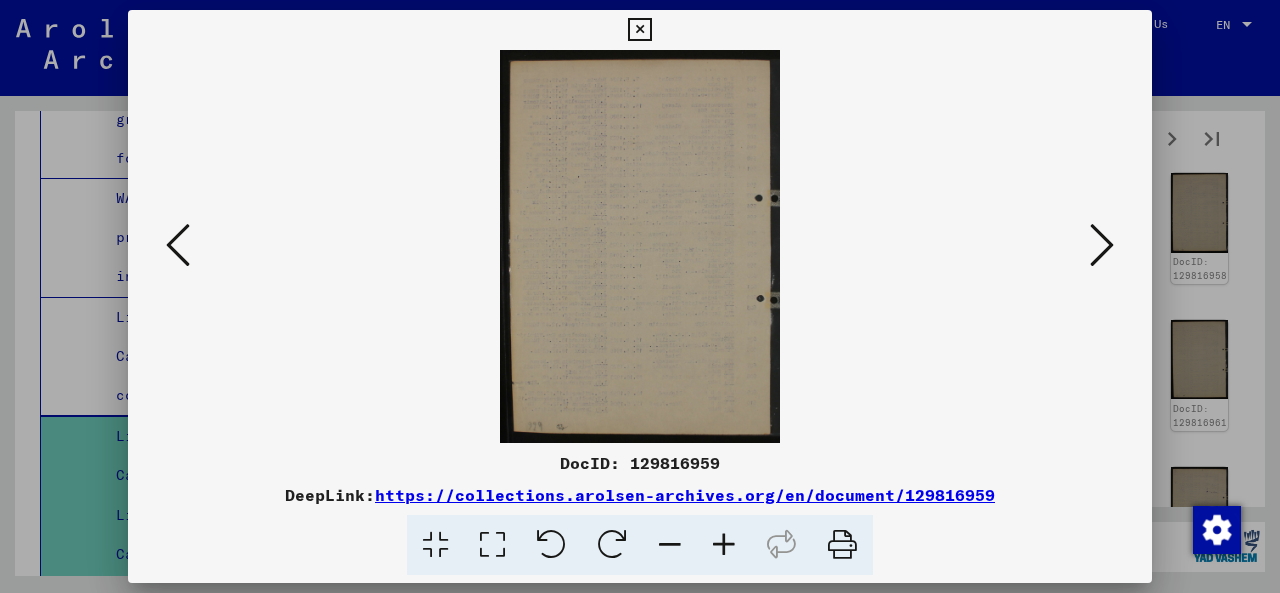 click at bounding box center (1102, 245) 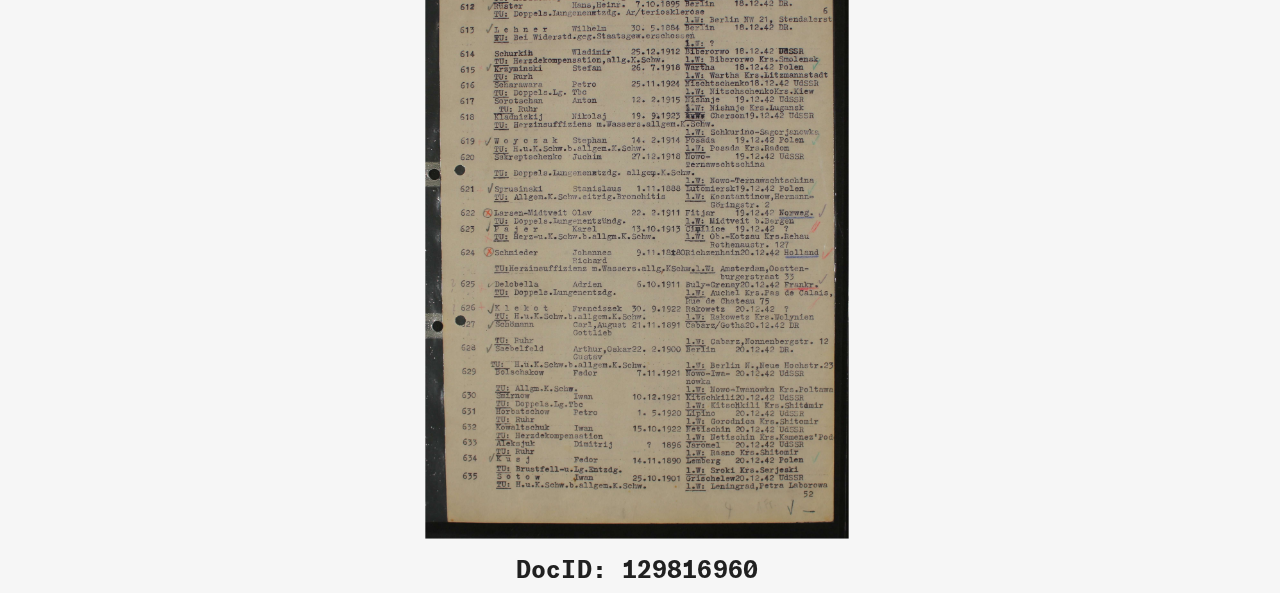 drag, startPoint x: 560, startPoint y: 393, endPoint x: 592, endPoint y: 365, distance: 42.520584 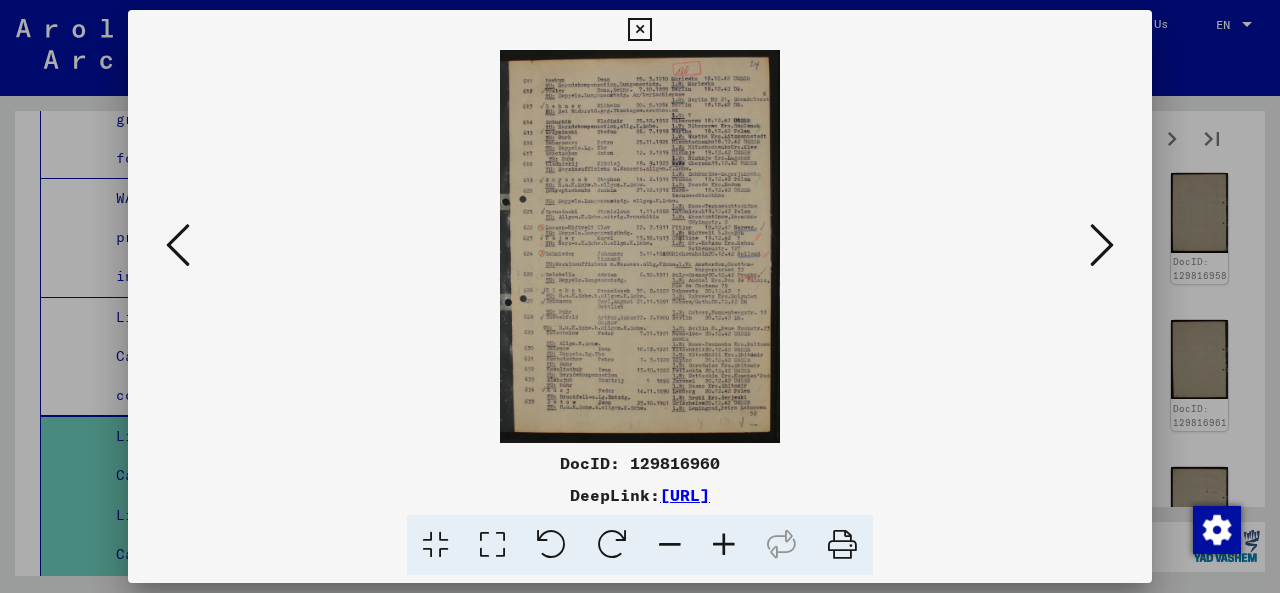 click at bounding box center (1102, 245) 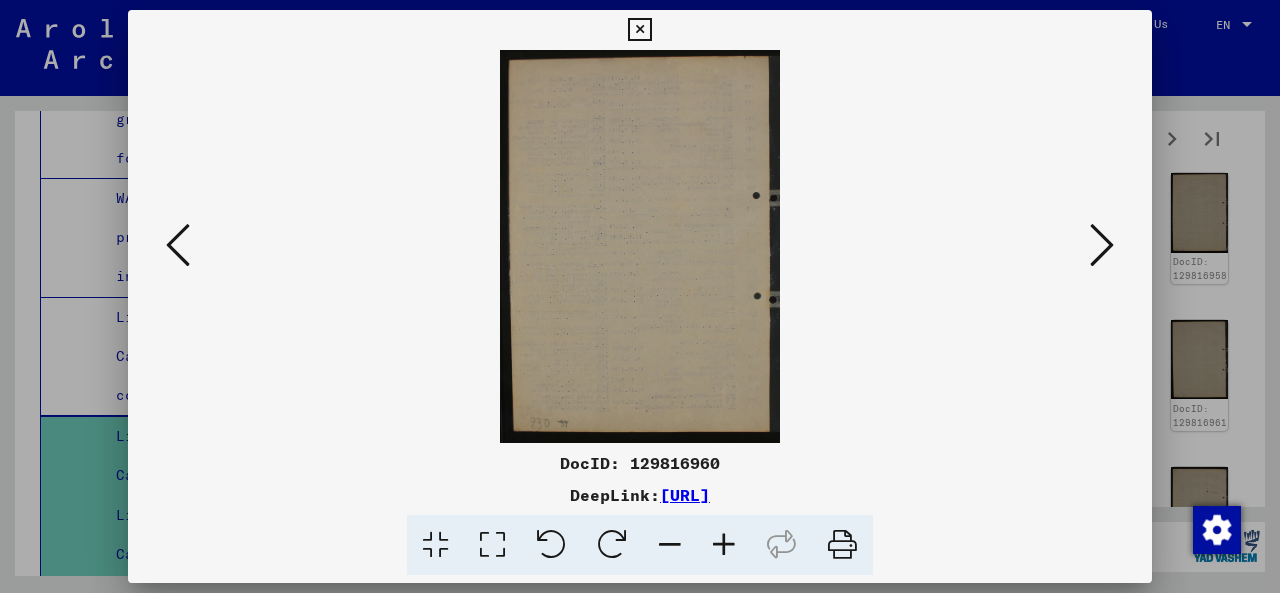 click at bounding box center [1102, 245] 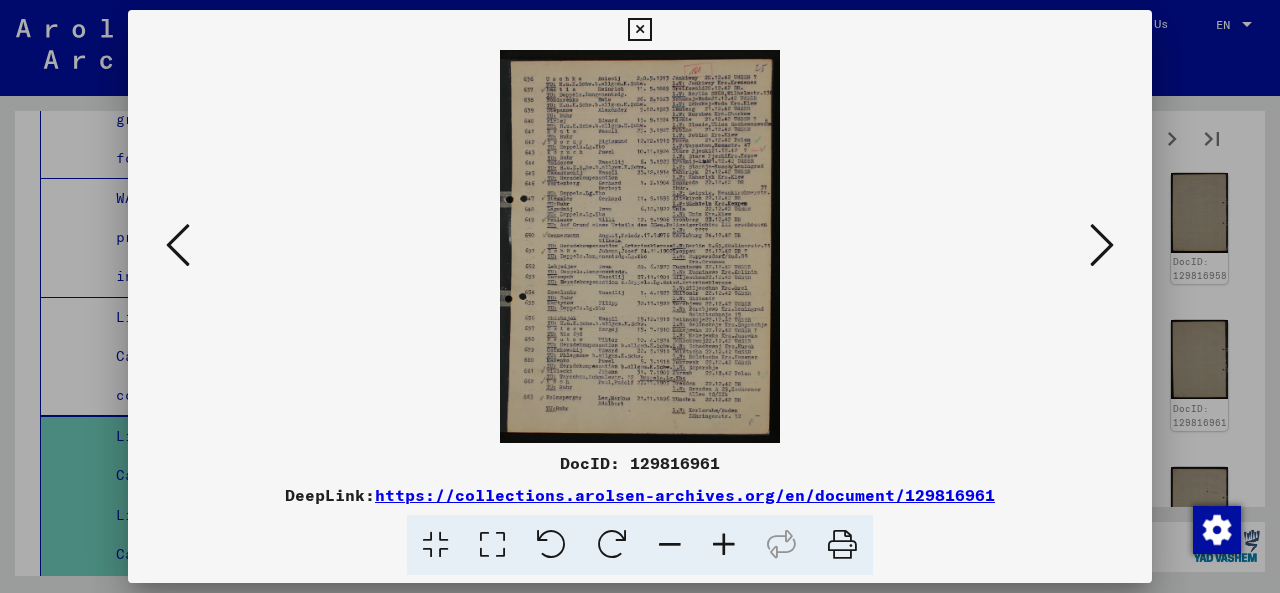 click at bounding box center (1102, 245) 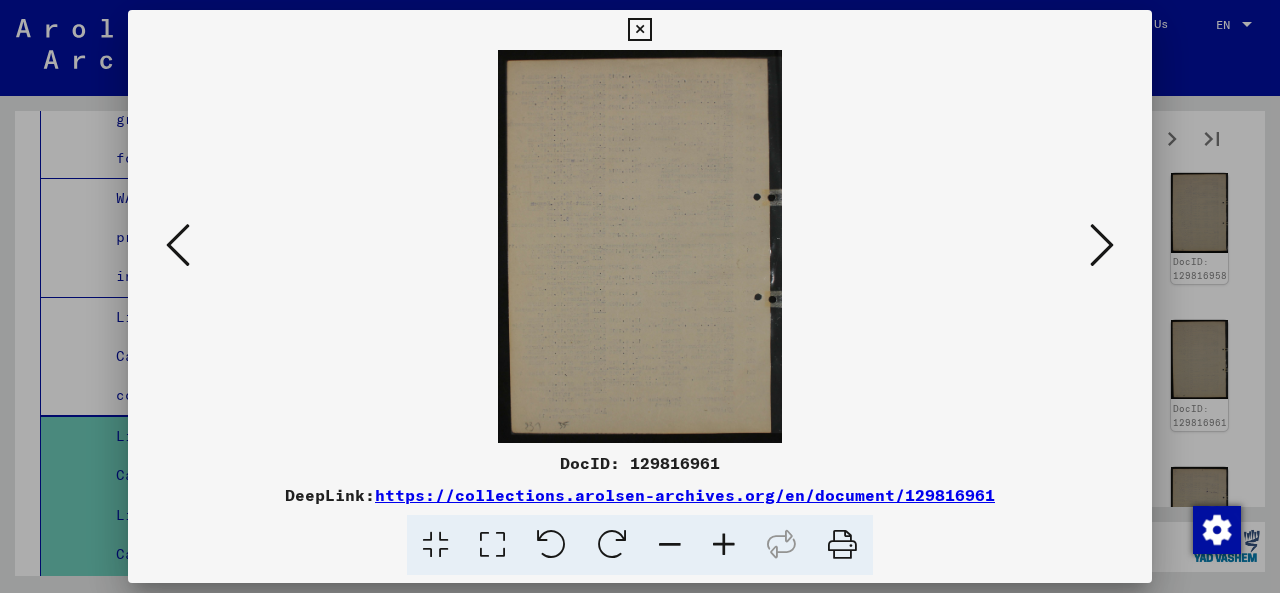 click at bounding box center [1102, 246] 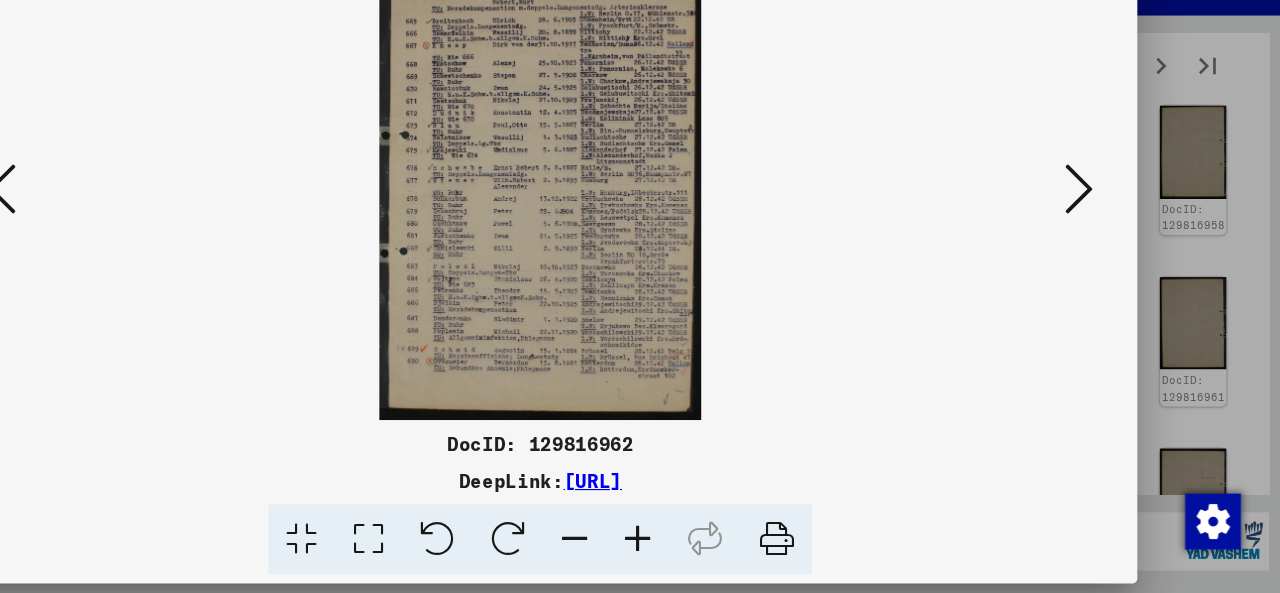 click at bounding box center (1102, 245) 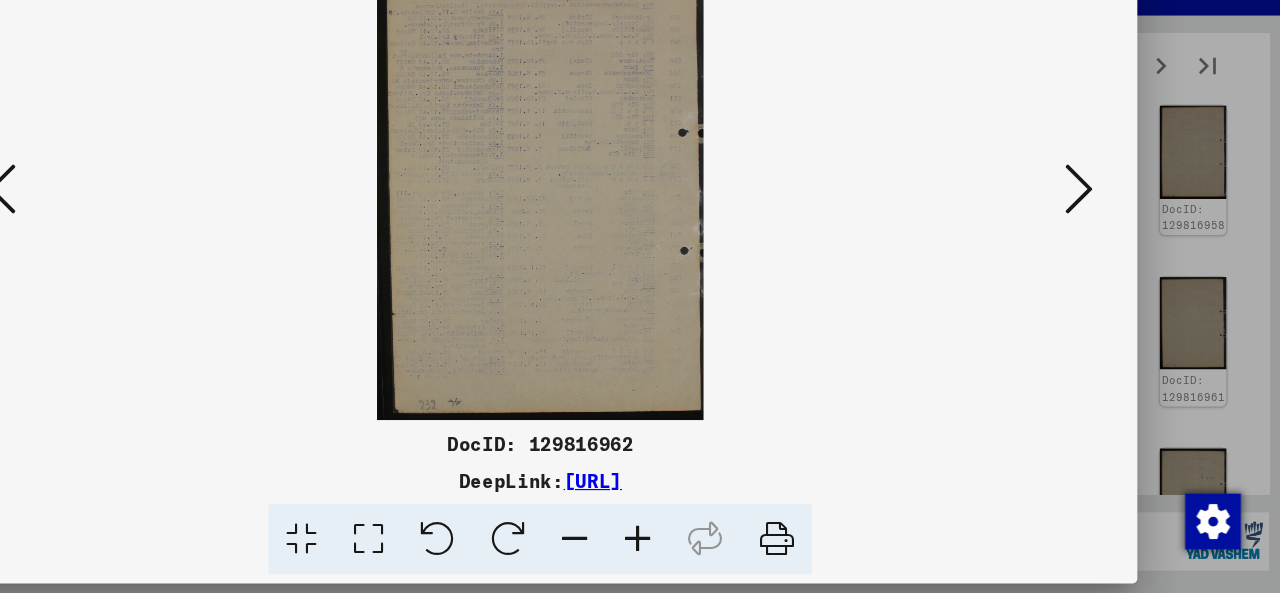 click at bounding box center (1102, 245) 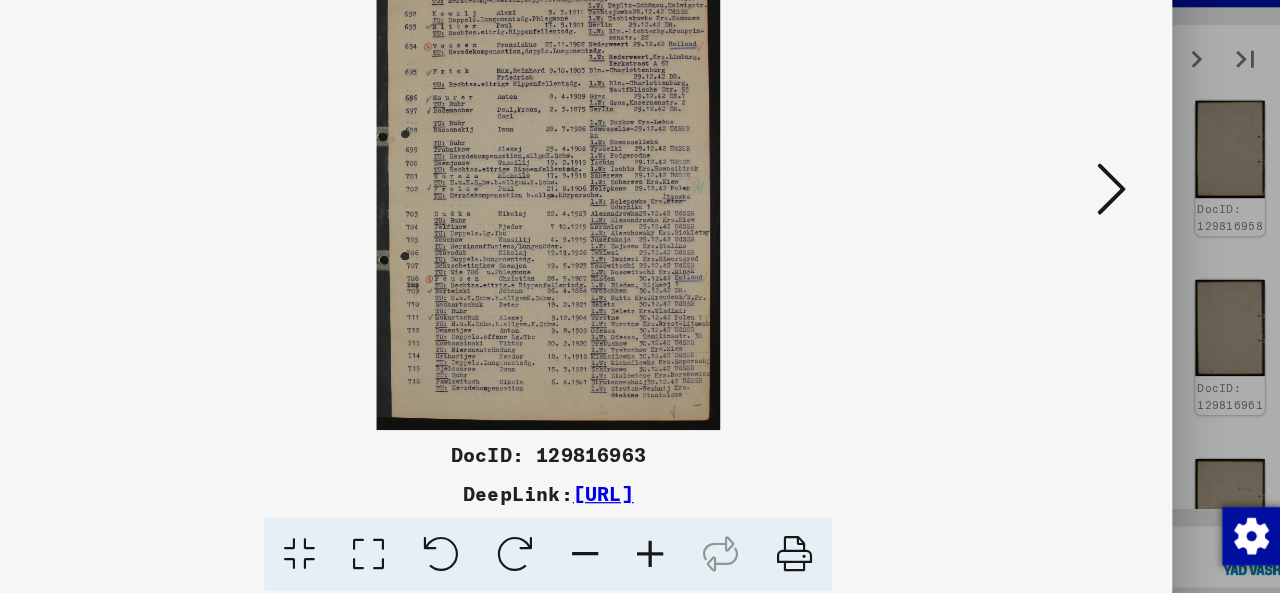 click at bounding box center (1102, 245) 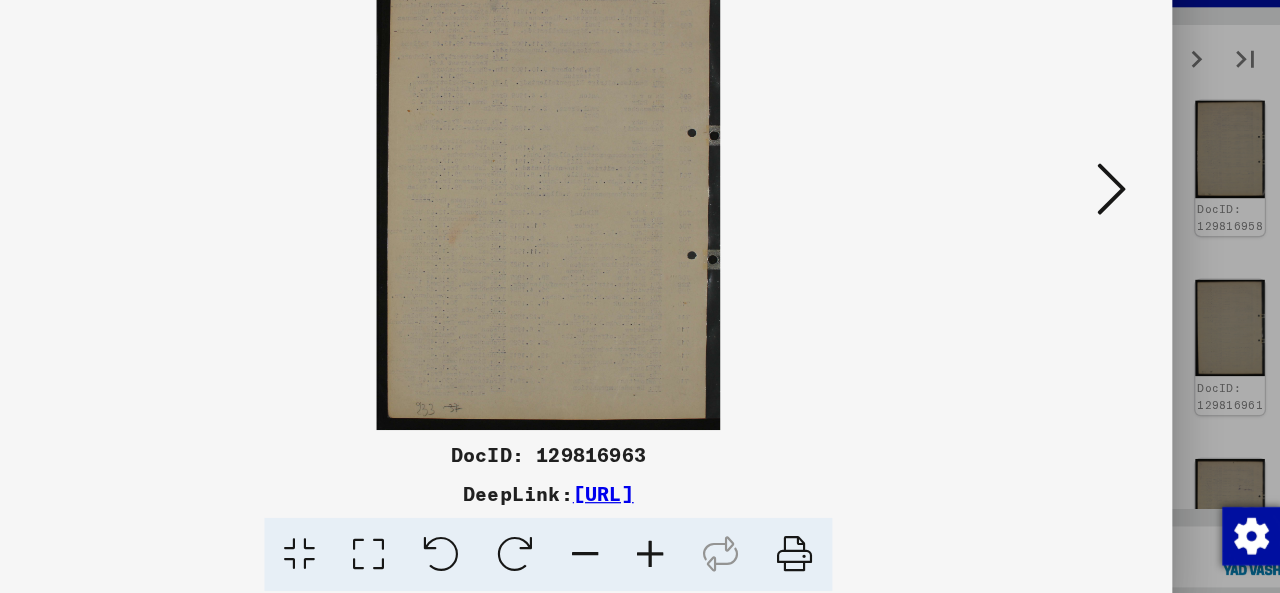 click at bounding box center [1102, 245] 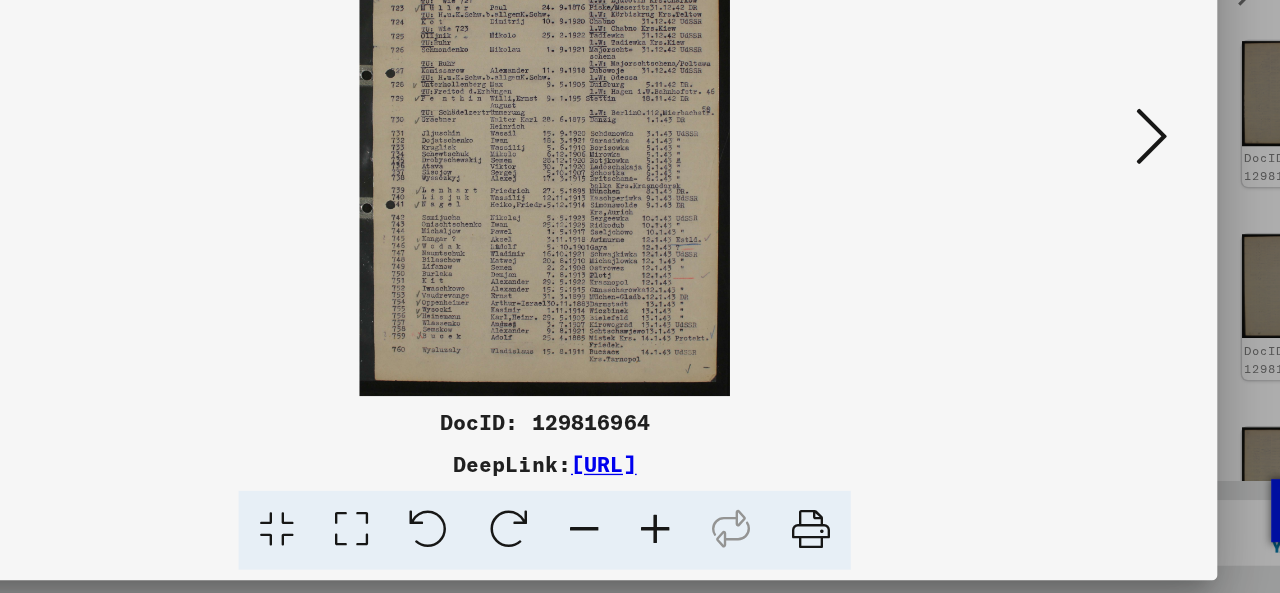 click at bounding box center [1102, 245] 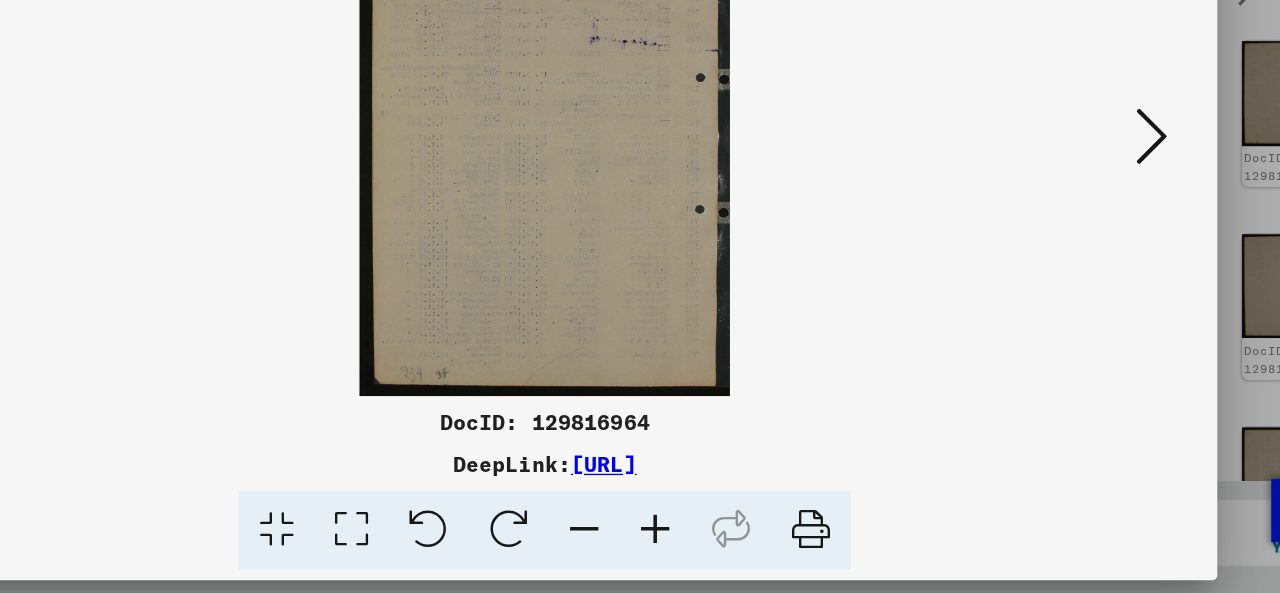 click at bounding box center [1102, 245] 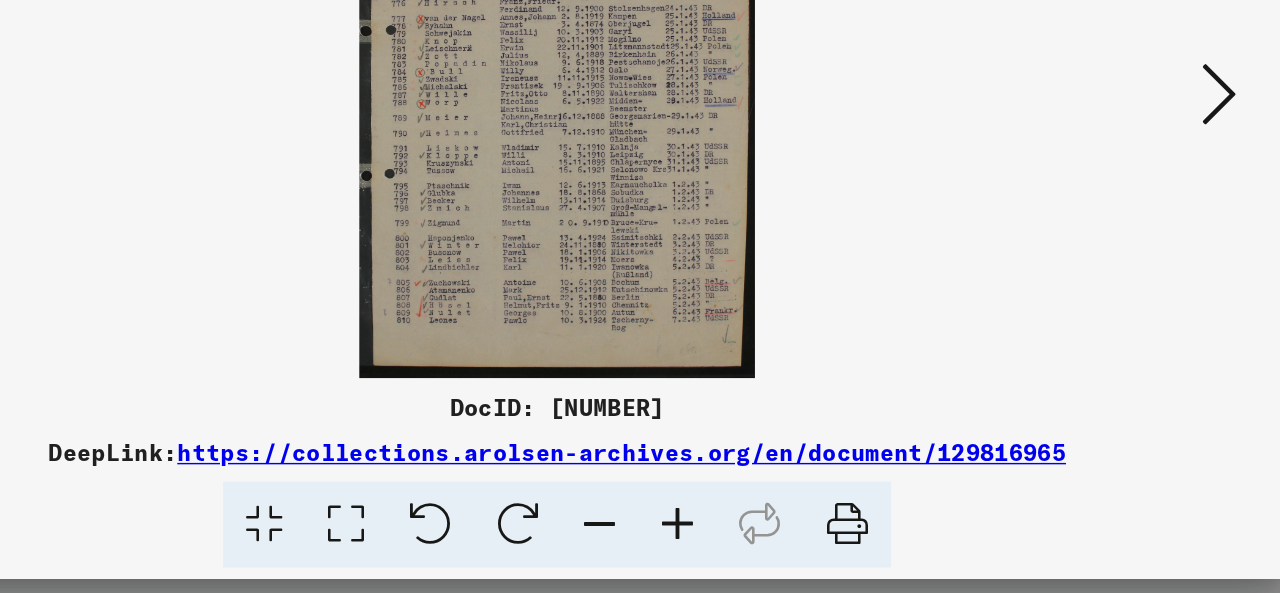 click at bounding box center [1102, 245] 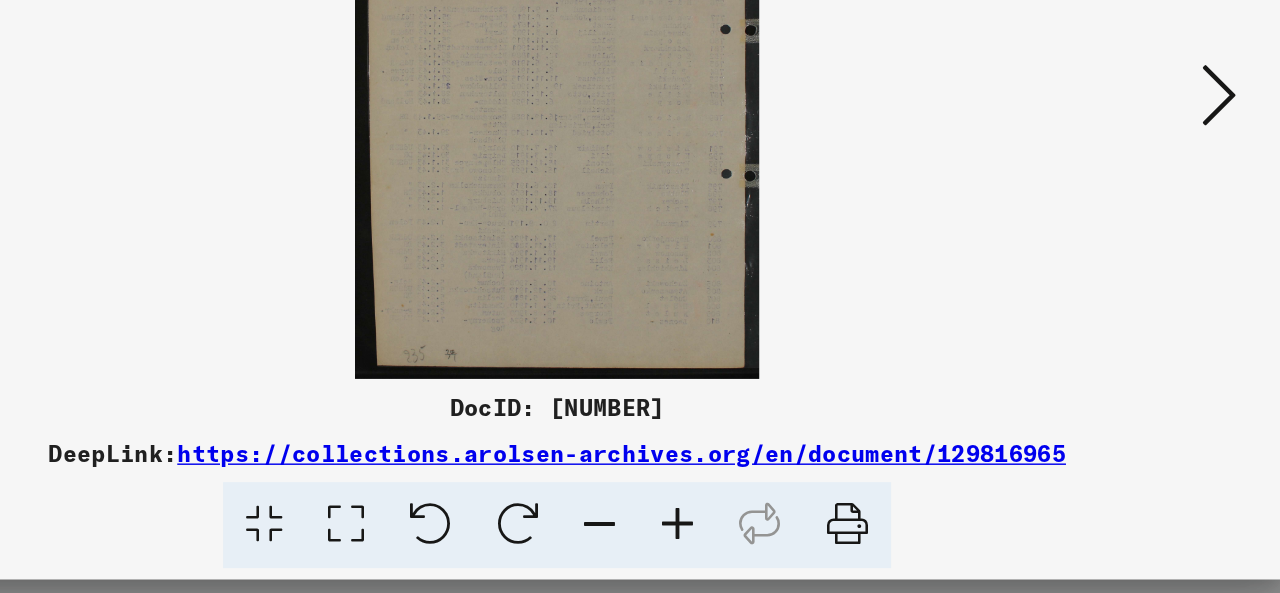 scroll, scrollTop: 0, scrollLeft: 0, axis: both 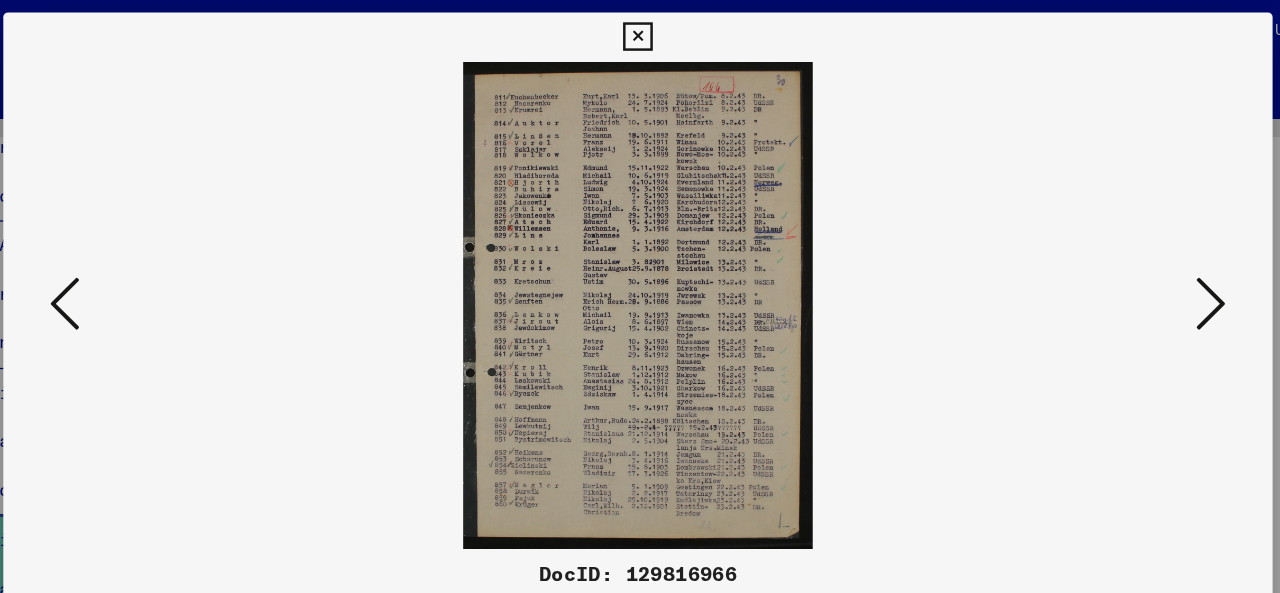 click at bounding box center [1102, 245] 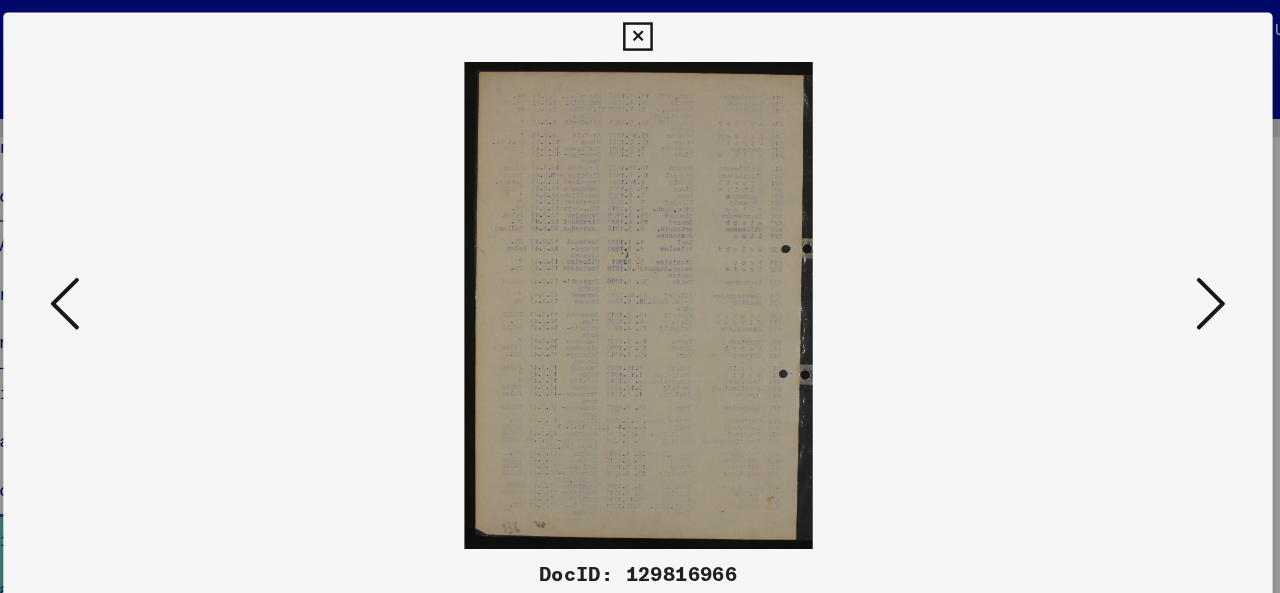 click at bounding box center (1102, 245) 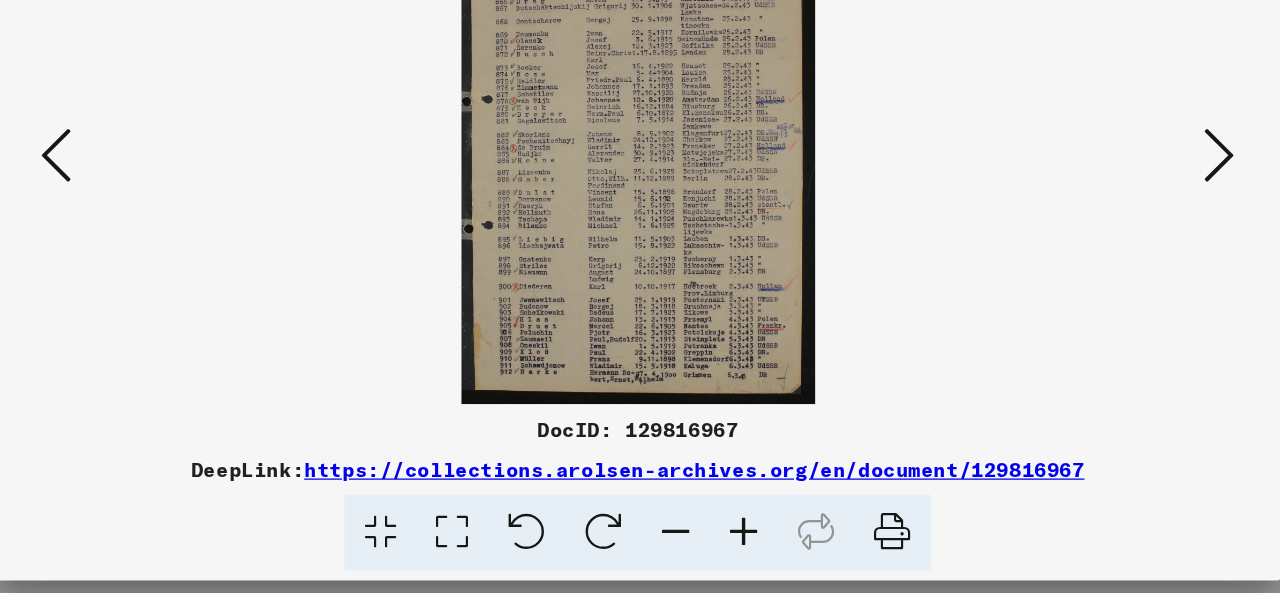 scroll, scrollTop: 0, scrollLeft: 0, axis: both 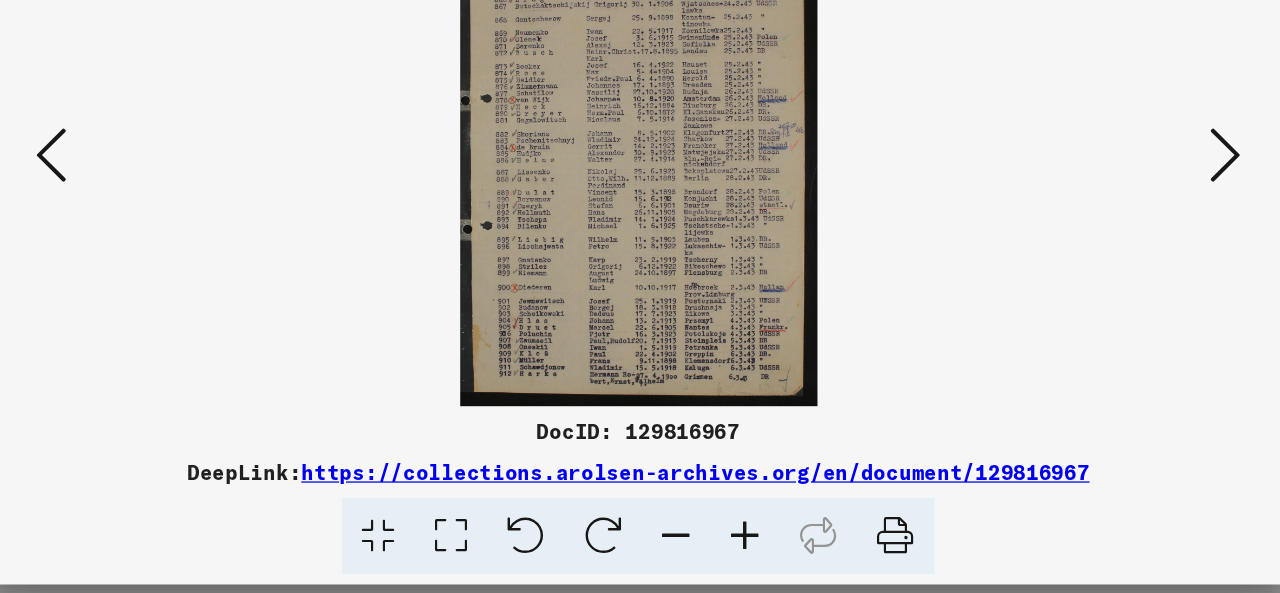 click at bounding box center [1102, 245] 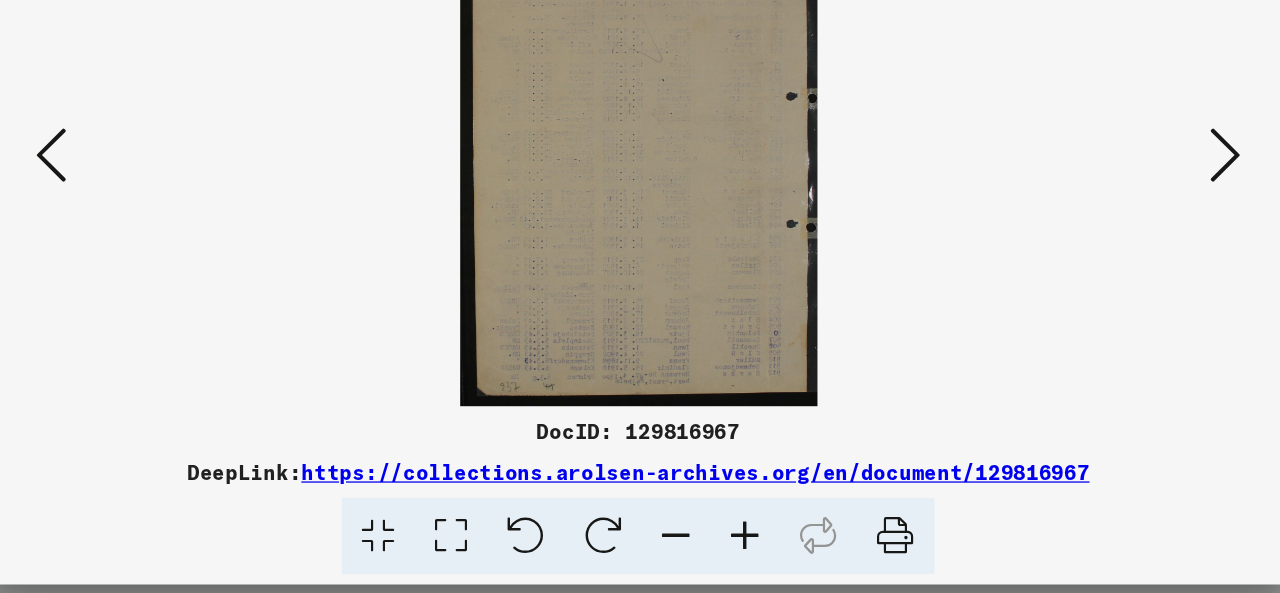 click at bounding box center (1102, 245) 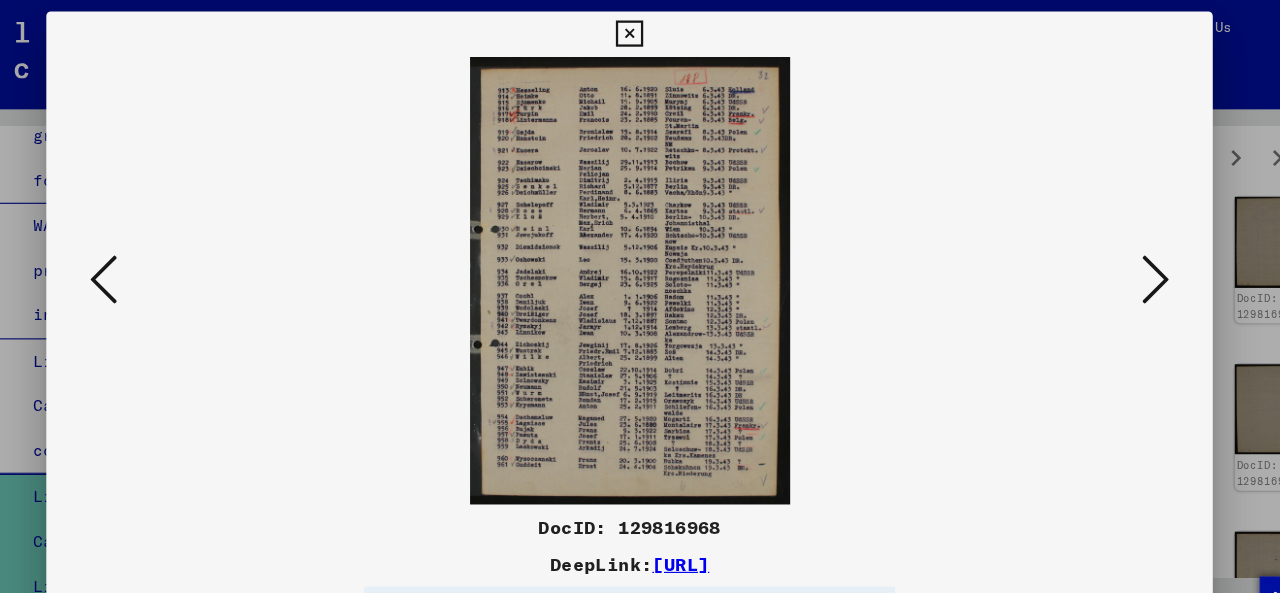 click at bounding box center [1102, 246] 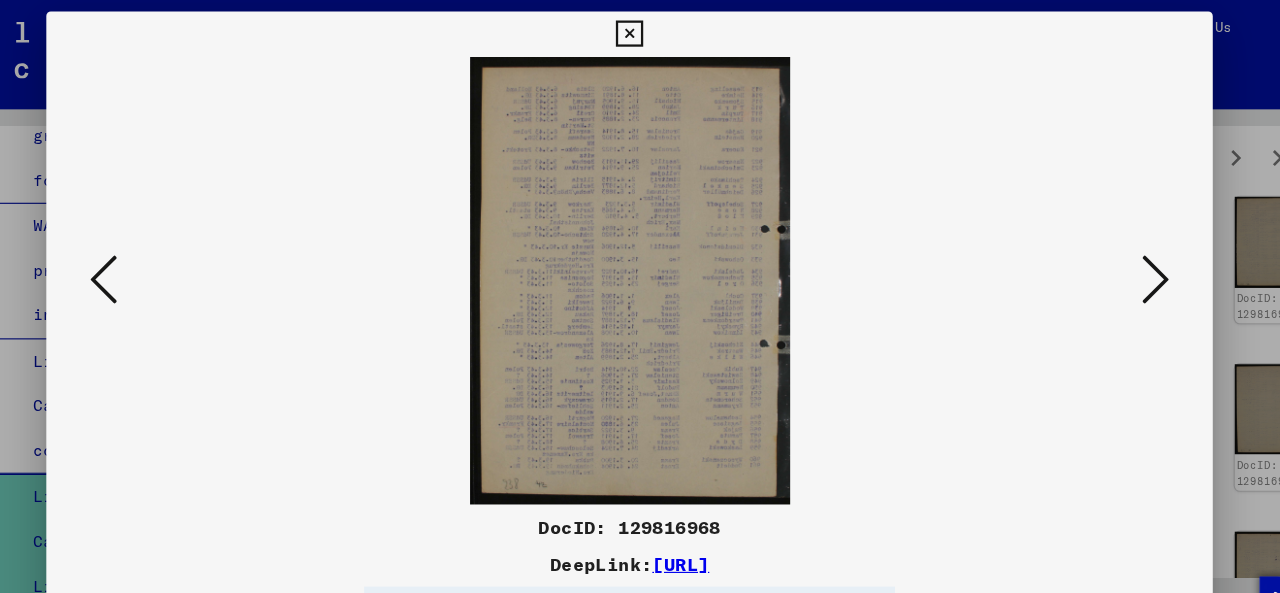 click at bounding box center (1102, 246) 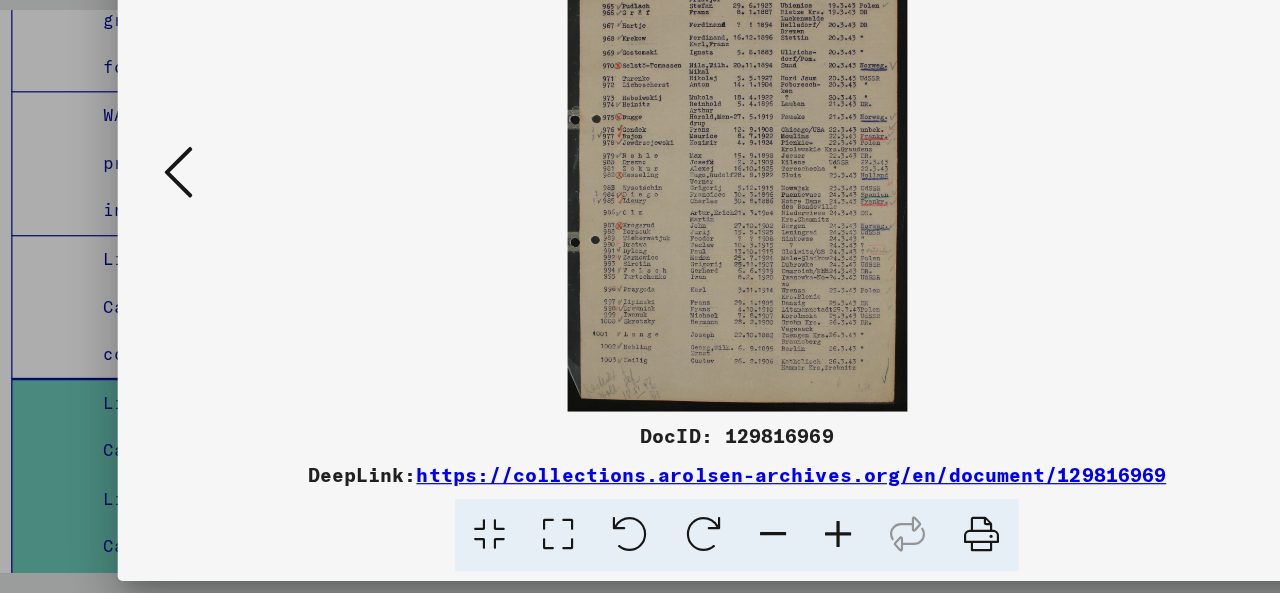 scroll, scrollTop: 0, scrollLeft: 0, axis: both 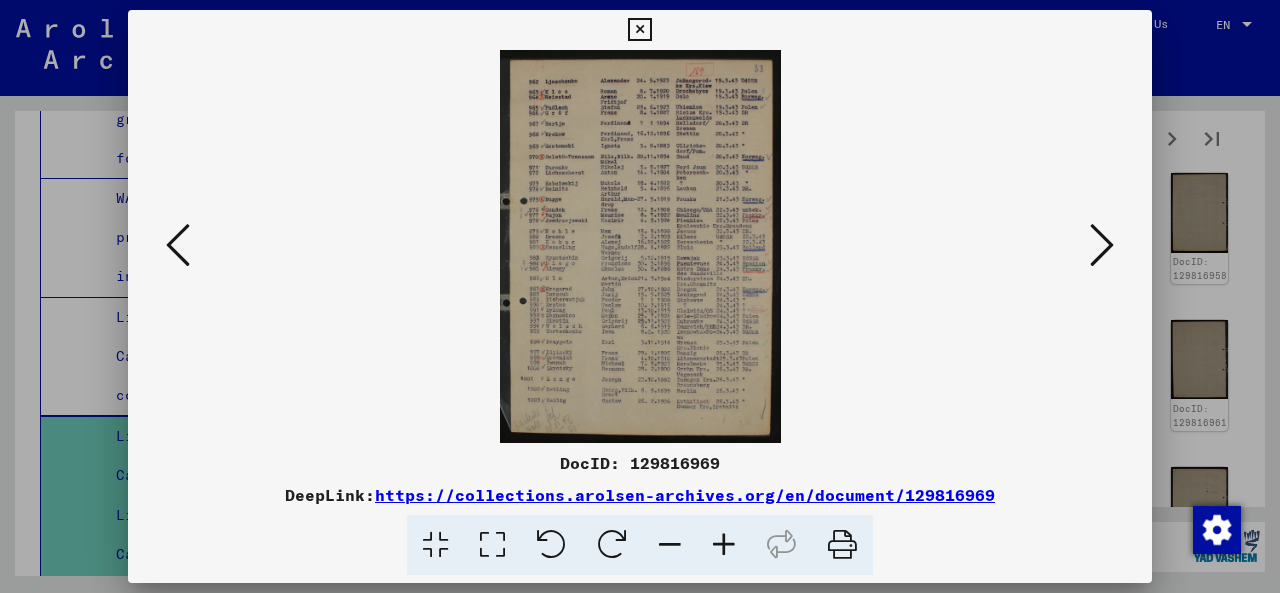 click at bounding box center (1102, 245) 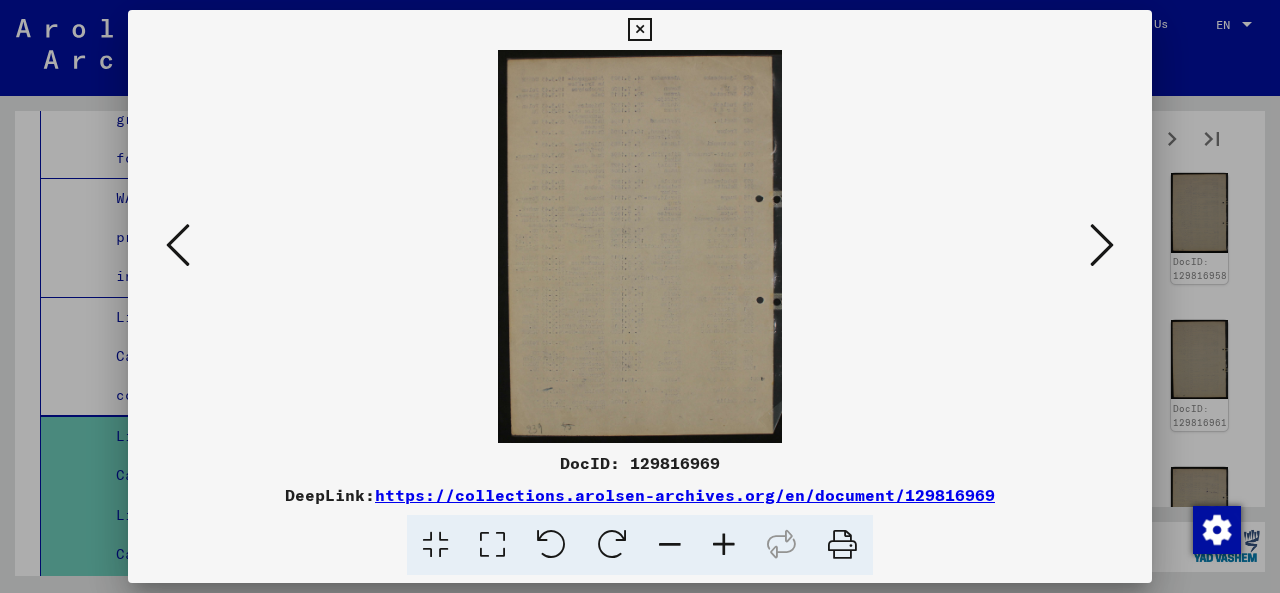 click at bounding box center [1102, 245] 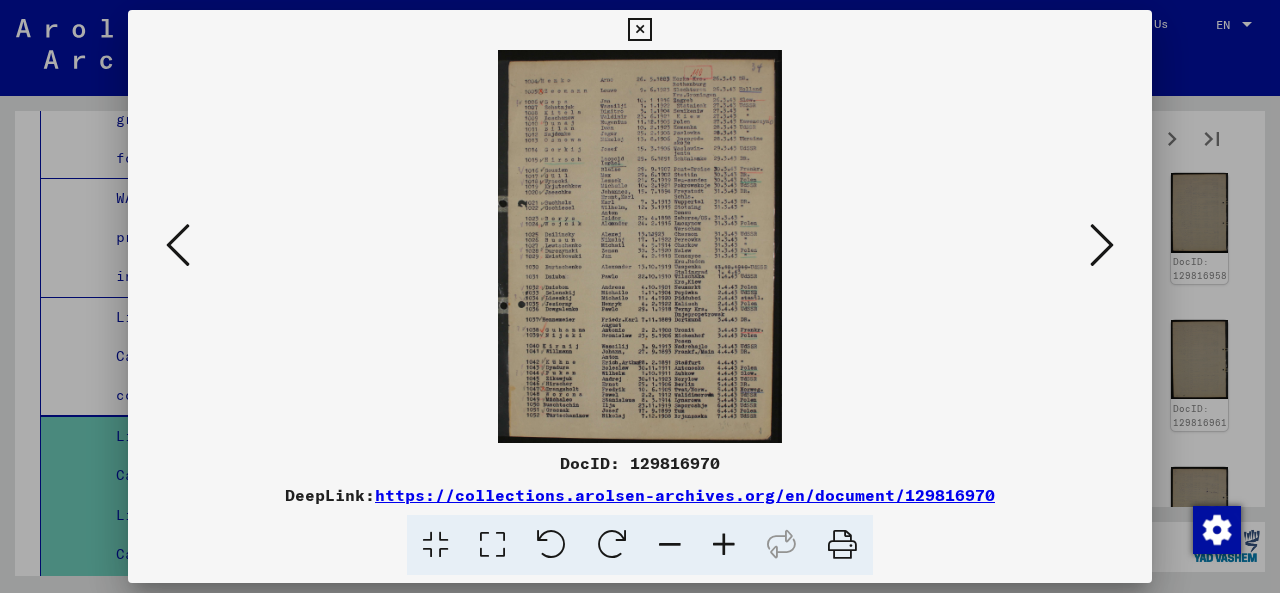 click at bounding box center (1102, 245) 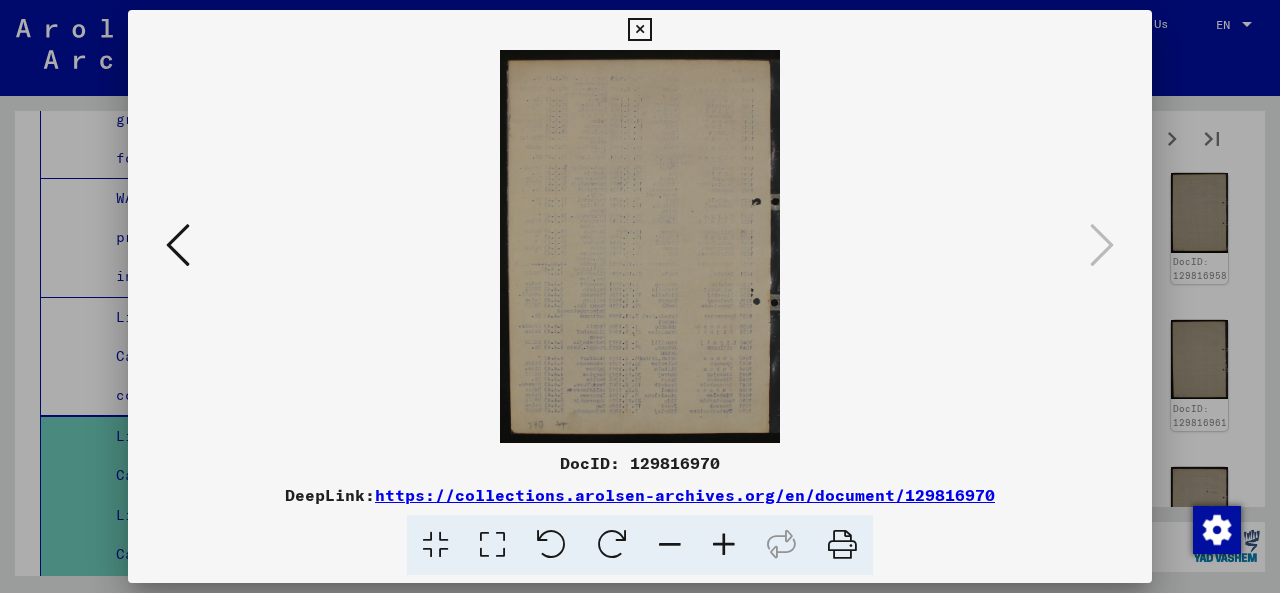 click at bounding box center (640, 296) 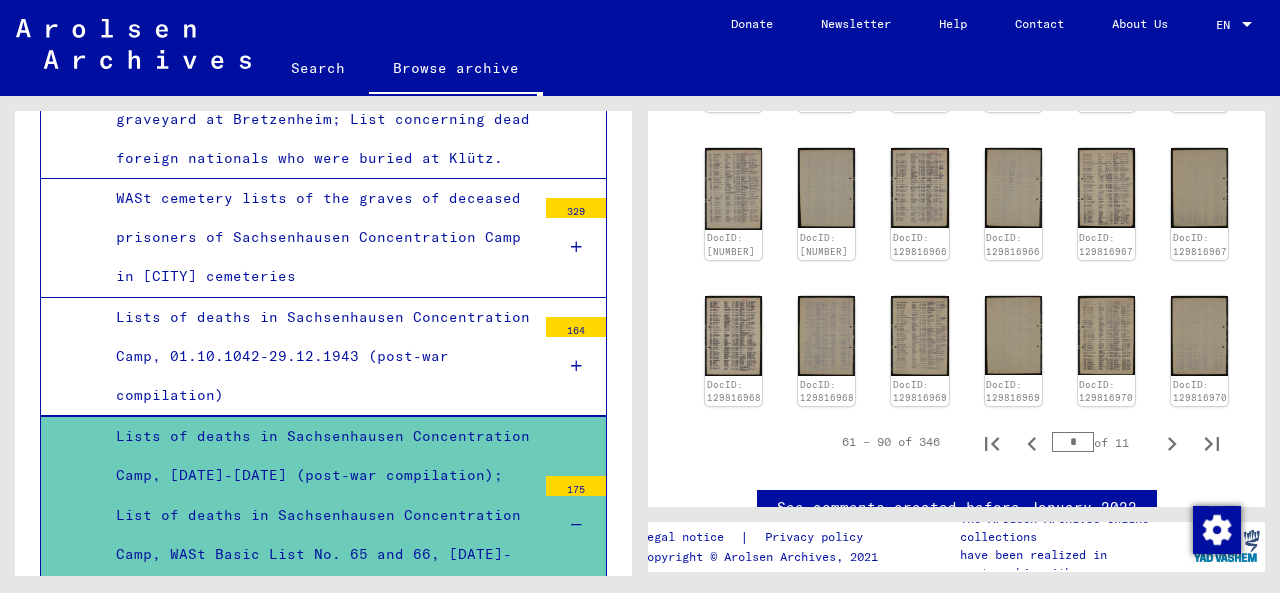 scroll, scrollTop: 1064, scrollLeft: 0, axis: vertical 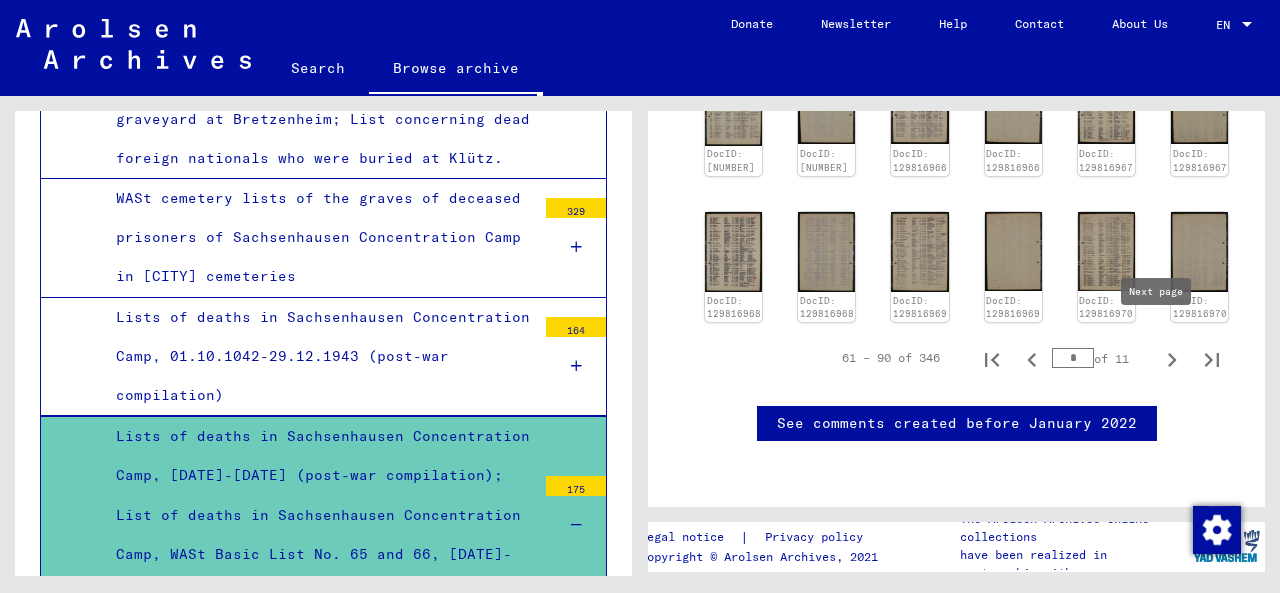 click 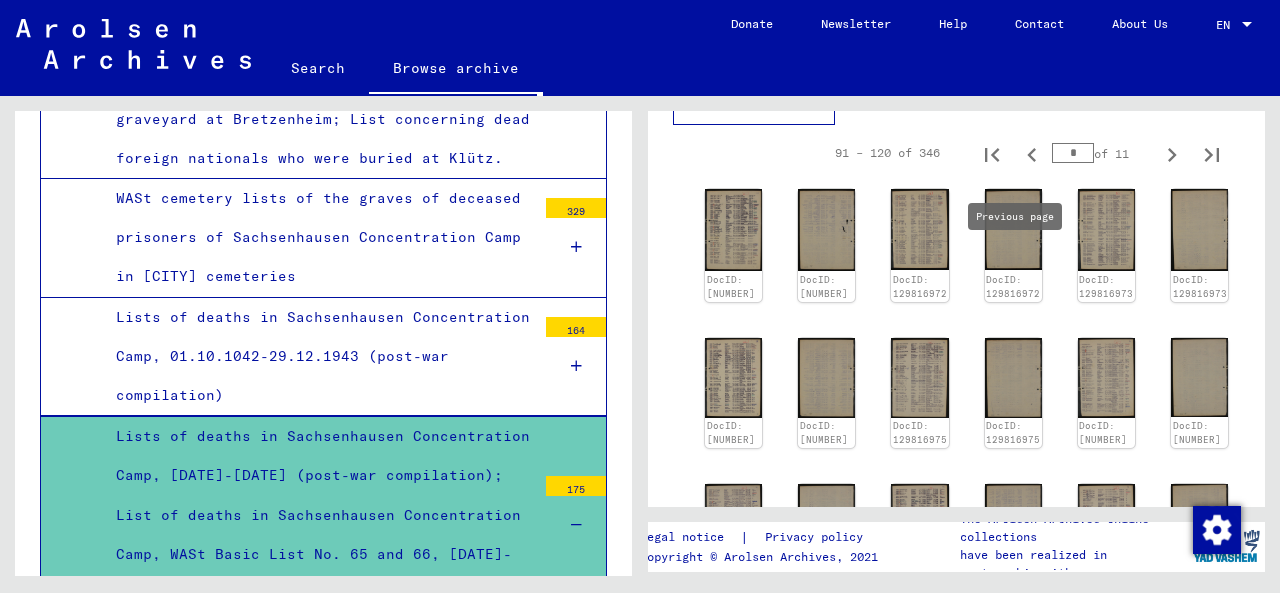scroll, scrollTop: 394, scrollLeft: 0, axis: vertical 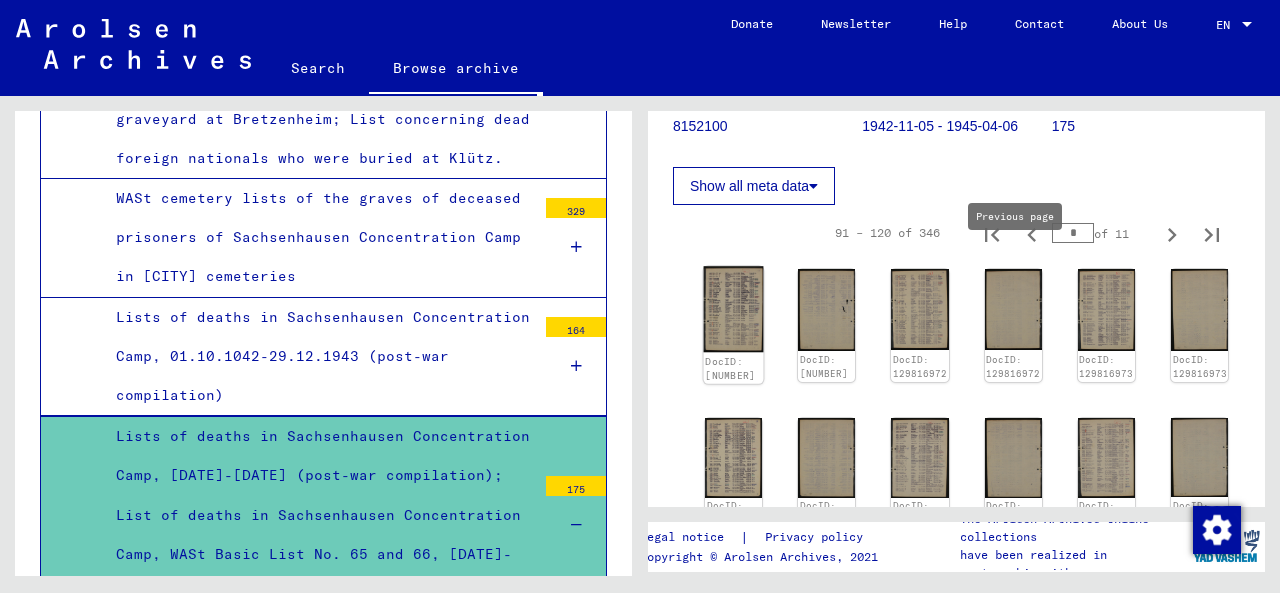 click 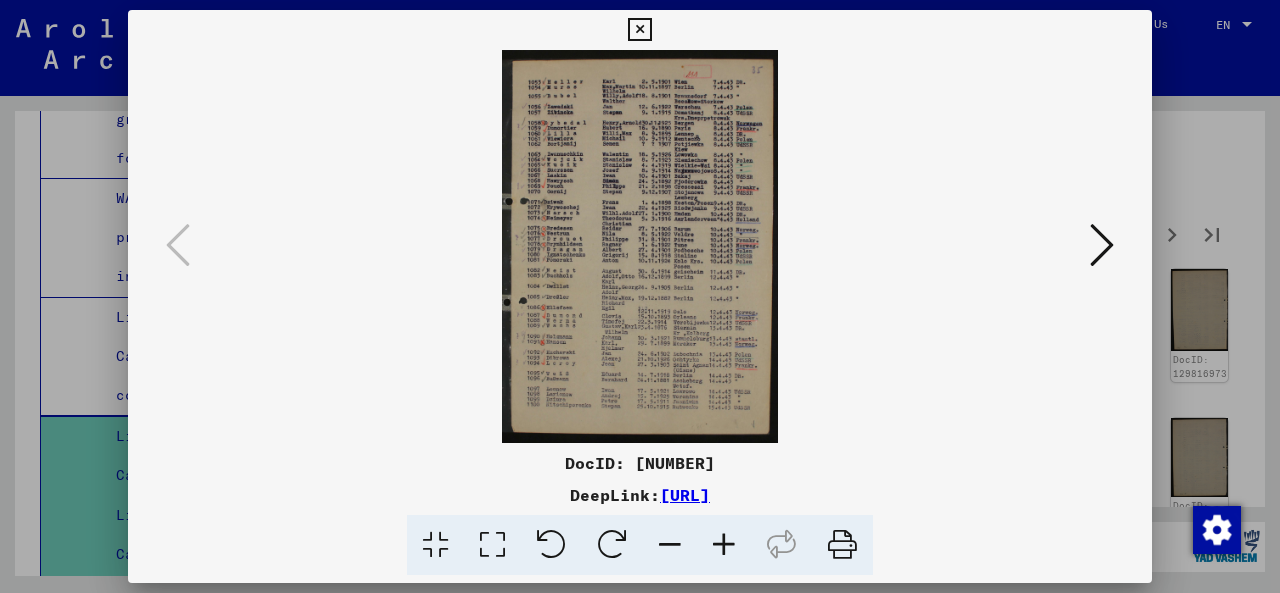 click at bounding box center (1102, 245) 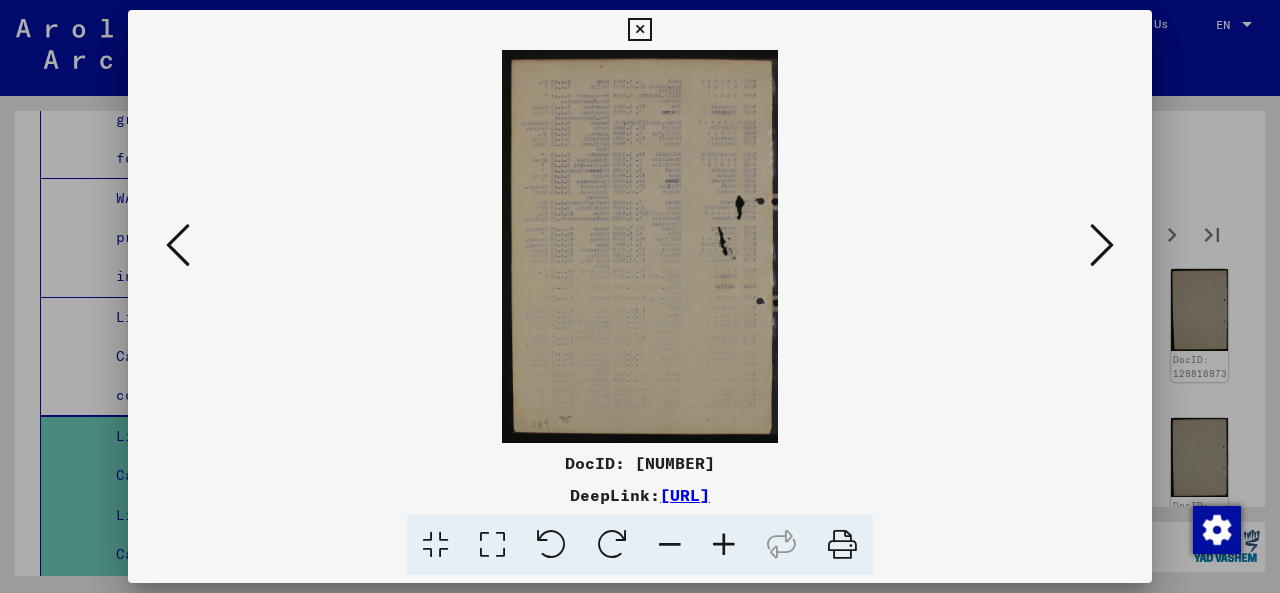 click at bounding box center [1102, 245] 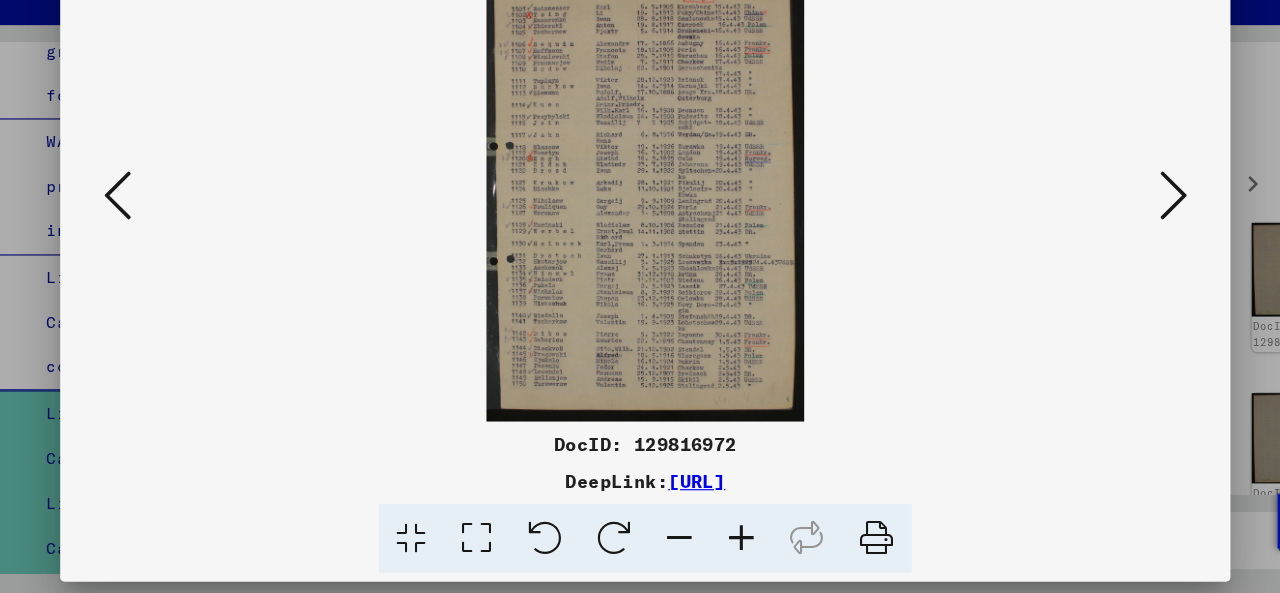 click at bounding box center [1102, 245] 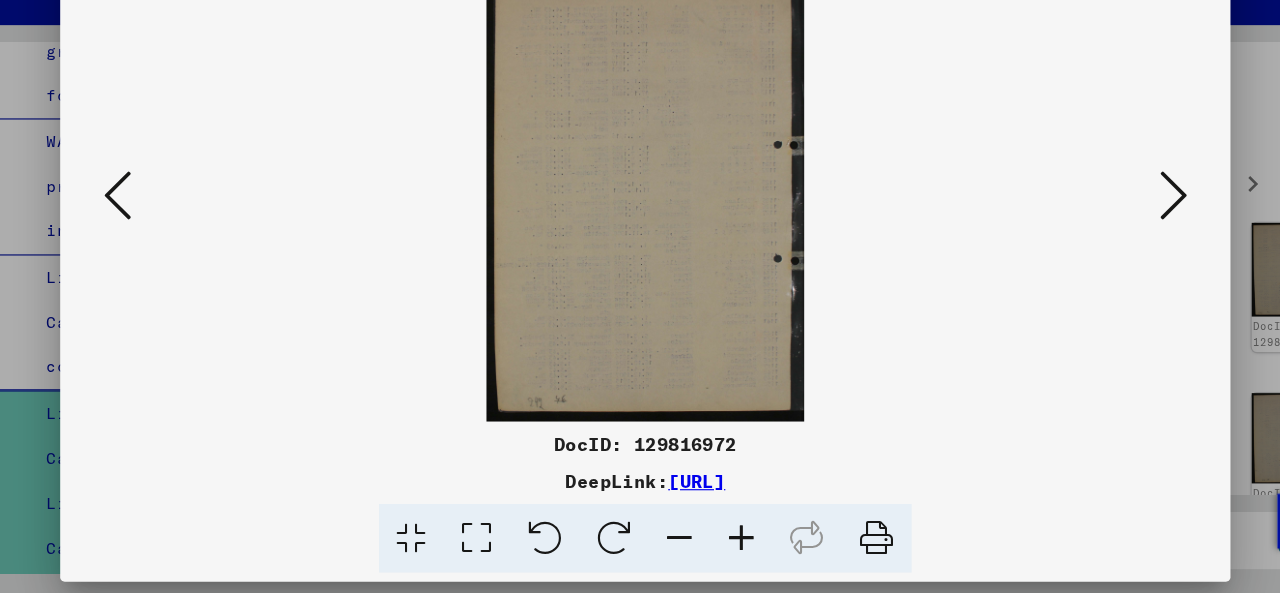 click at bounding box center [1102, 245] 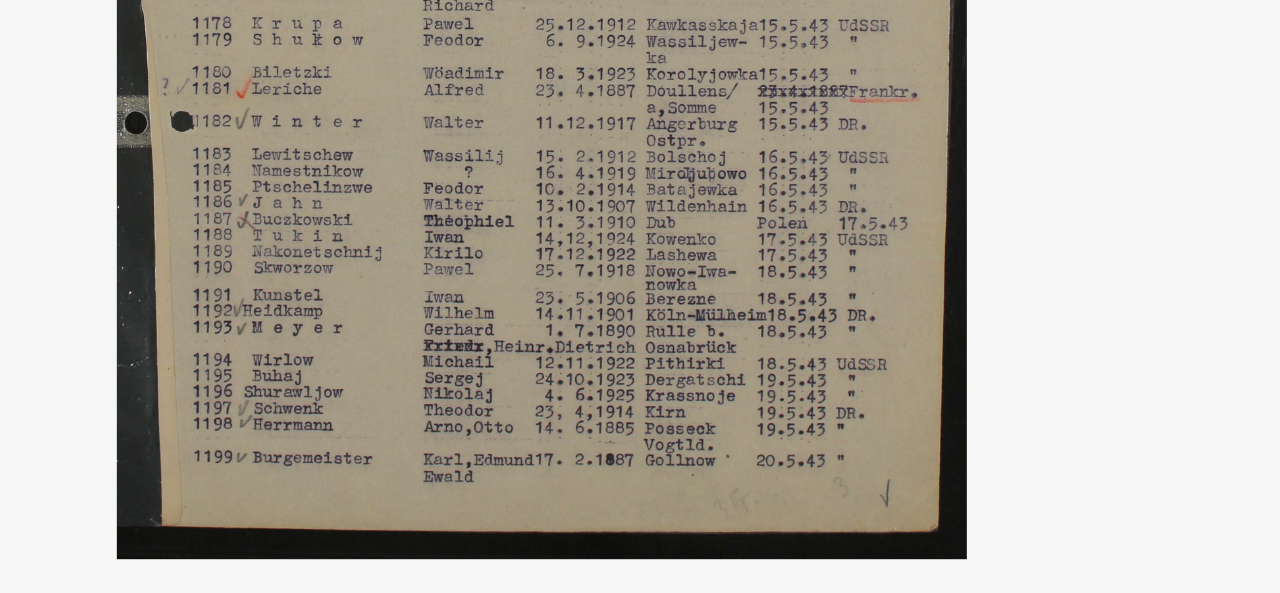 drag, startPoint x: 587, startPoint y: 116, endPoint x: 628, endPoint y: 278, distance: 167.10774 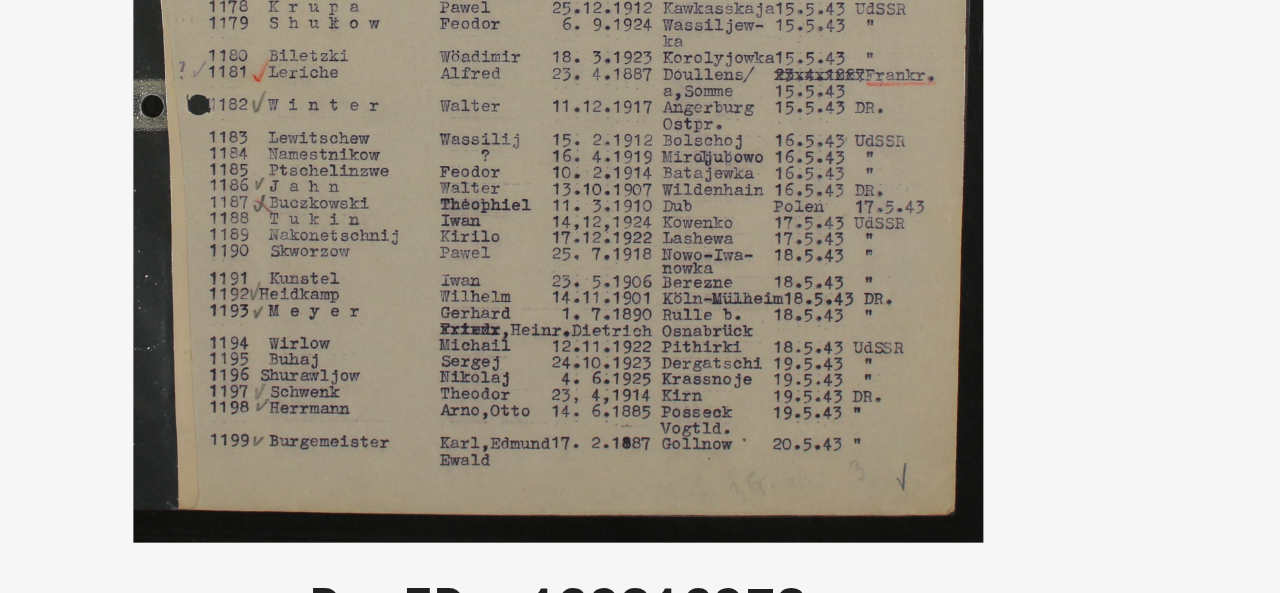 scroll, scrollTop: 0, scrollLeft: 0, axis: both 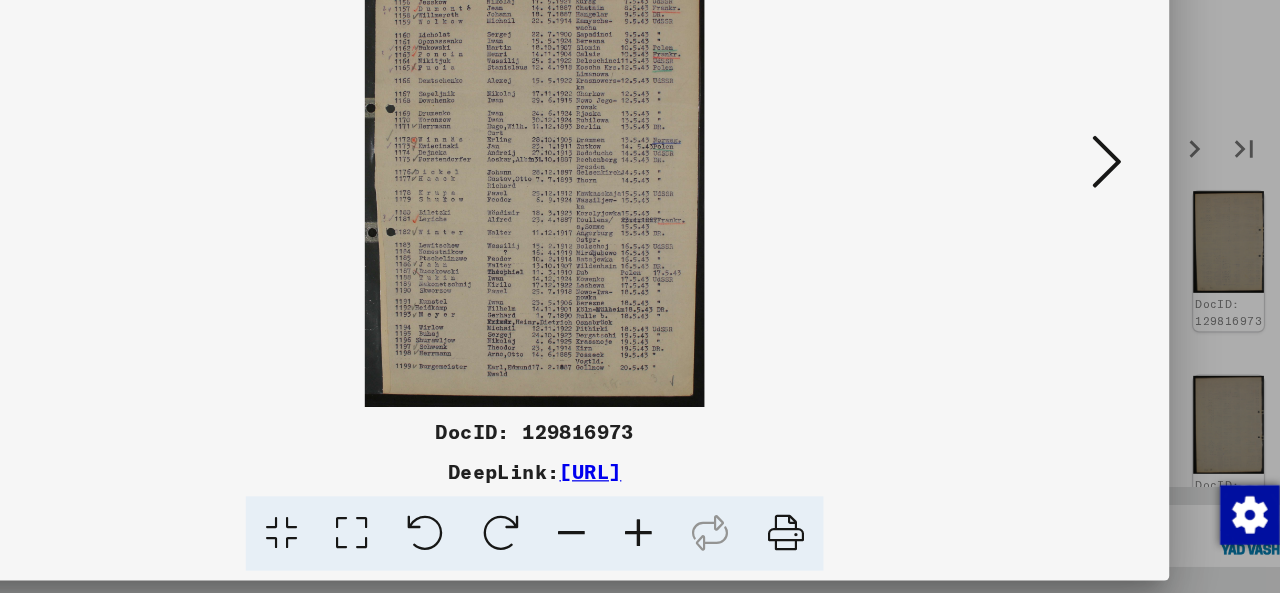 click at bounding box center [1102, 245] 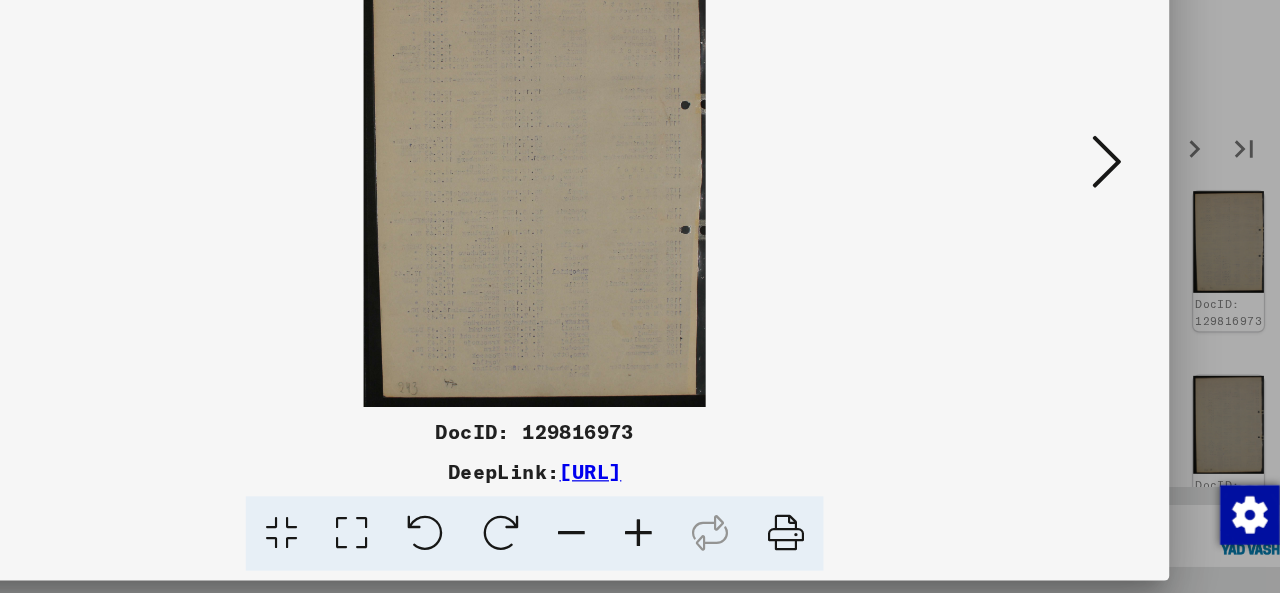 click at bounding box center (1102, 245) 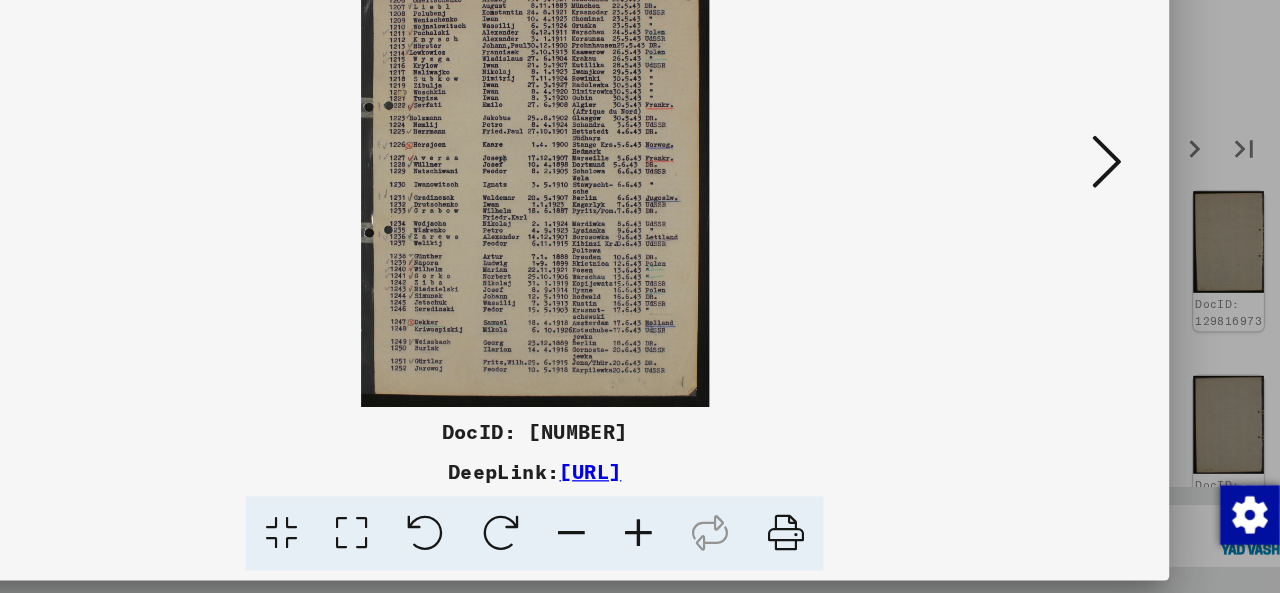 scroll, scrollTop: 0, scrollLeft: 0, axis: both 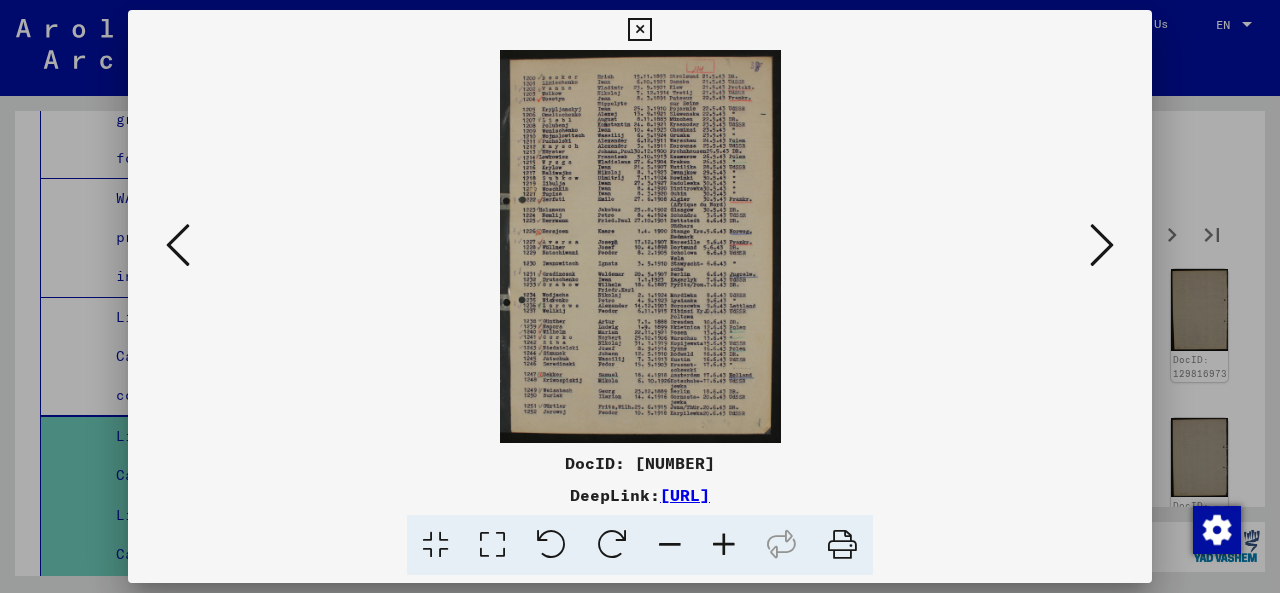 click at bounding box center (1102, 245) 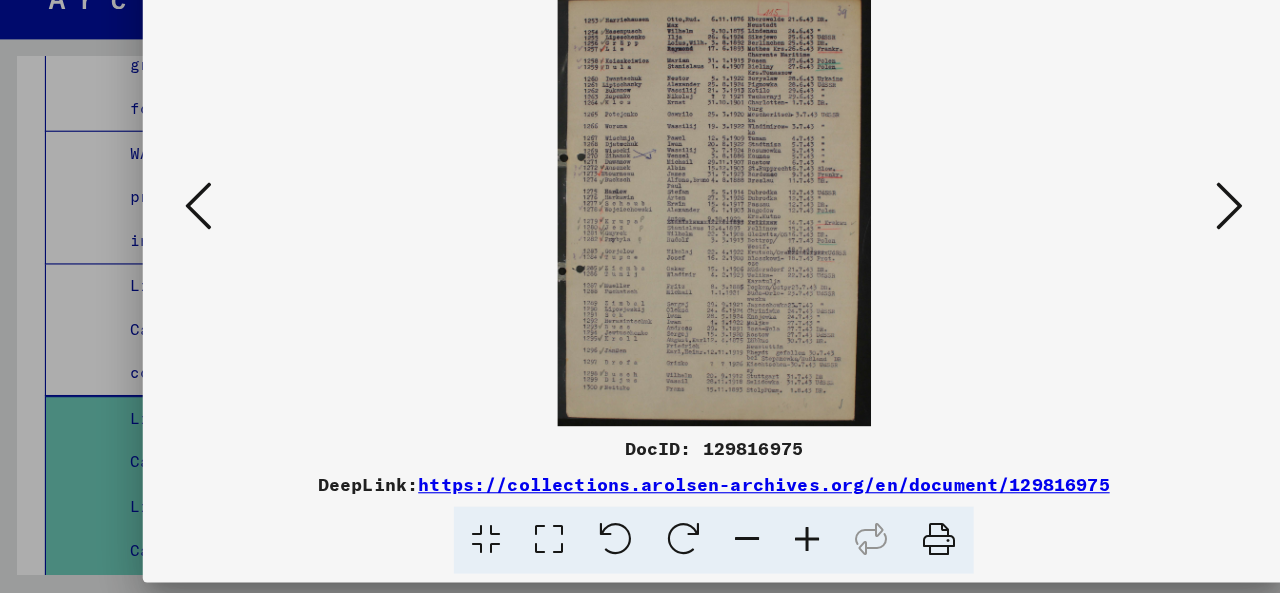 click at bounding box center (1102, 246) 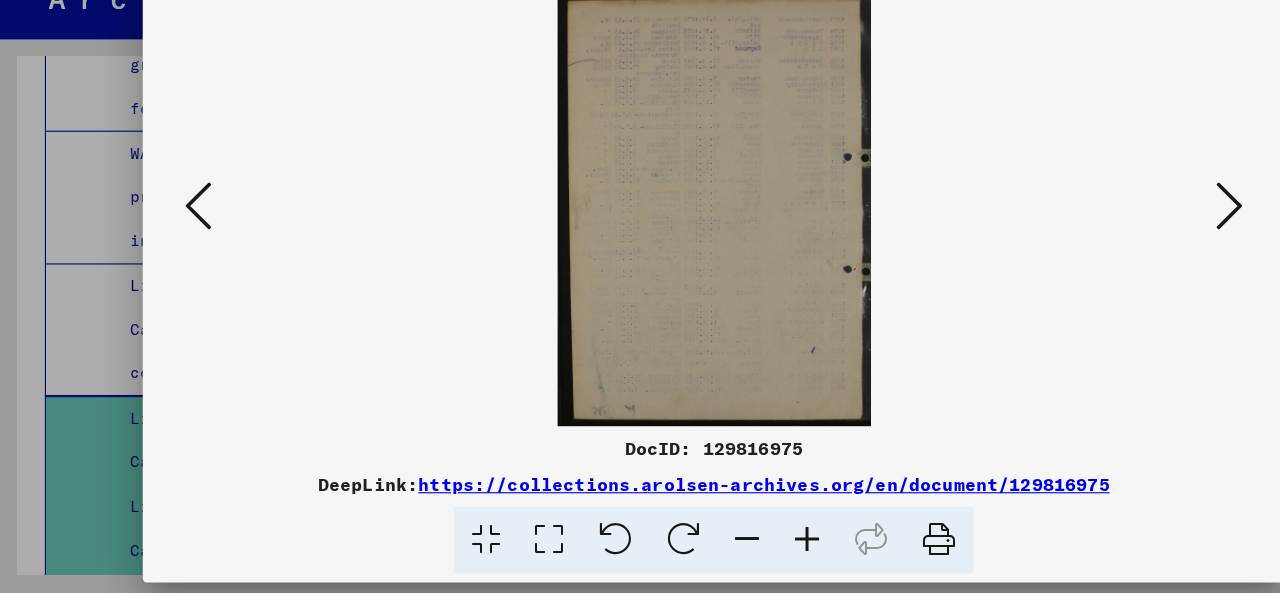 click at bounding box center [1102, 245] 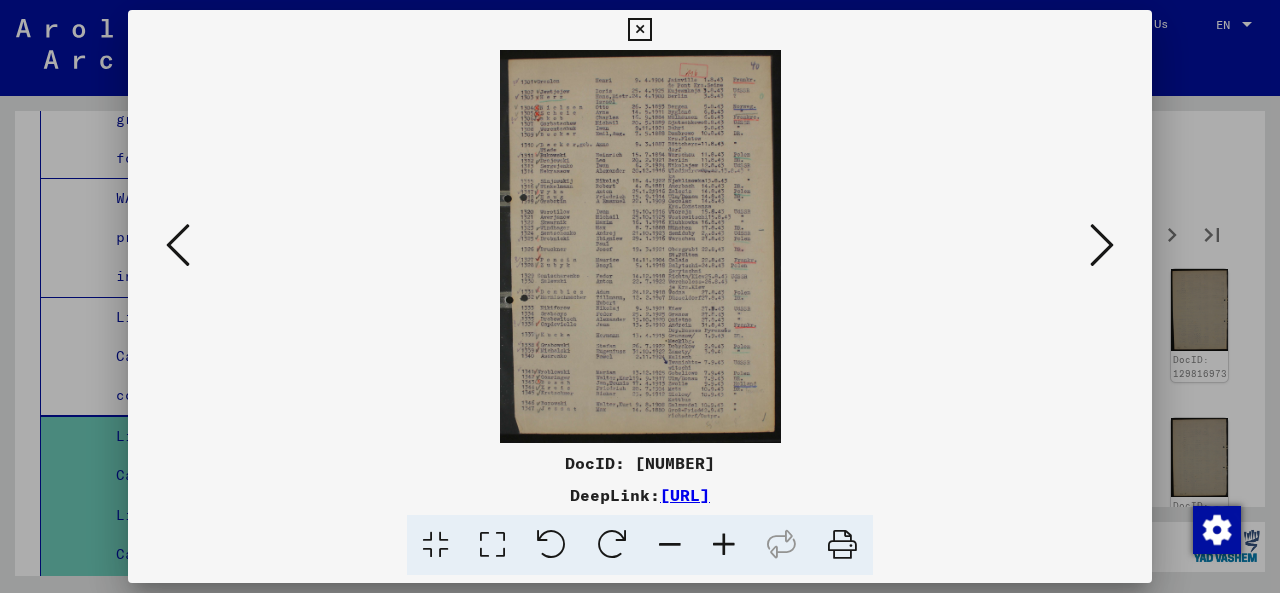 click at bounding box center [1102, 245] 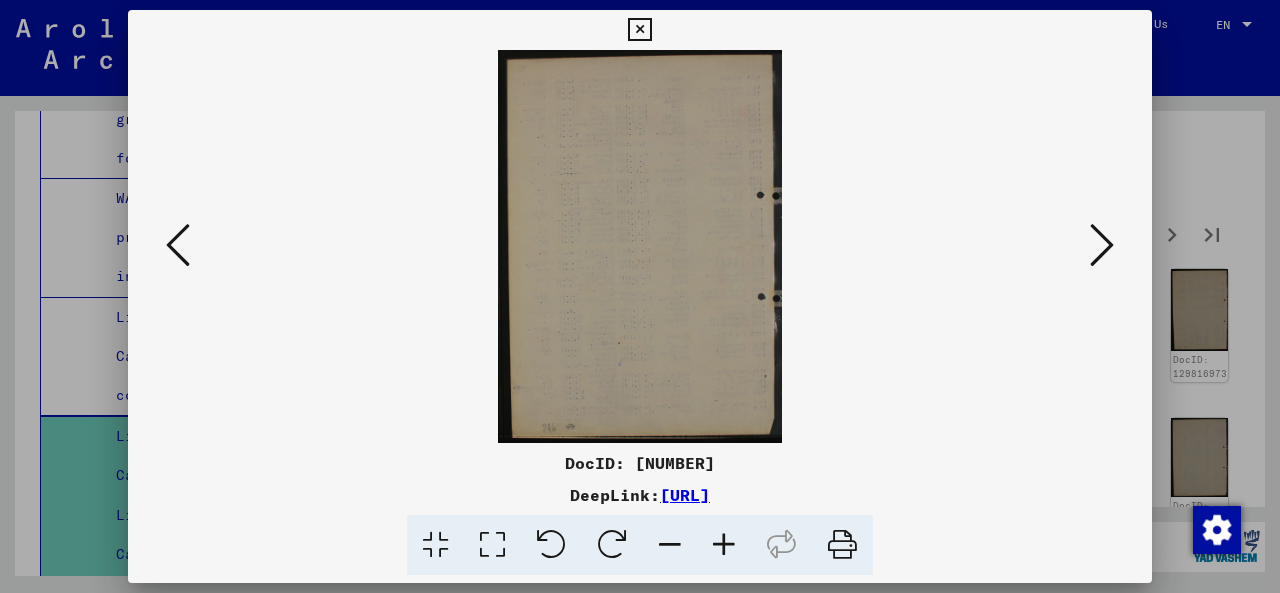 click at bounding box center [1102, 245] 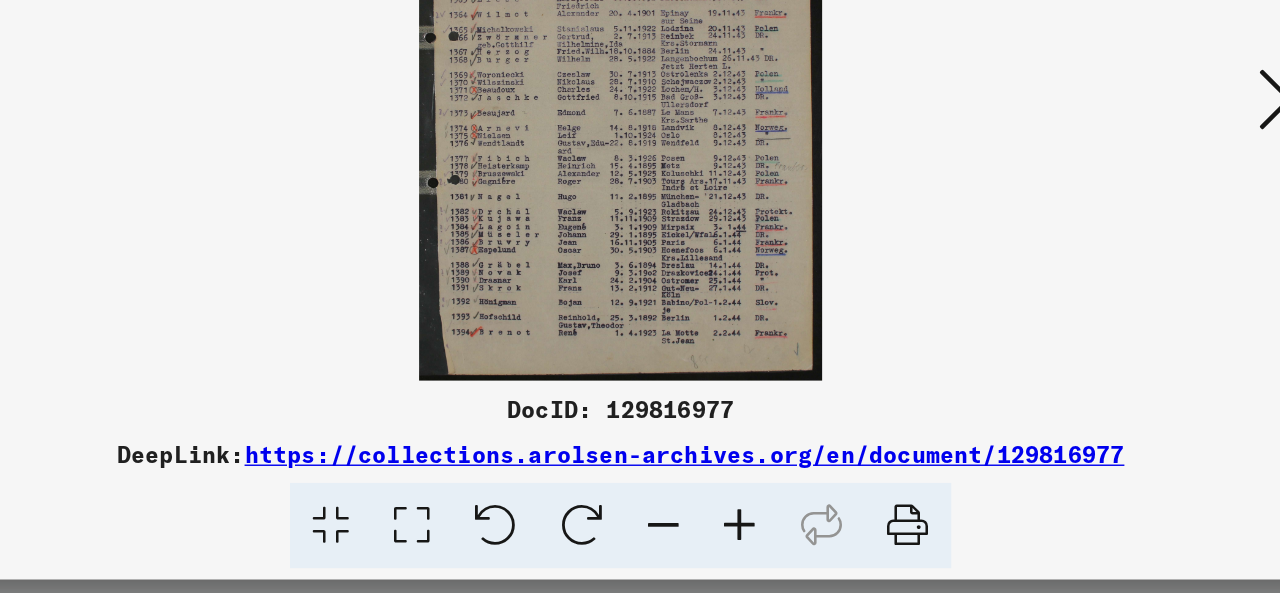 click at bounding box center (1102, 245) 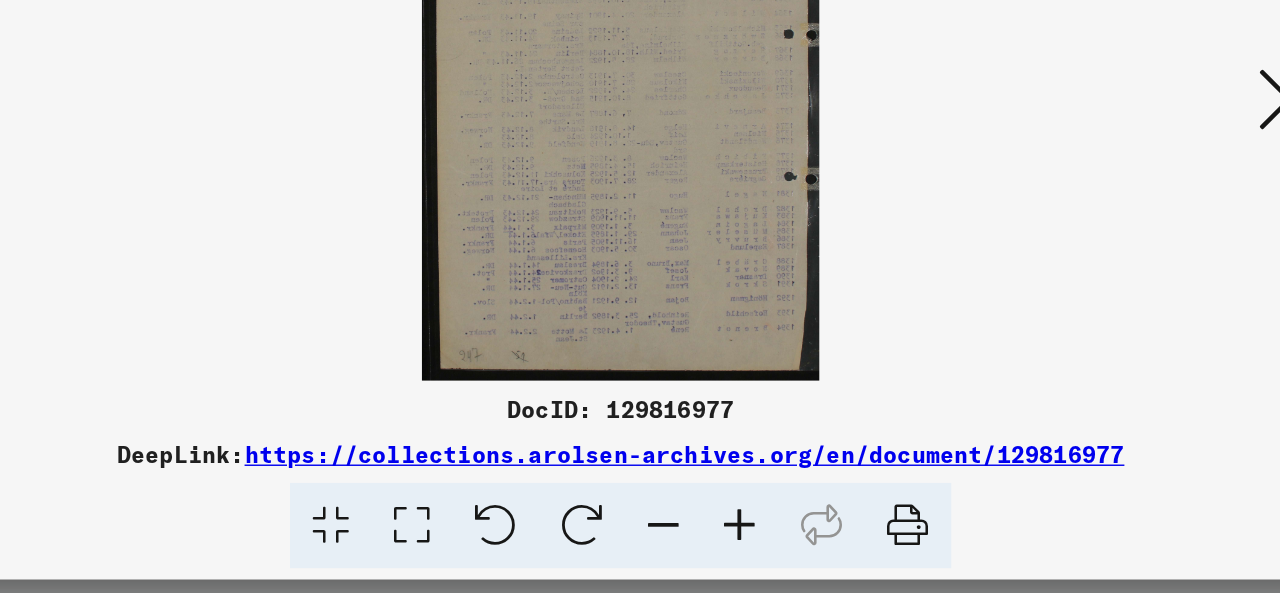 click at bounding box center [1102, 245] 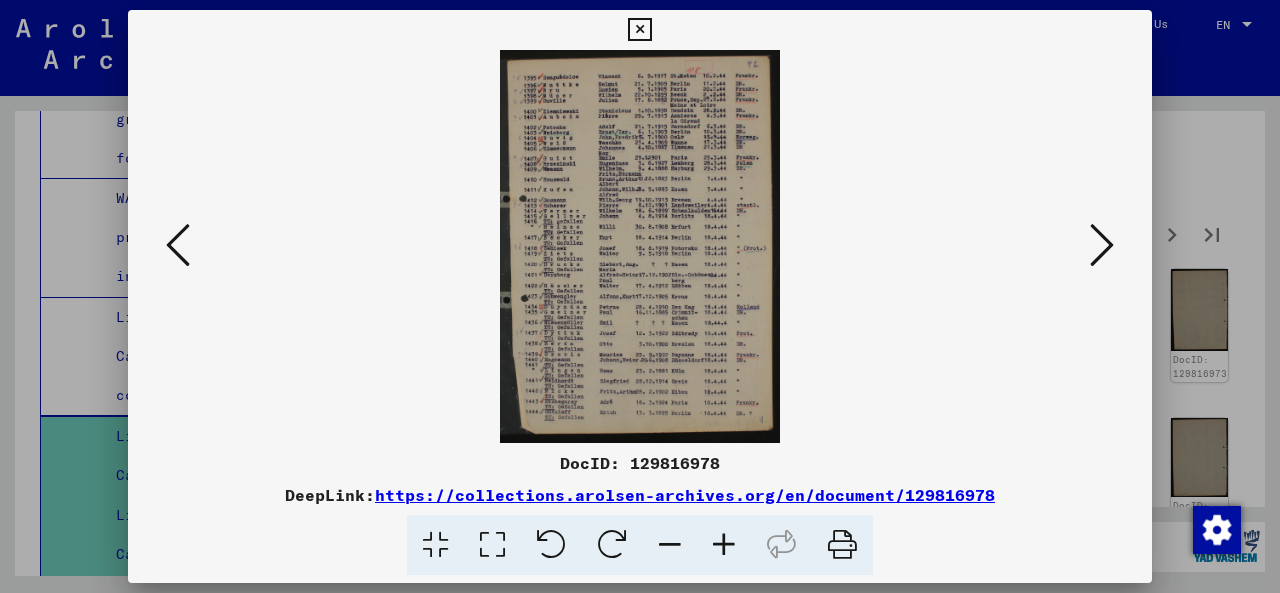 click at bounding box center (1102, 245) 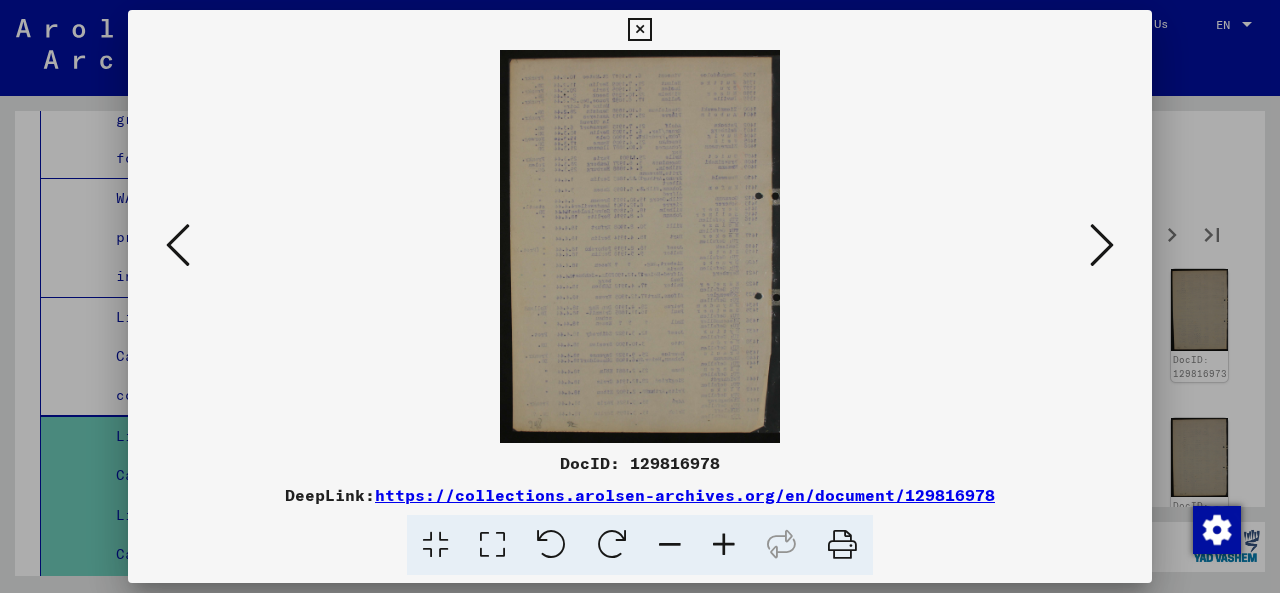 click at bounding box center [1102, 245] 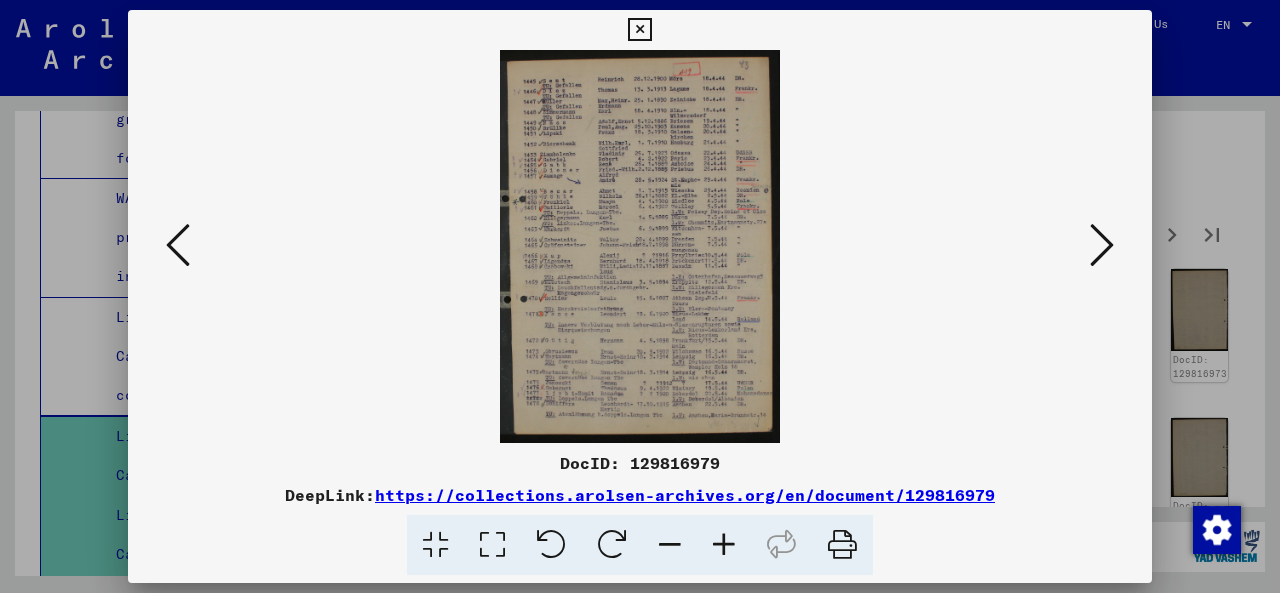 click at bounding box center (1102, 245) 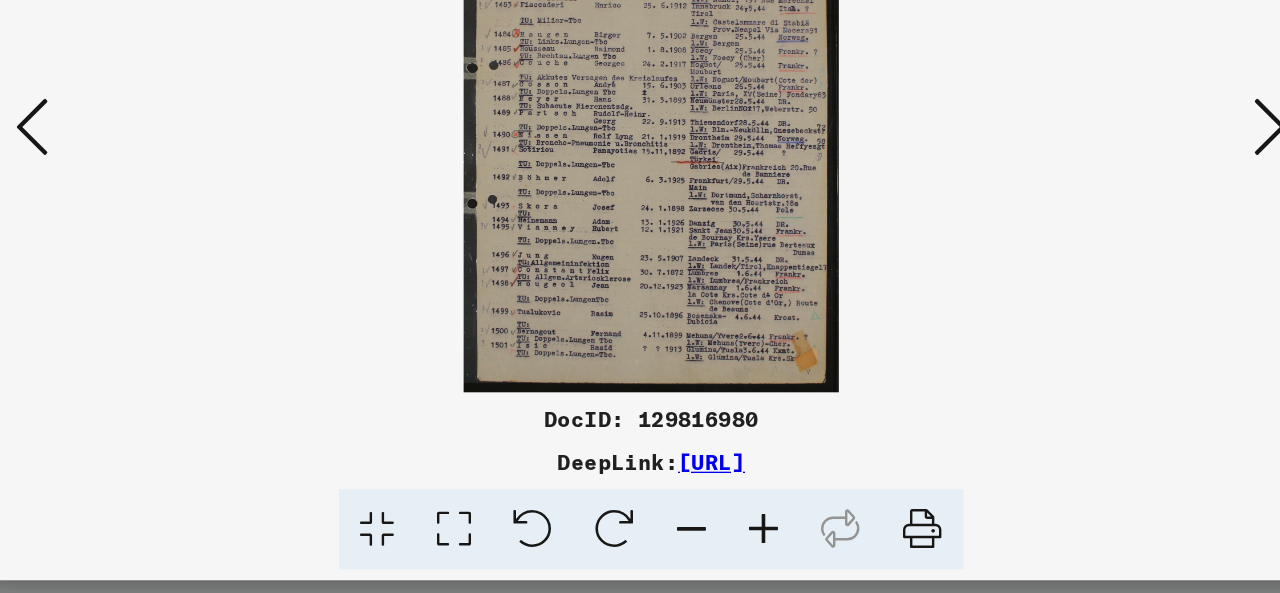click at bounding box center [1102, 245] 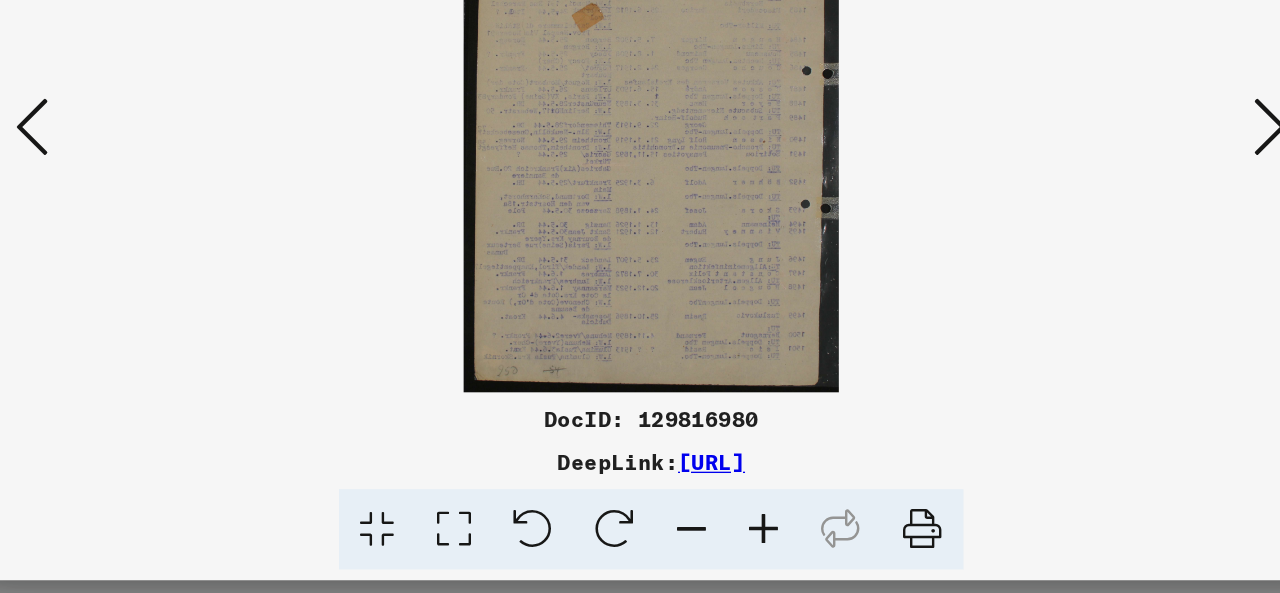 click at bounding box center (1102, 245) 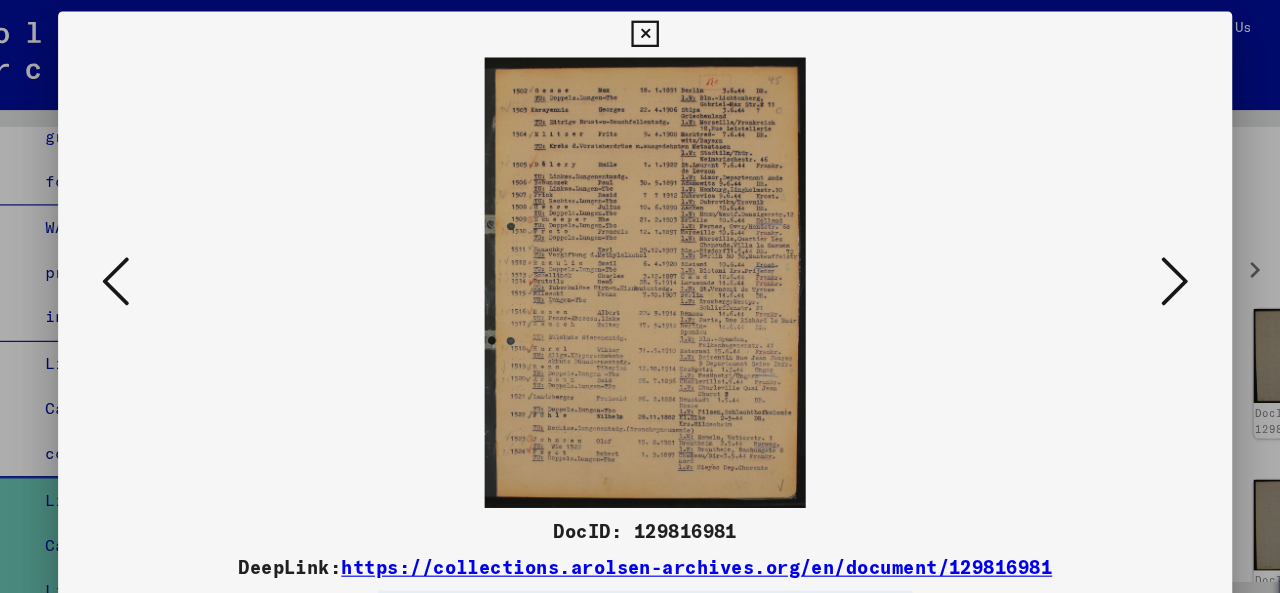 click at bounding box center [1102, 245] 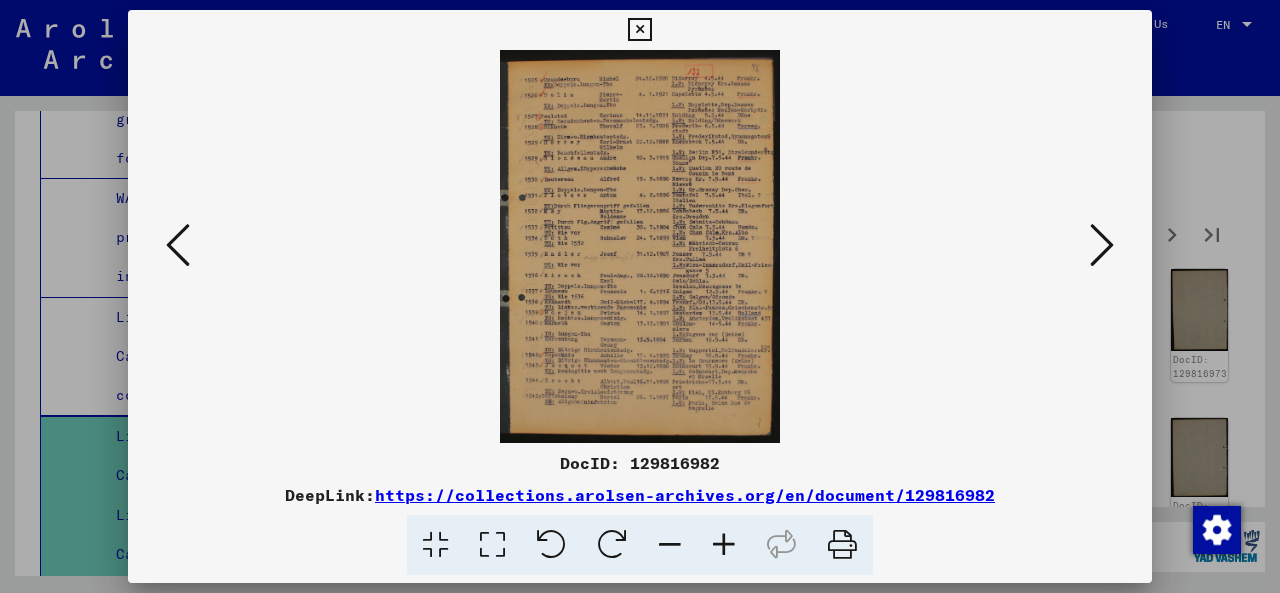 click at bounding box center [1102, 245] 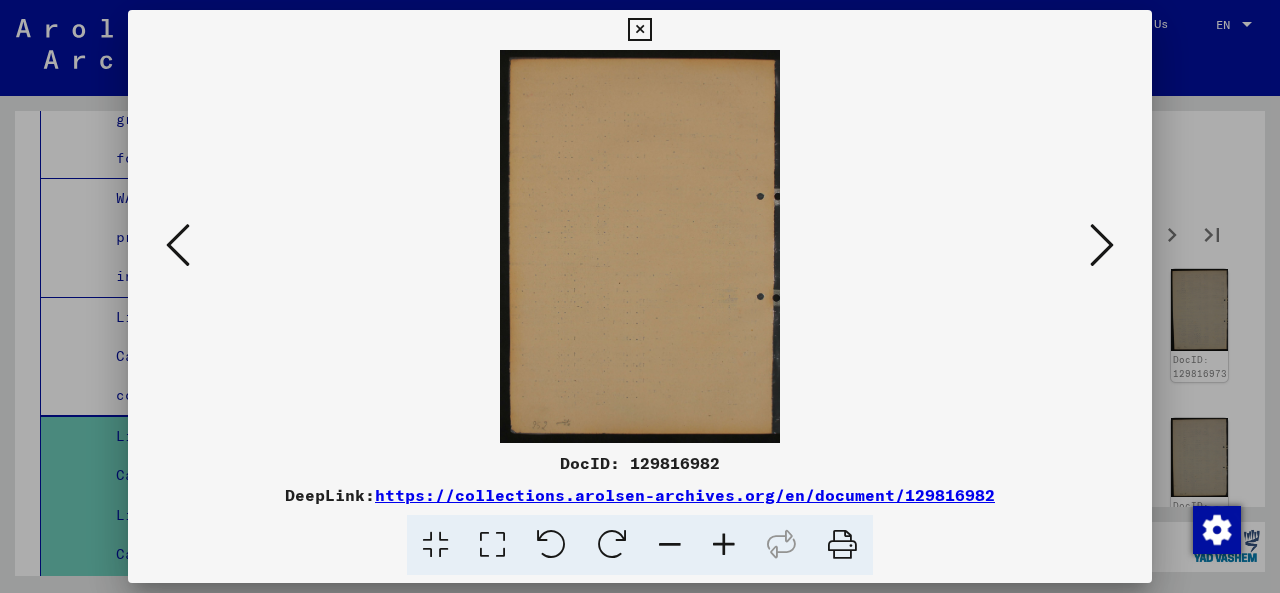 click at bounding box center [1102, 245] 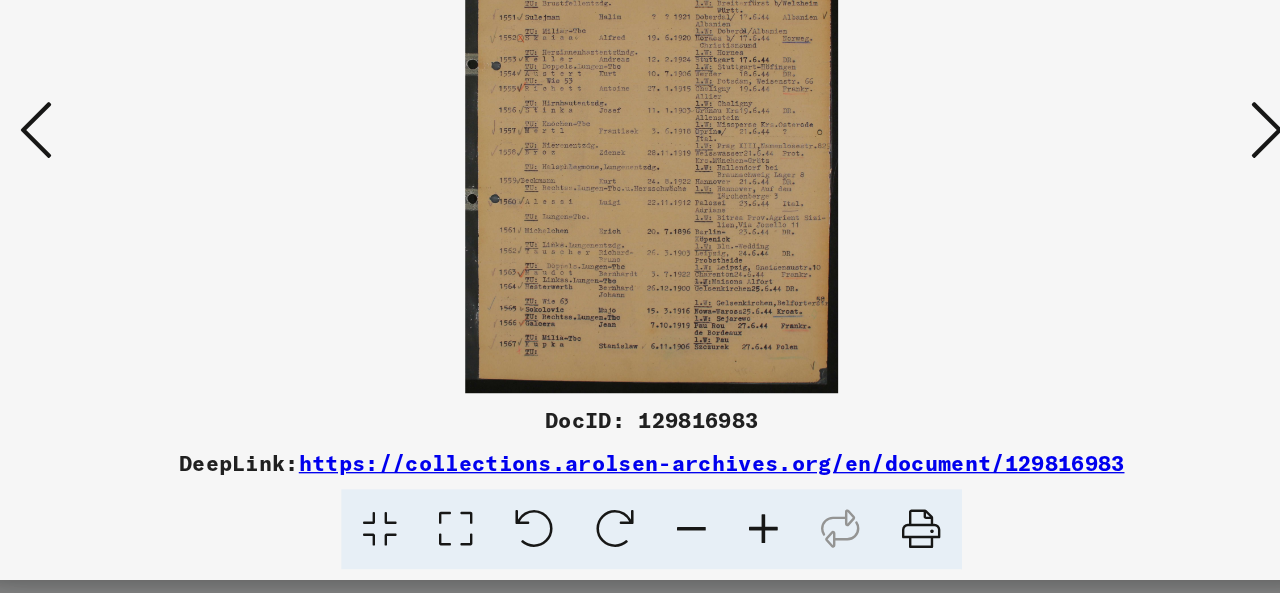 click at bounding box center [1102, 245] 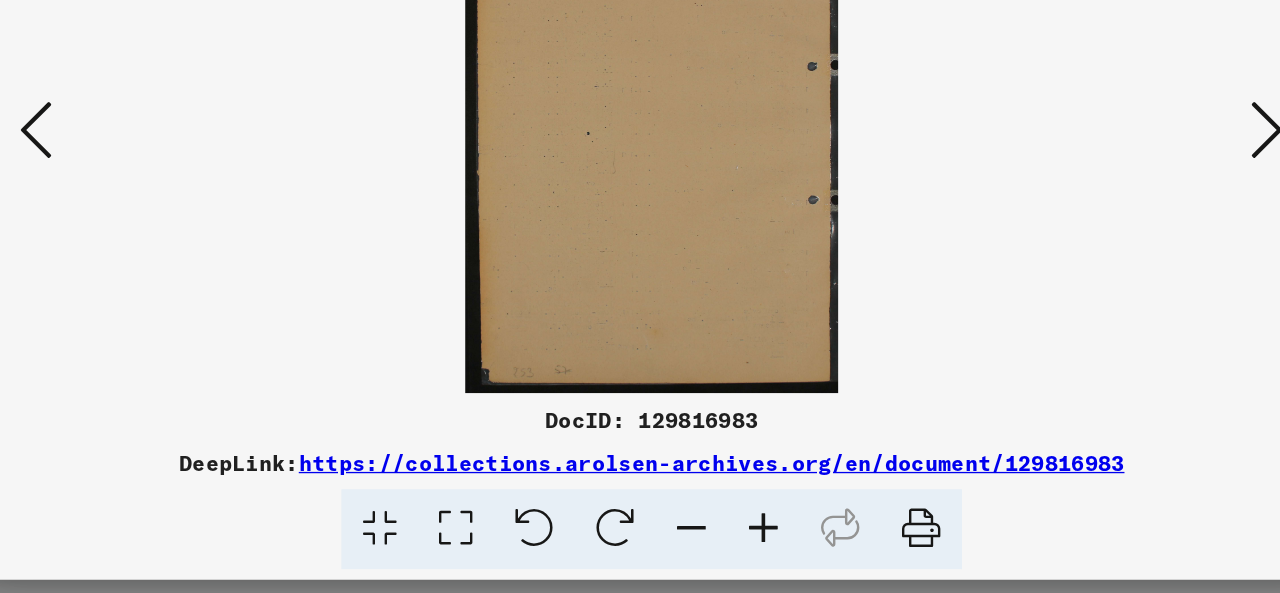 click at bounding box center [1102, 245] 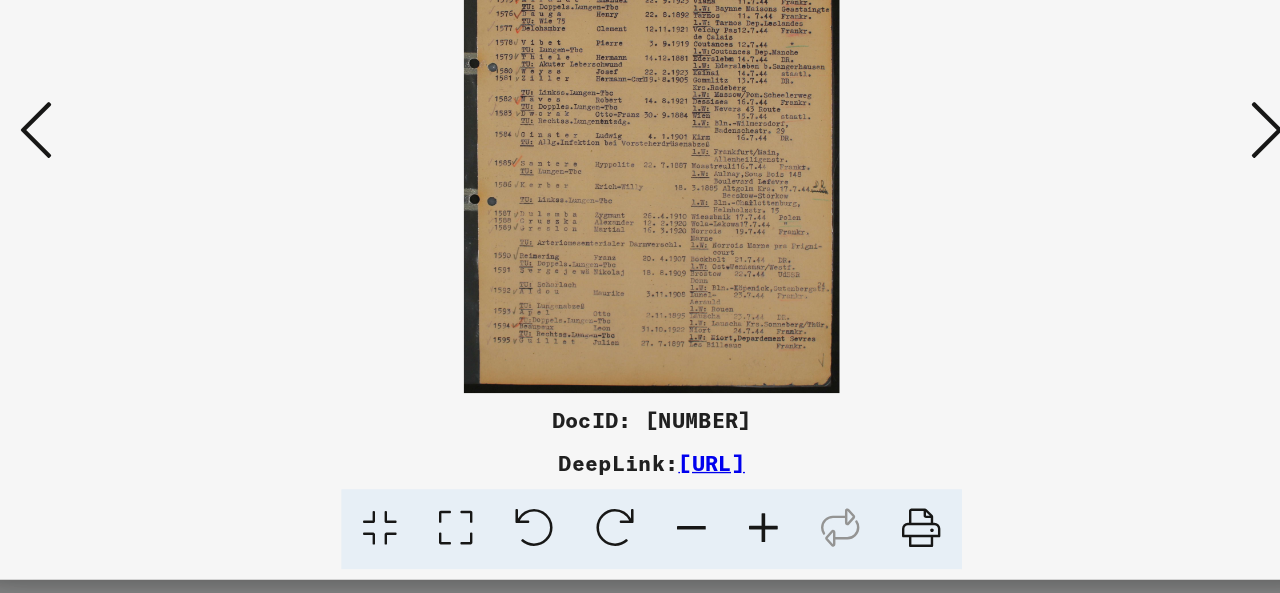 scroll, scrollTop: 0, scrollLeft: 0, axis: both 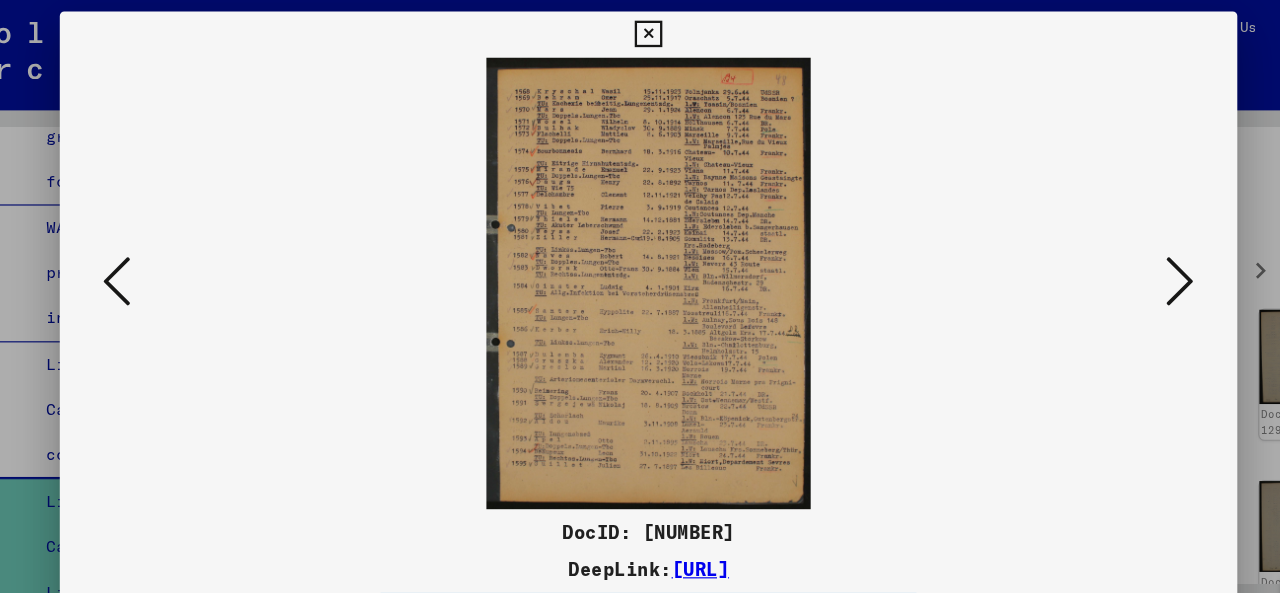 click at bounding box center [1102, 245] 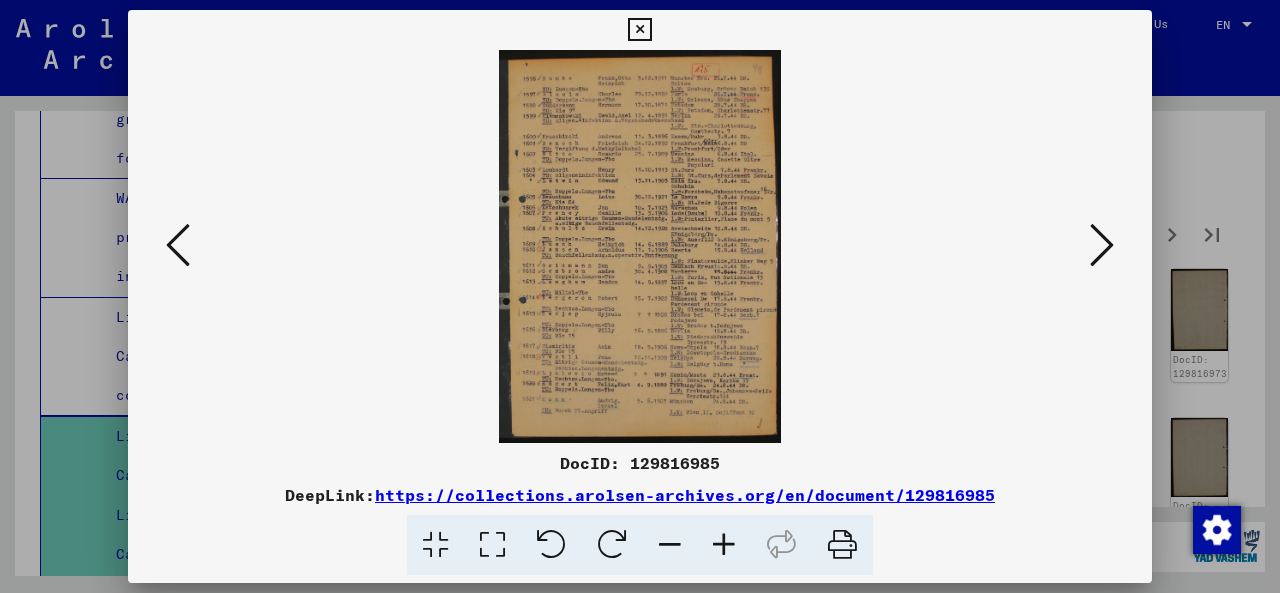 click at bounding box center (1102, 245) 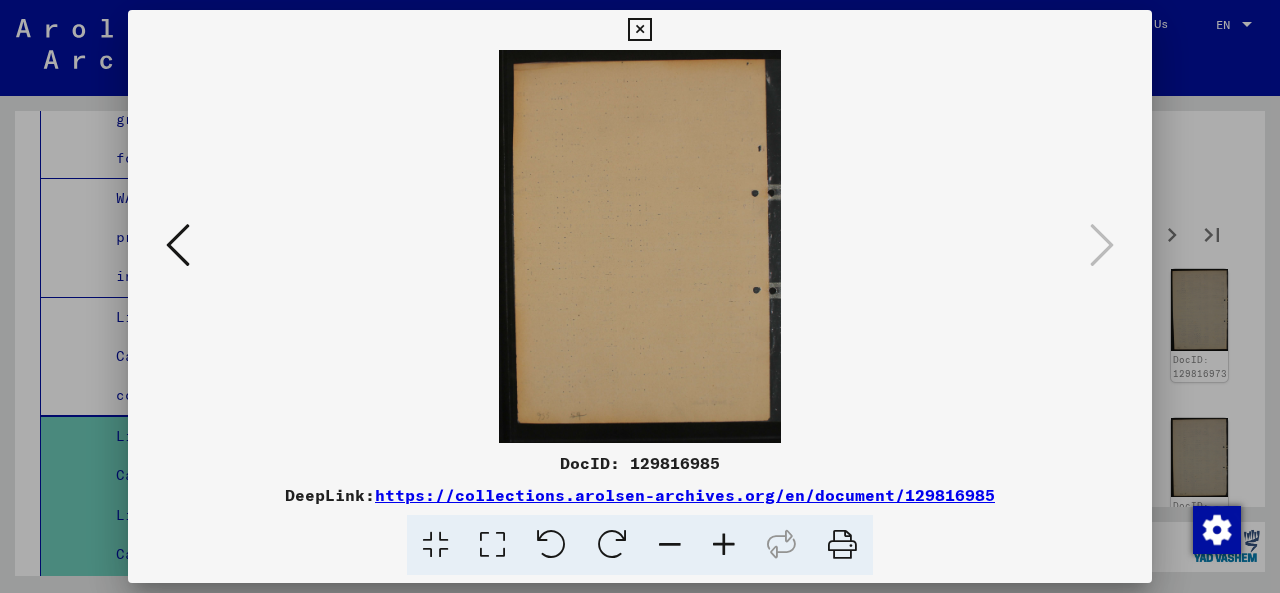 click at bounding box center [640, 296] 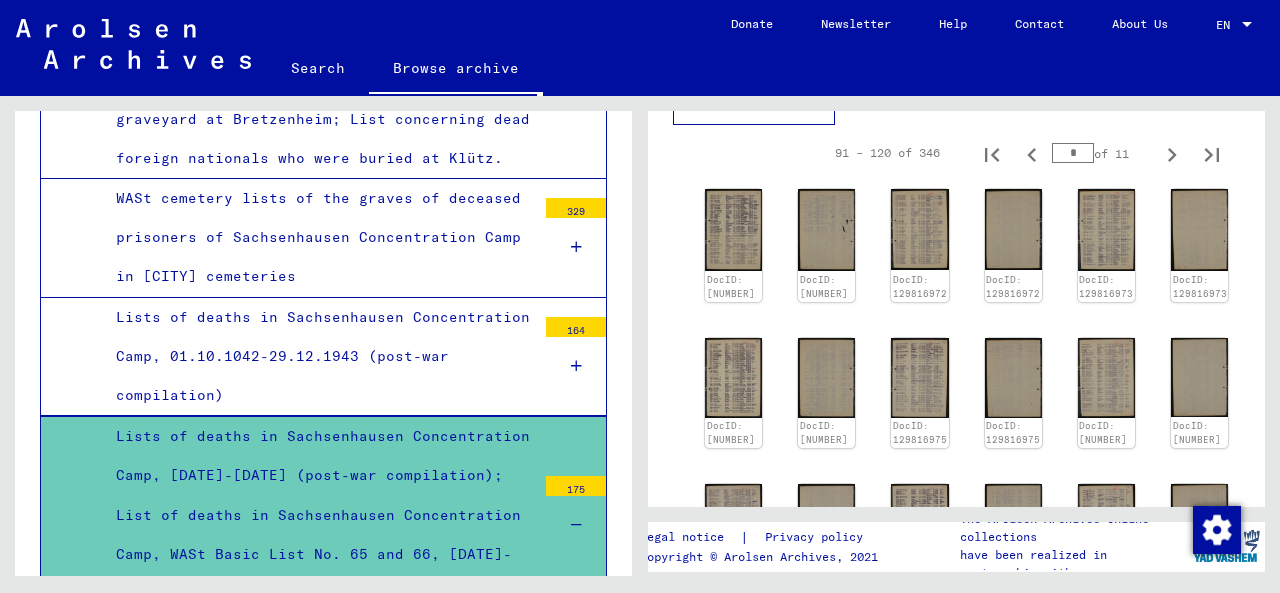 scroll, scrollTop: 324, scrollLeft: 0, axis: vertical 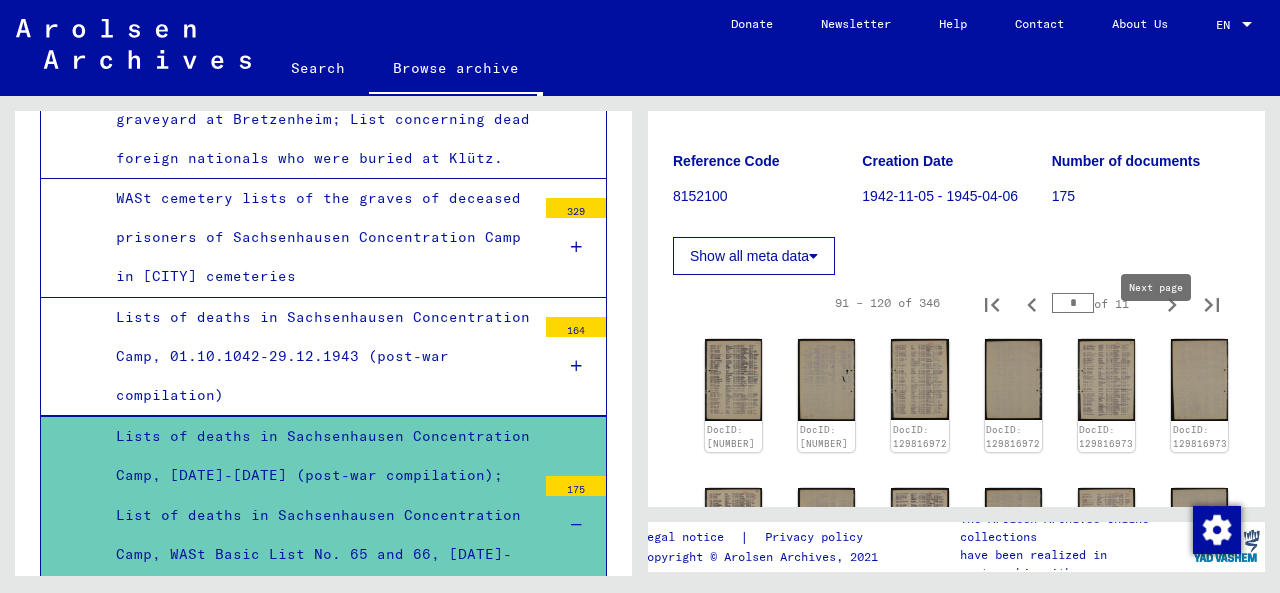 click 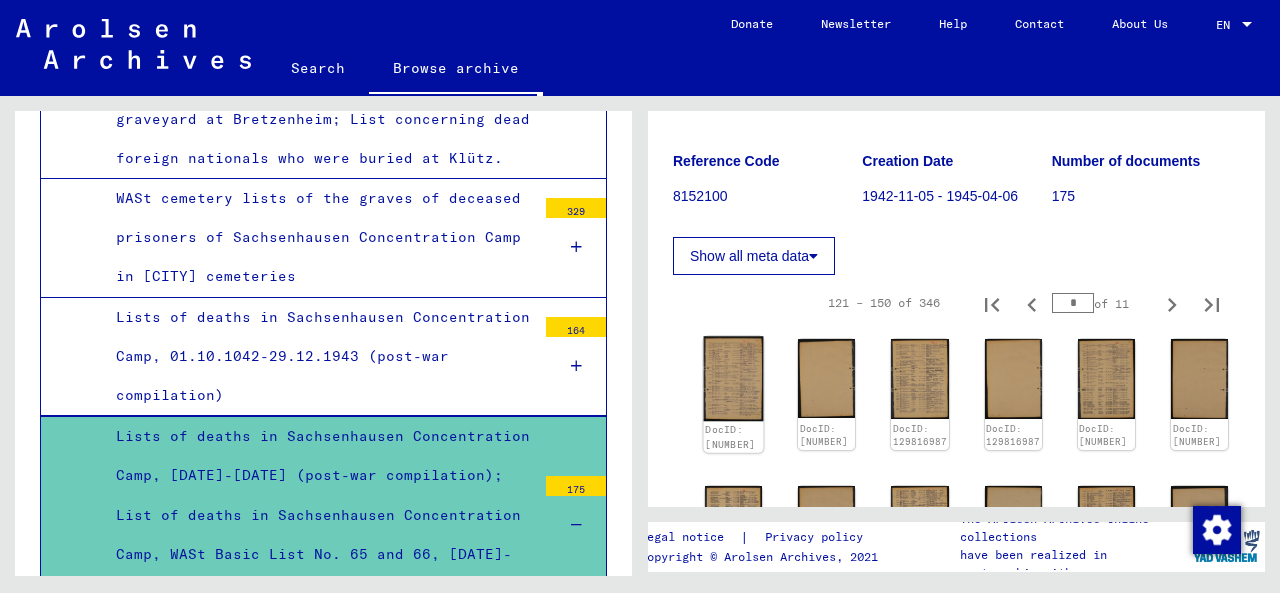 click 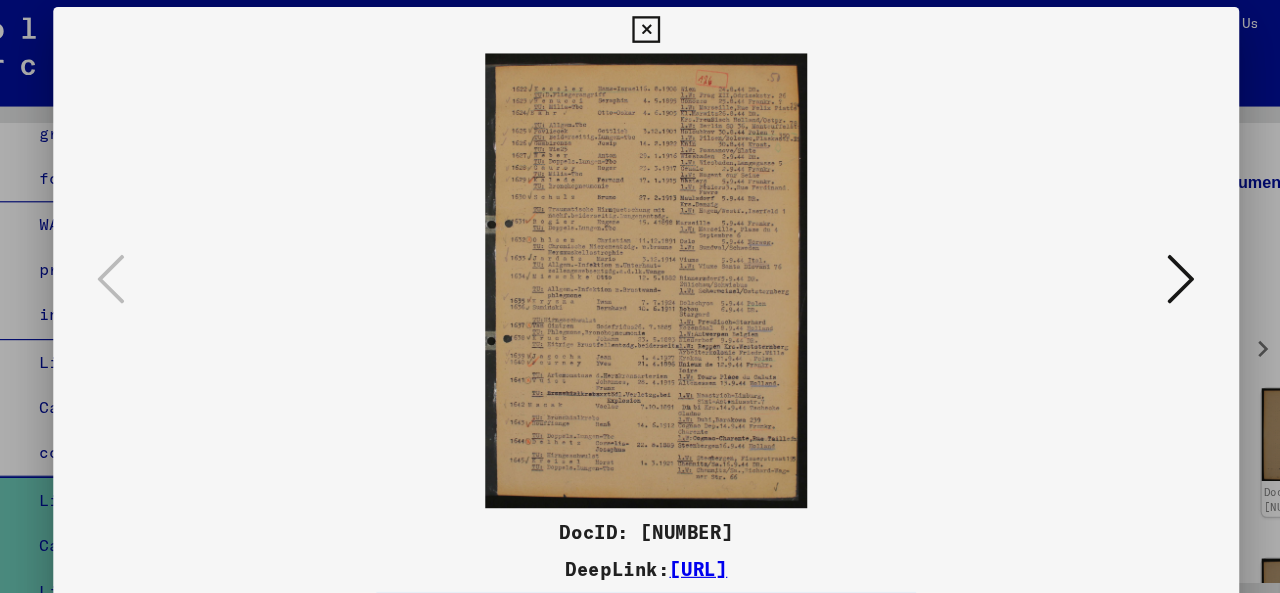 click at bounding box center (1102, 245) 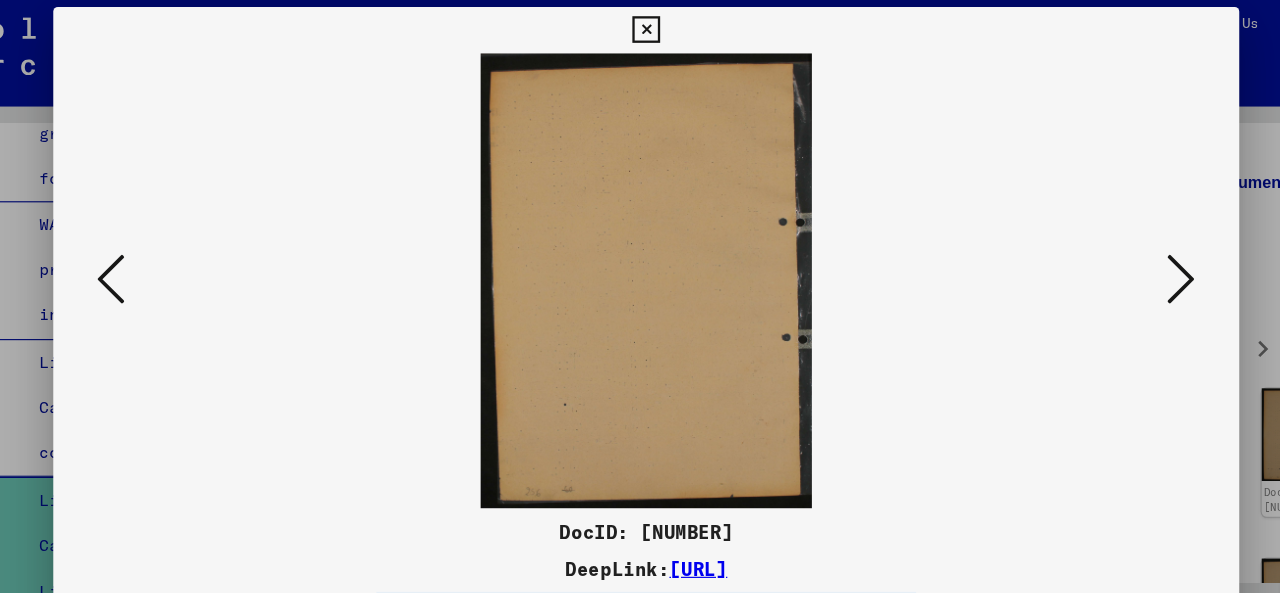 click at bounding box center [1102, 245] 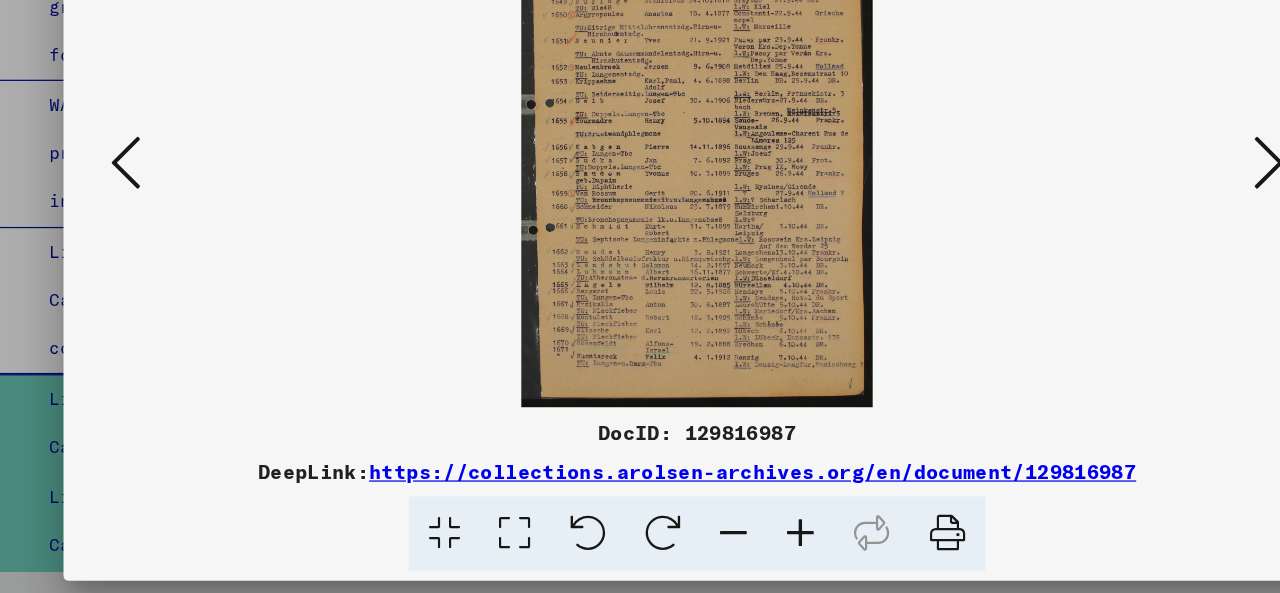 scroll, scrollTop: 0, scrollLeft: 0, axis: both 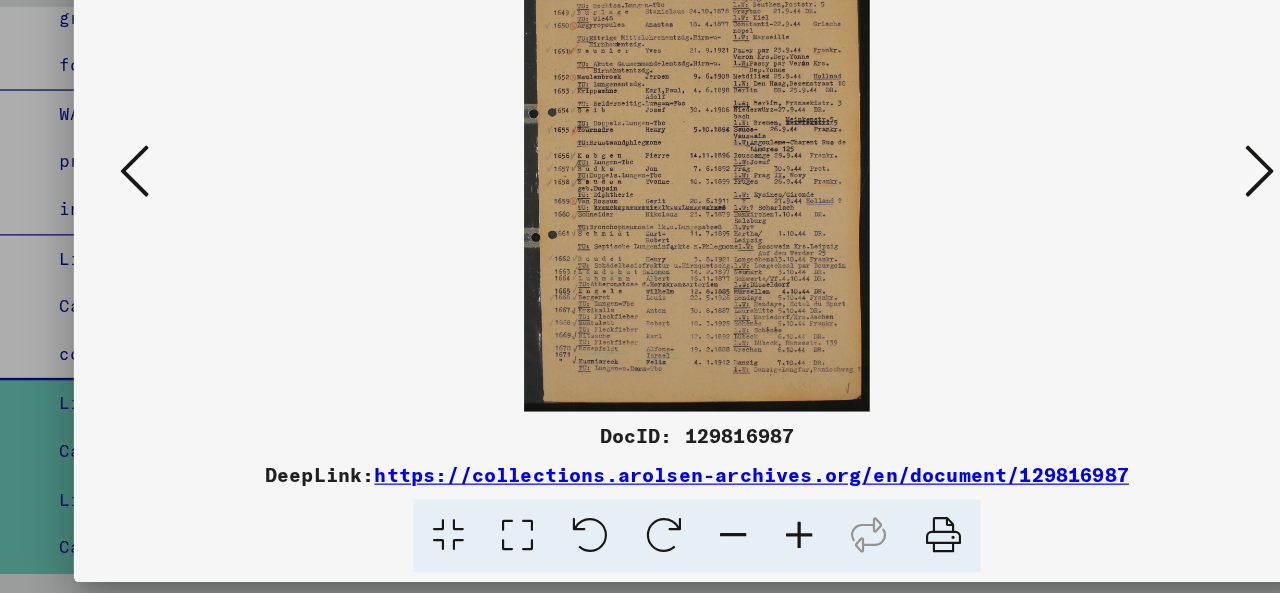 click at bounding box center [1102, 245] 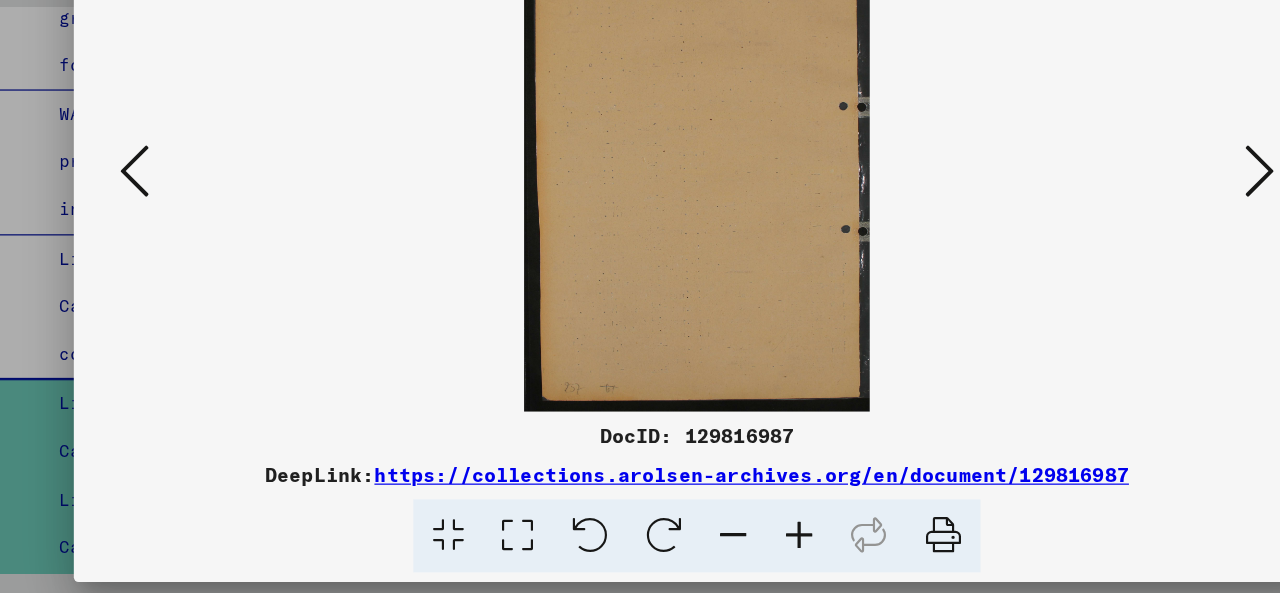 click at bounding box center (1102, 245) 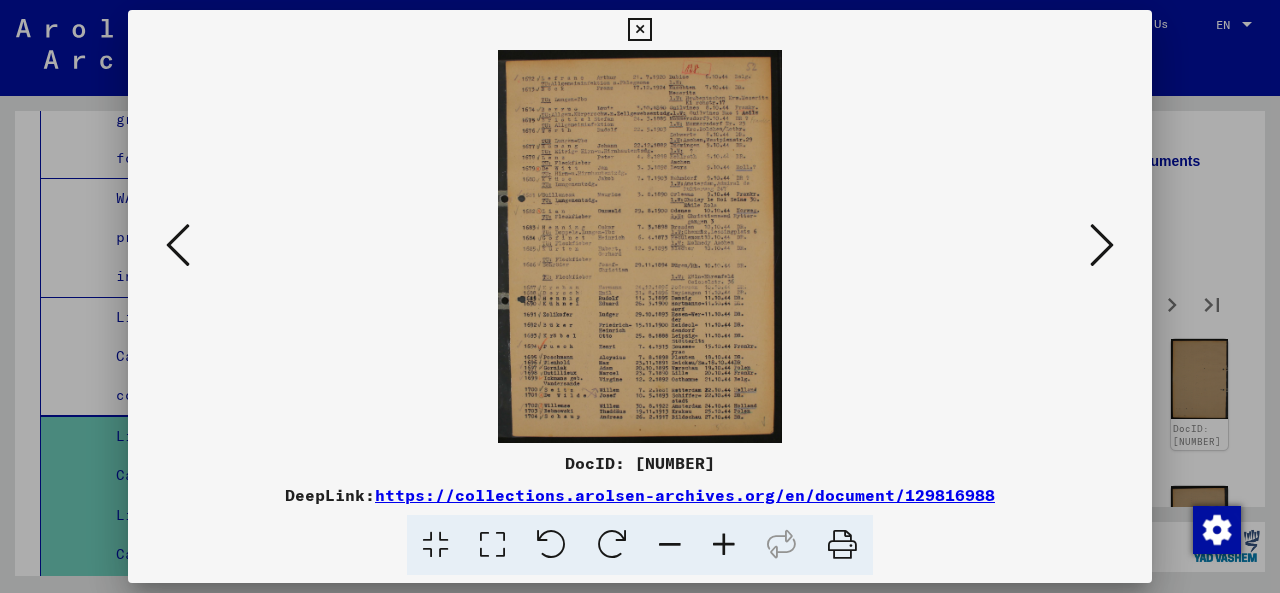 click at bounding box center [1102, 245] 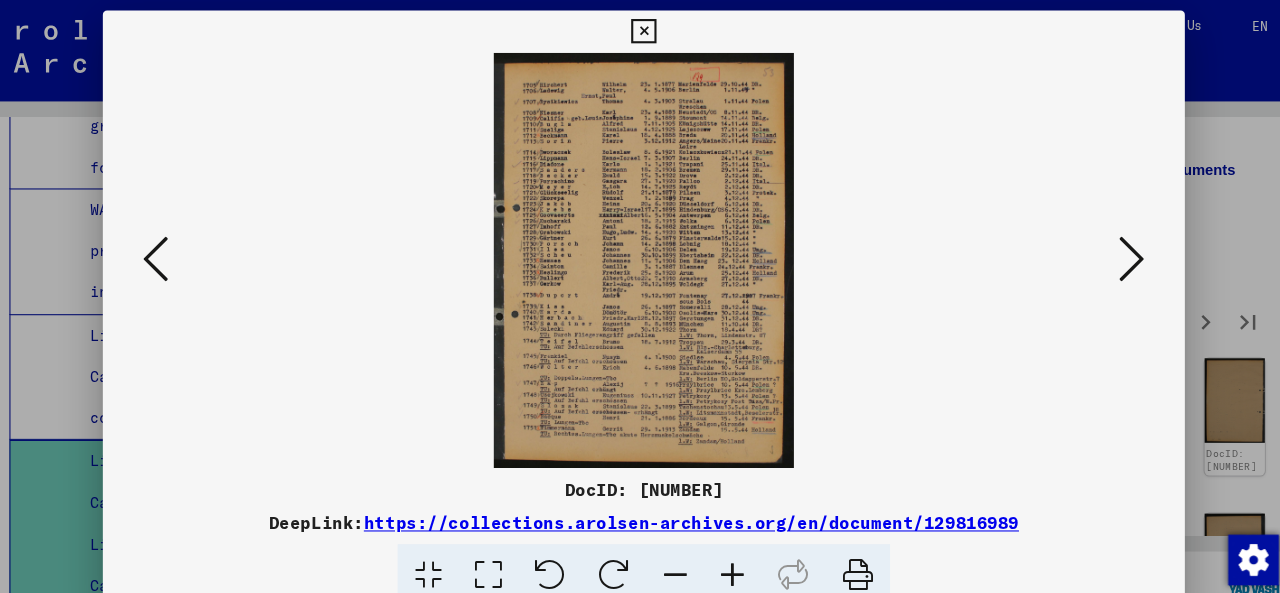 click at bounding box center (640, 246) 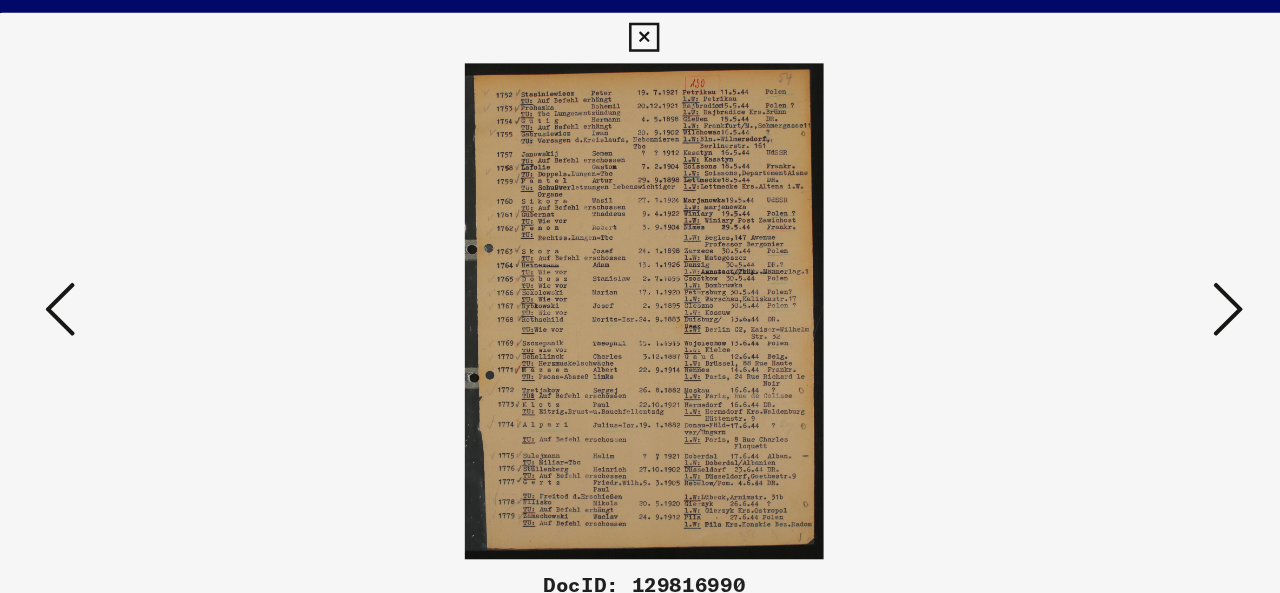 click at bounding box center [1102, 245] 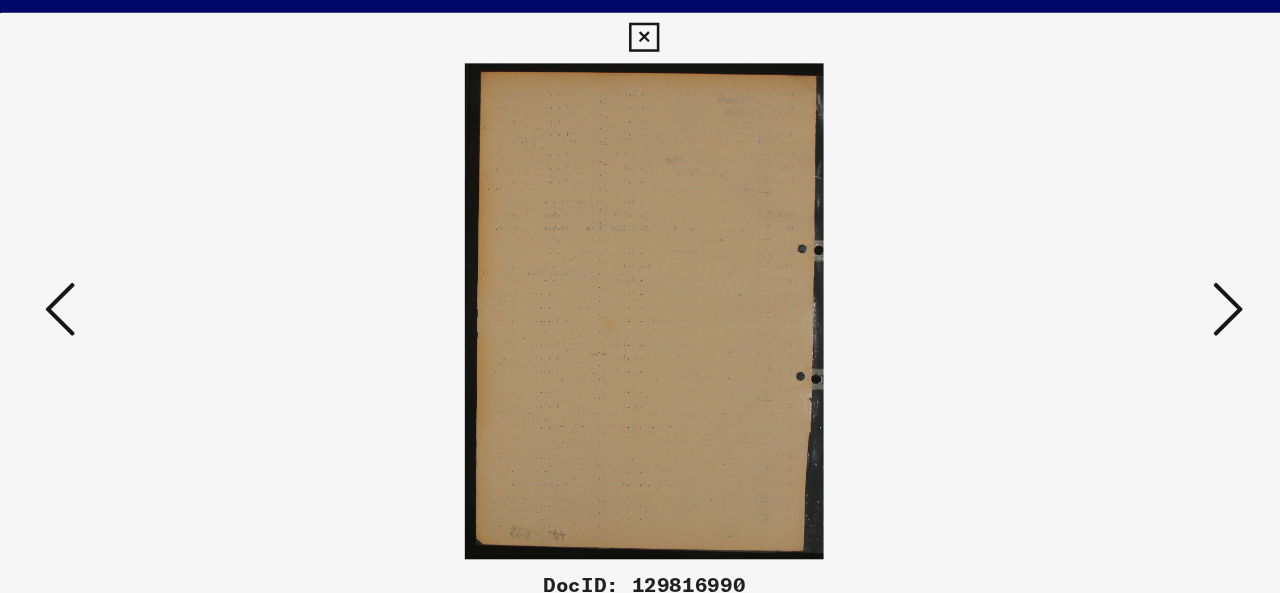 click at bounding box center [1102, 245] 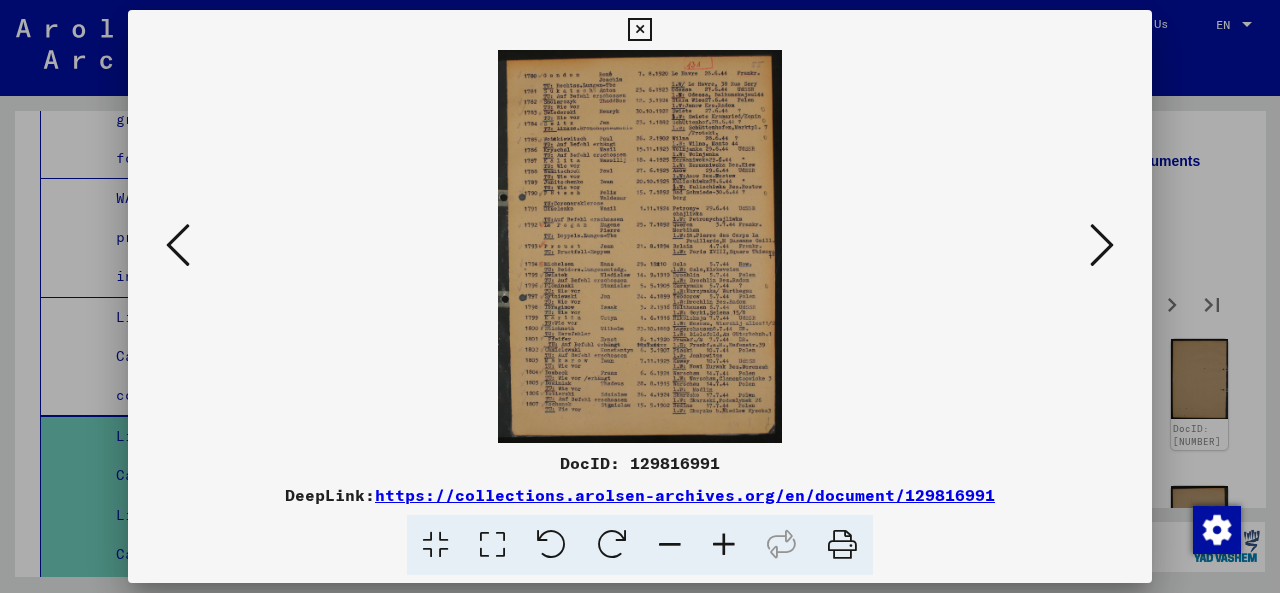 click at bounding box center [1102, 245] 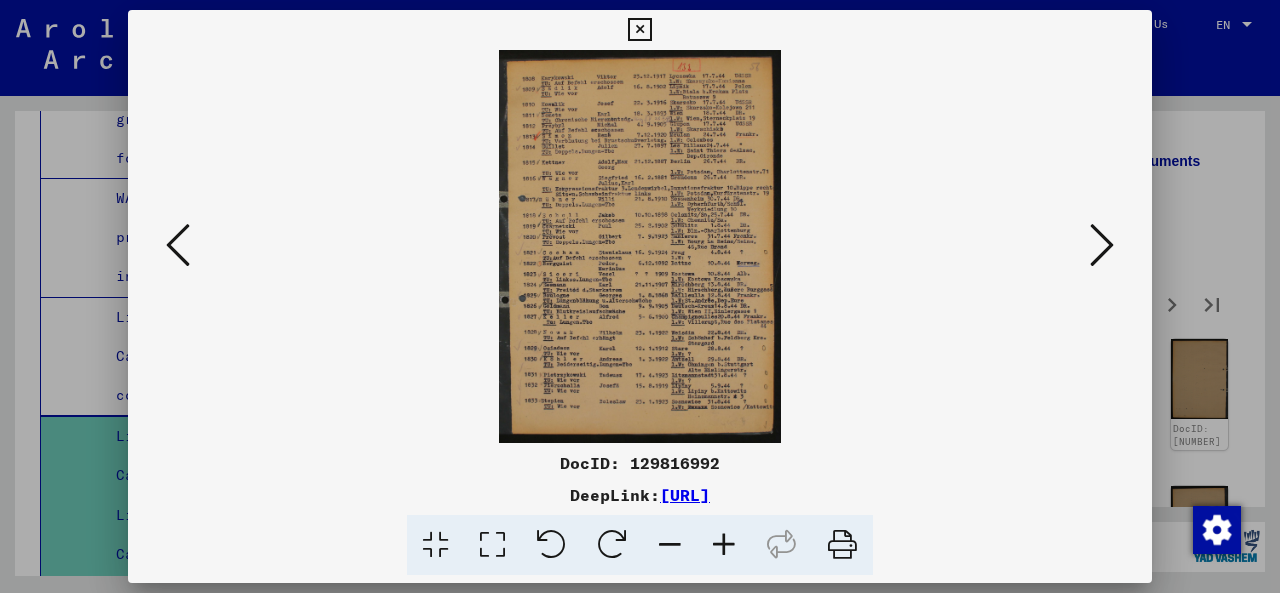 click at bounding box center [1102, 245] 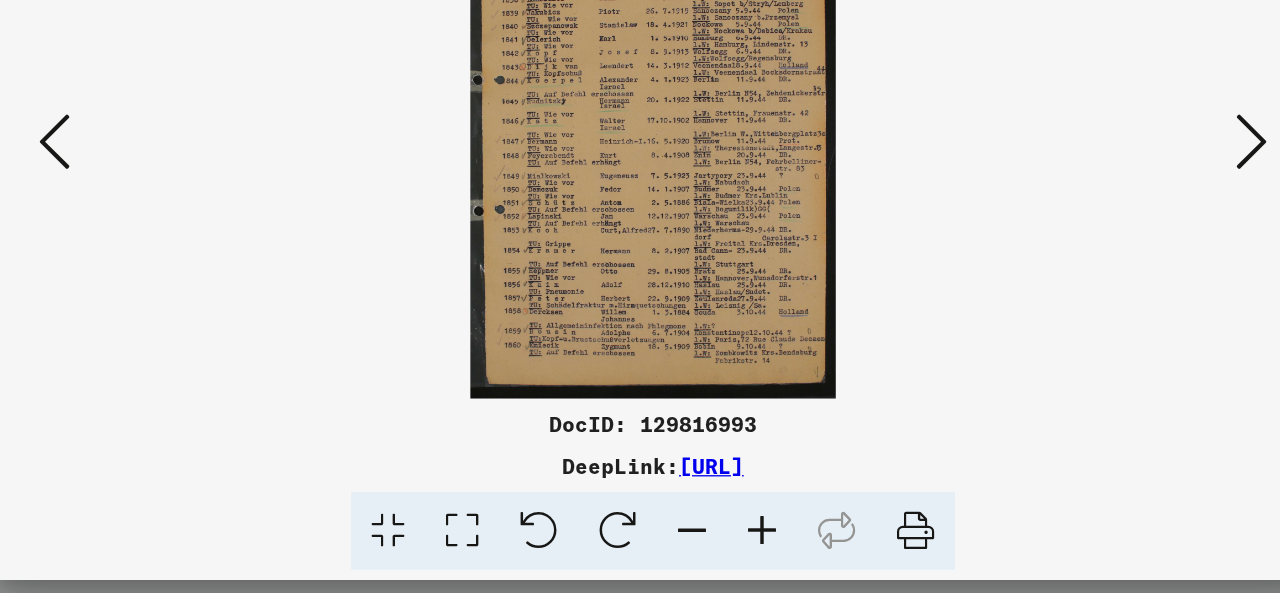scroll, scrollTop: 0, scrollLeft: 0, axis: both 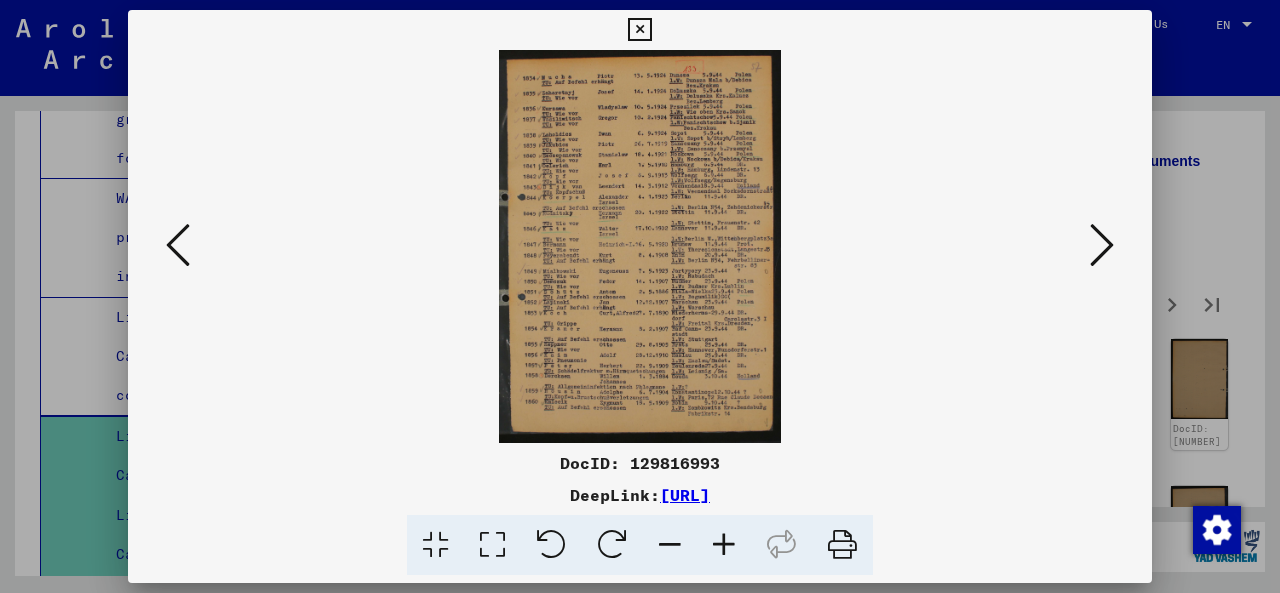 click at bounding box center [1102, 245] 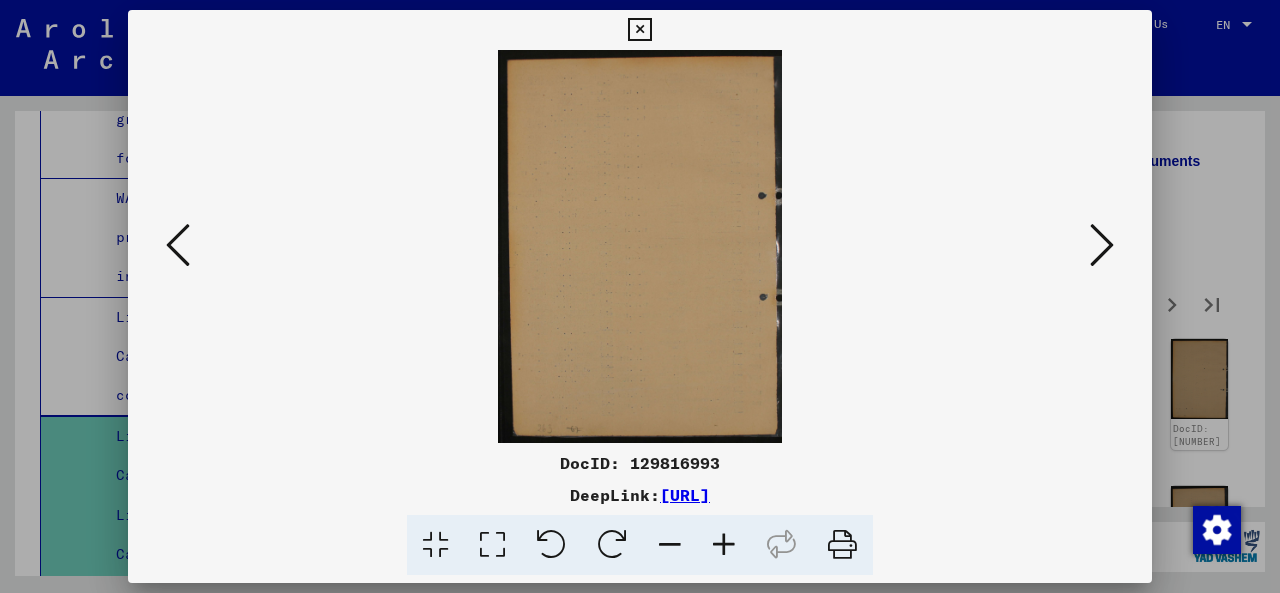 click at bounding box center (1102, 245) 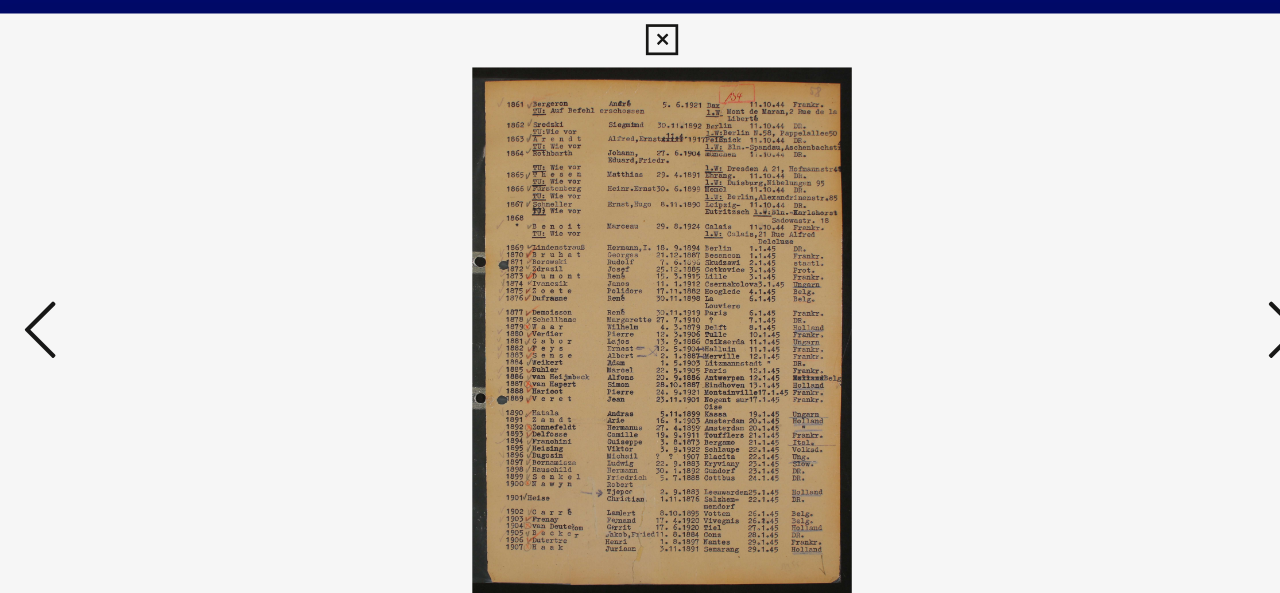 click at bounding box center [1102, 245] 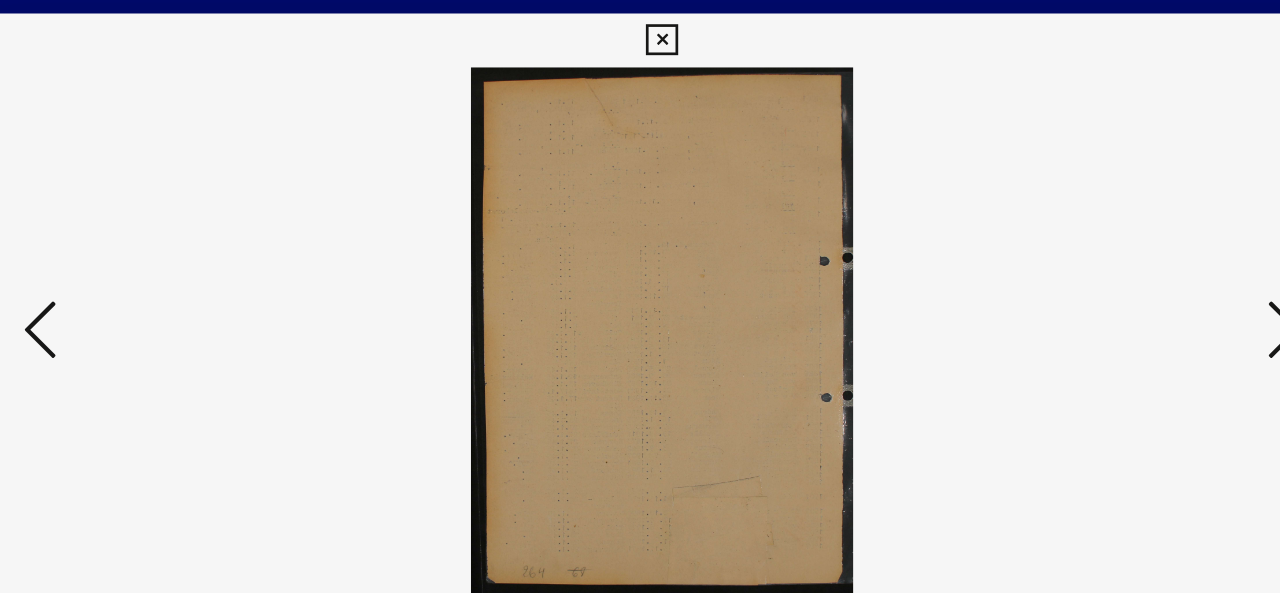 click at bounding box center (1102, 245) 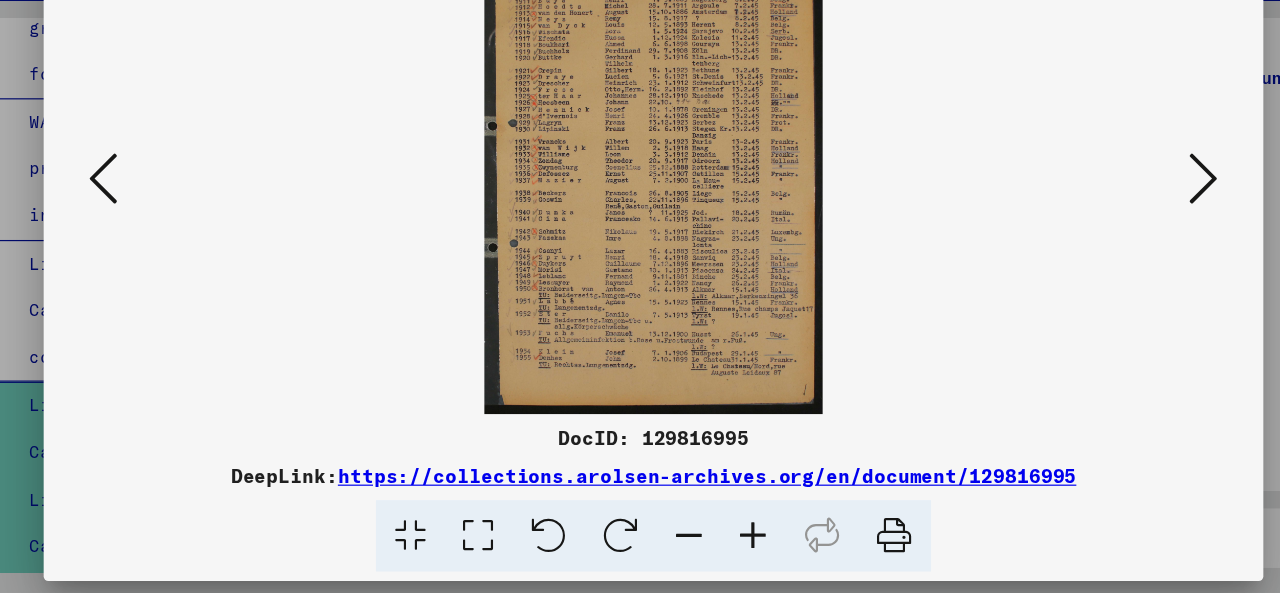 scroll, scrollTop: 0, scrollLeft: 0, axis: both 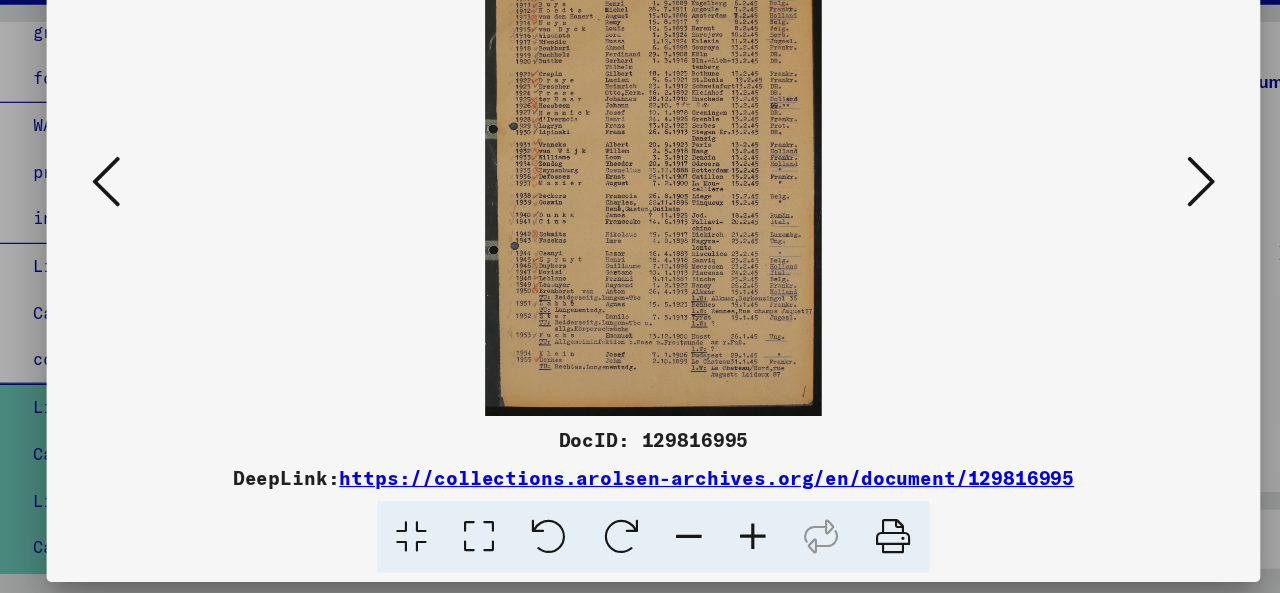 click at bounding box center [1102, 245] 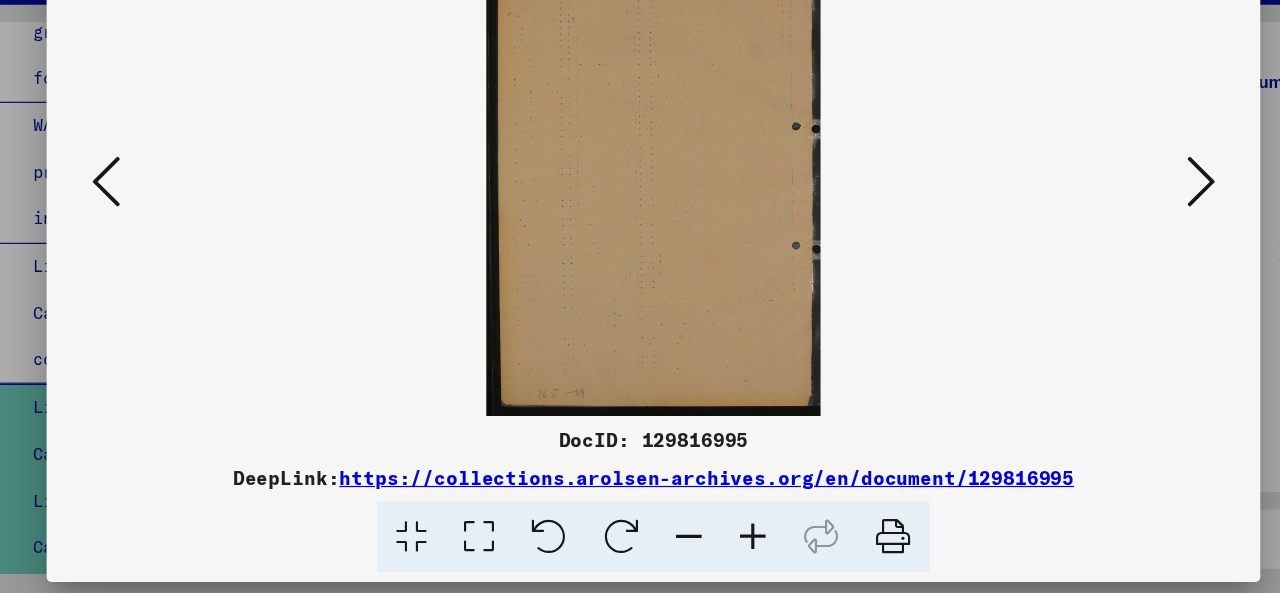 click at bounding box center (1102, 245) 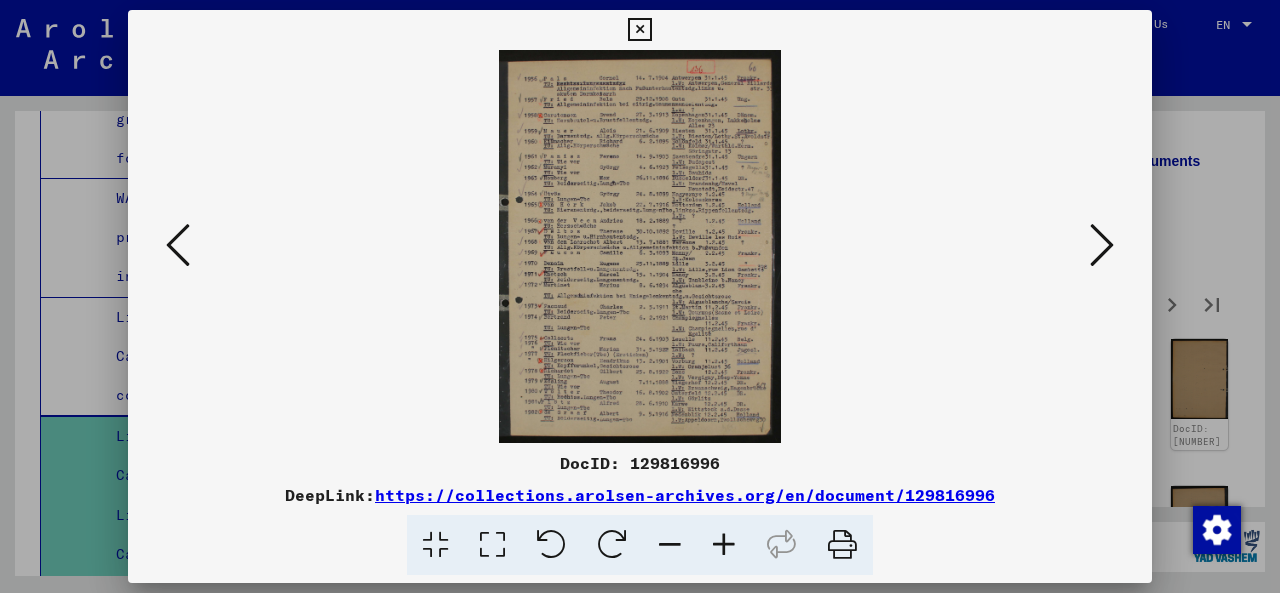 click at bounding box center (1102, 245) 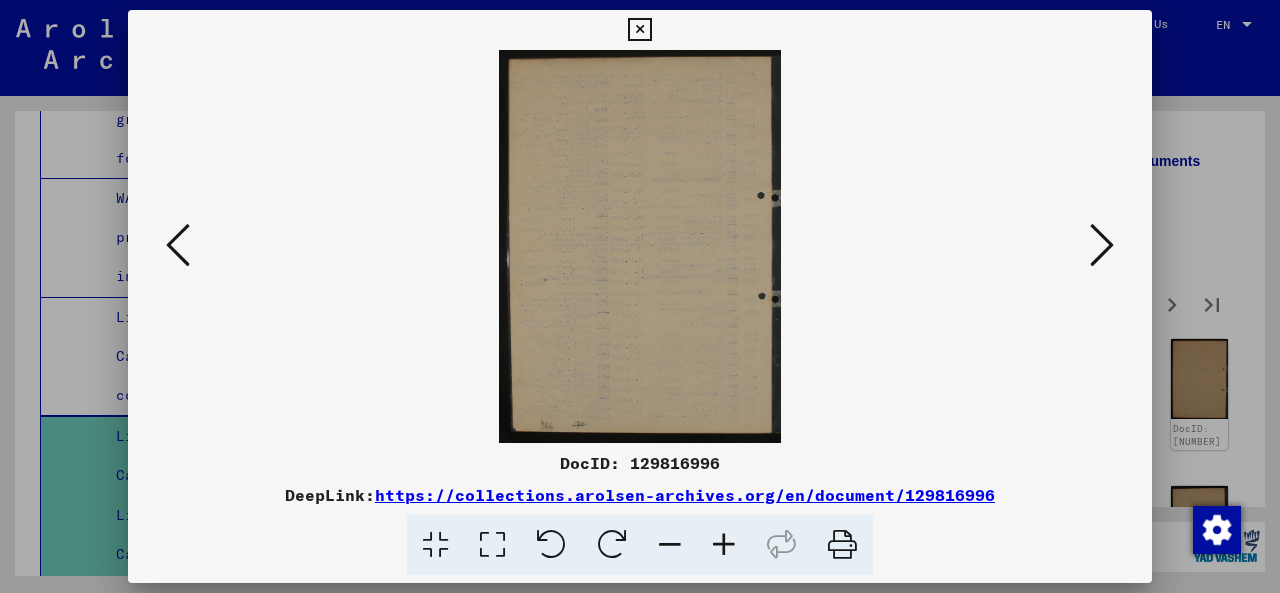 click at bounding box center [1102, 245] 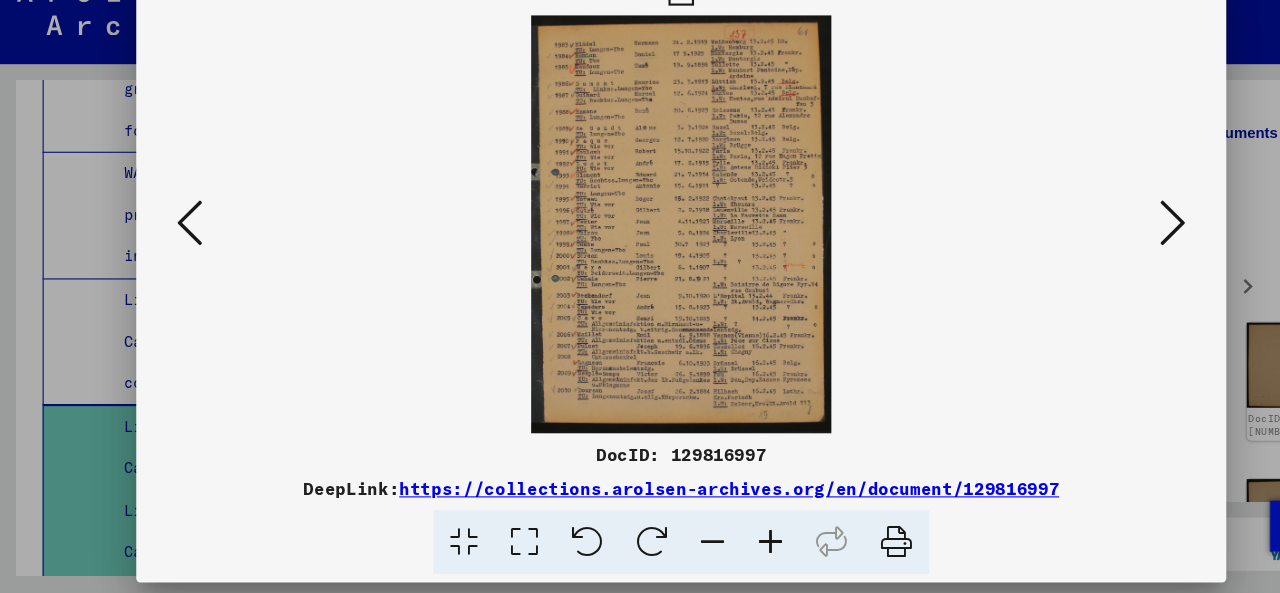 click at bounding box center [1102, 245] 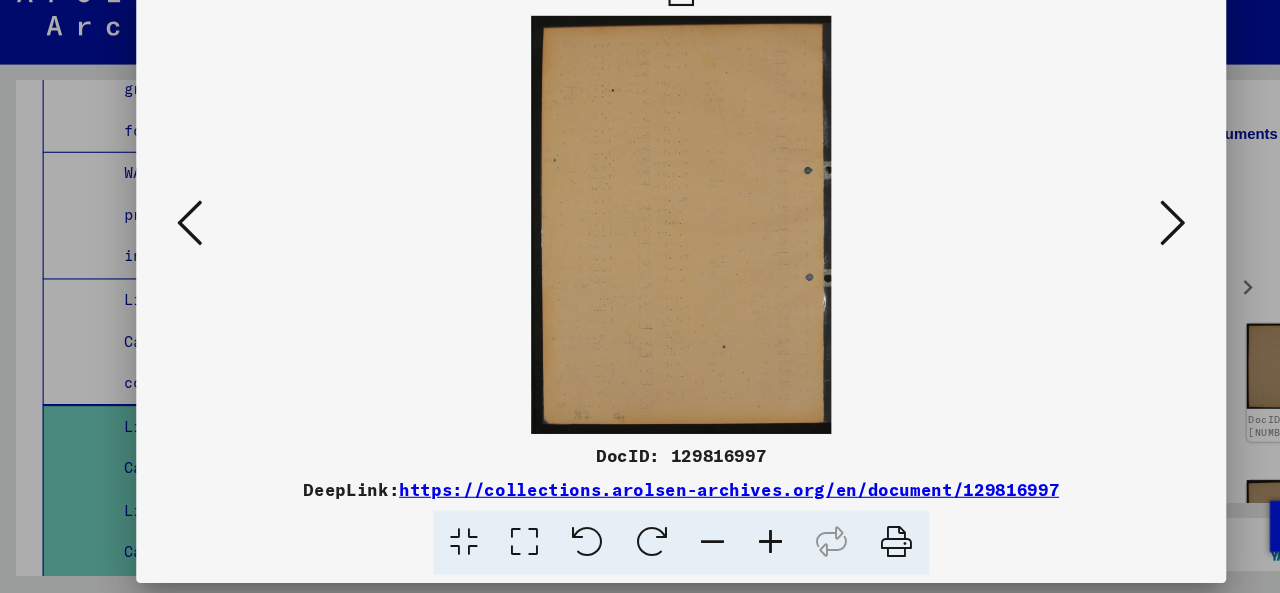 click at bounding box center (1102, 245) 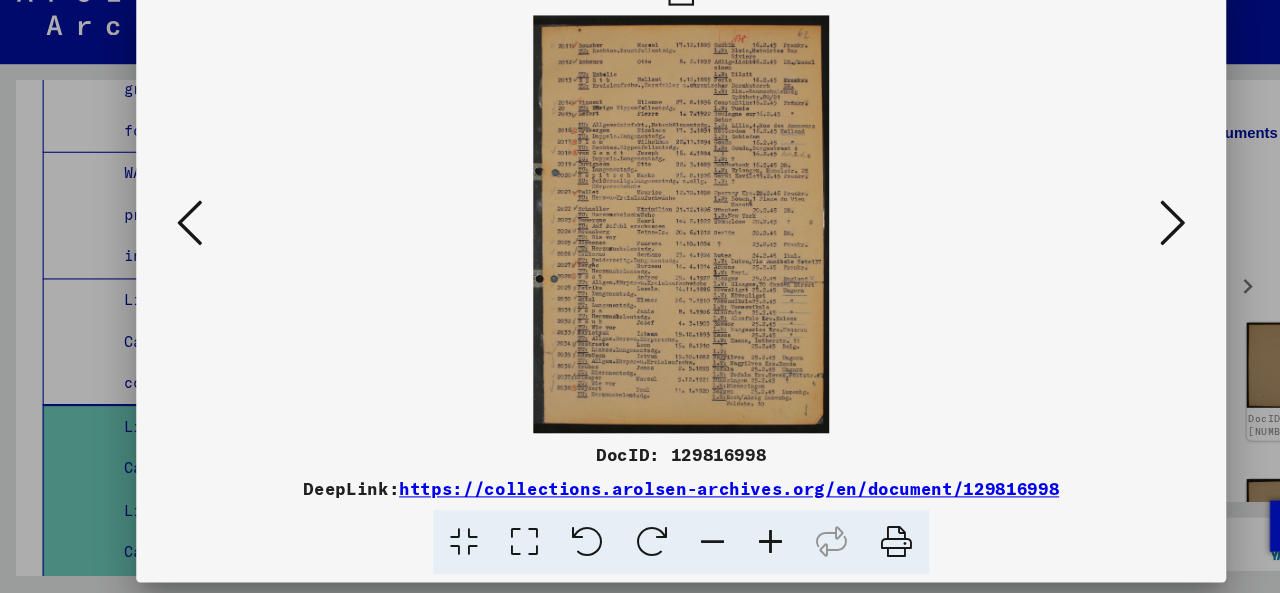 scroll, scrollTop: 0, scrollLeft: 0, axis: both 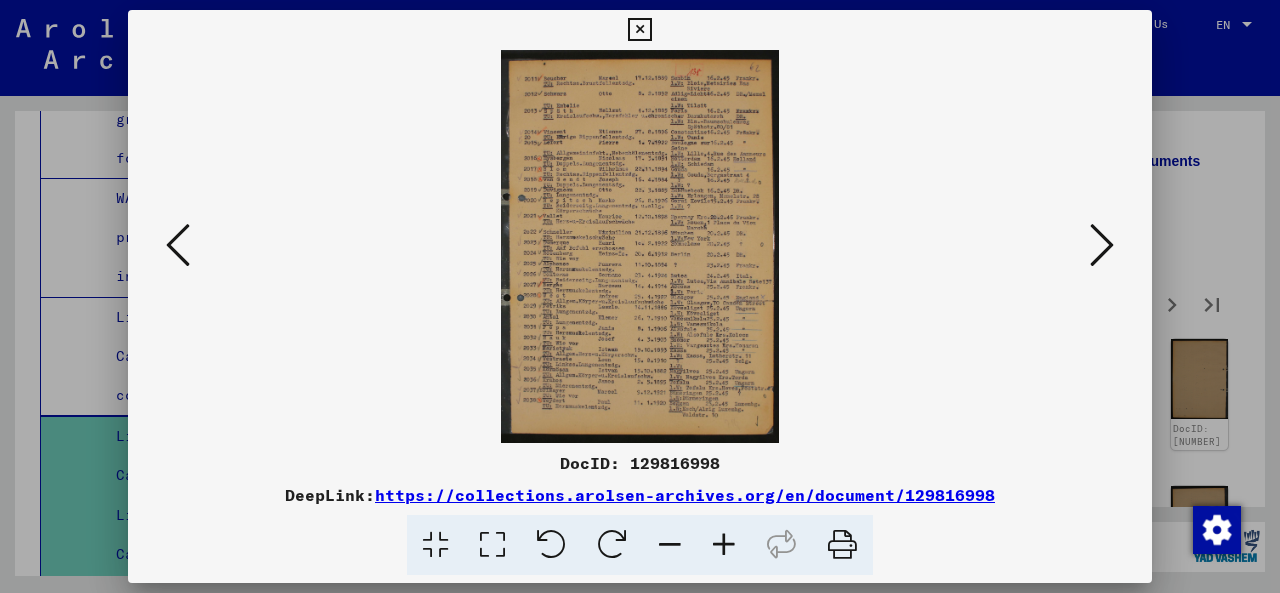 click at bounding box center [1102, 245] 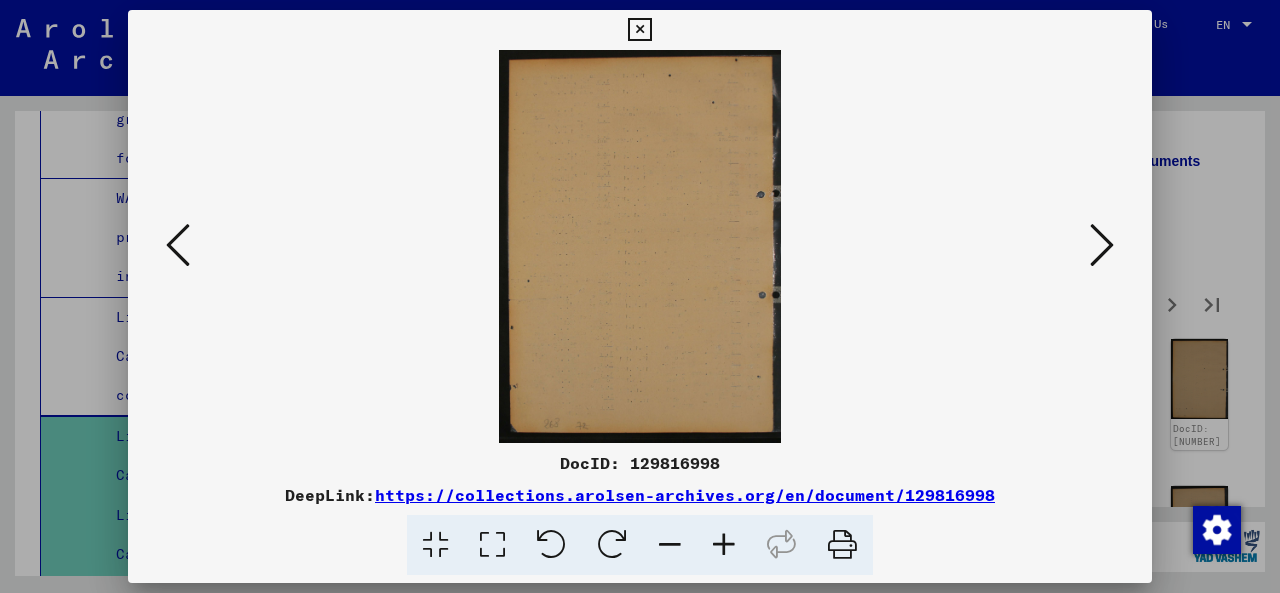 click at bounding box center (1102, 245) 